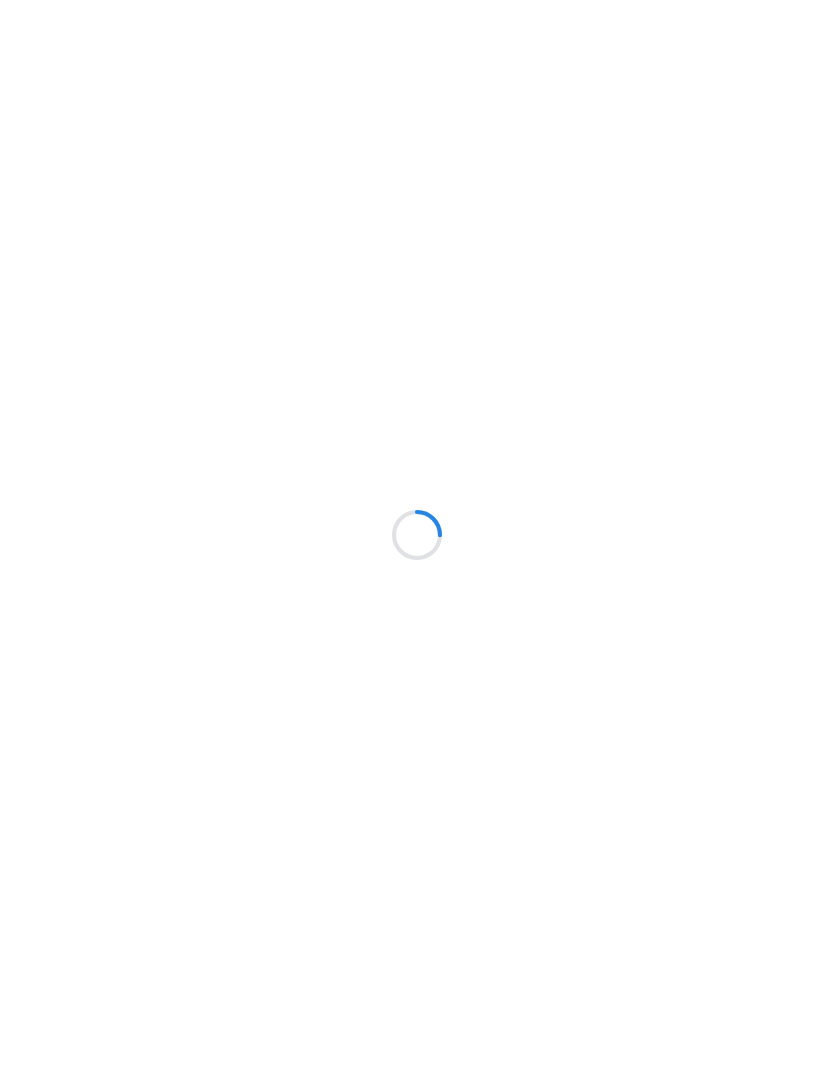 scroll, scrollTop: 0, scrollLeft: 0, axis: both 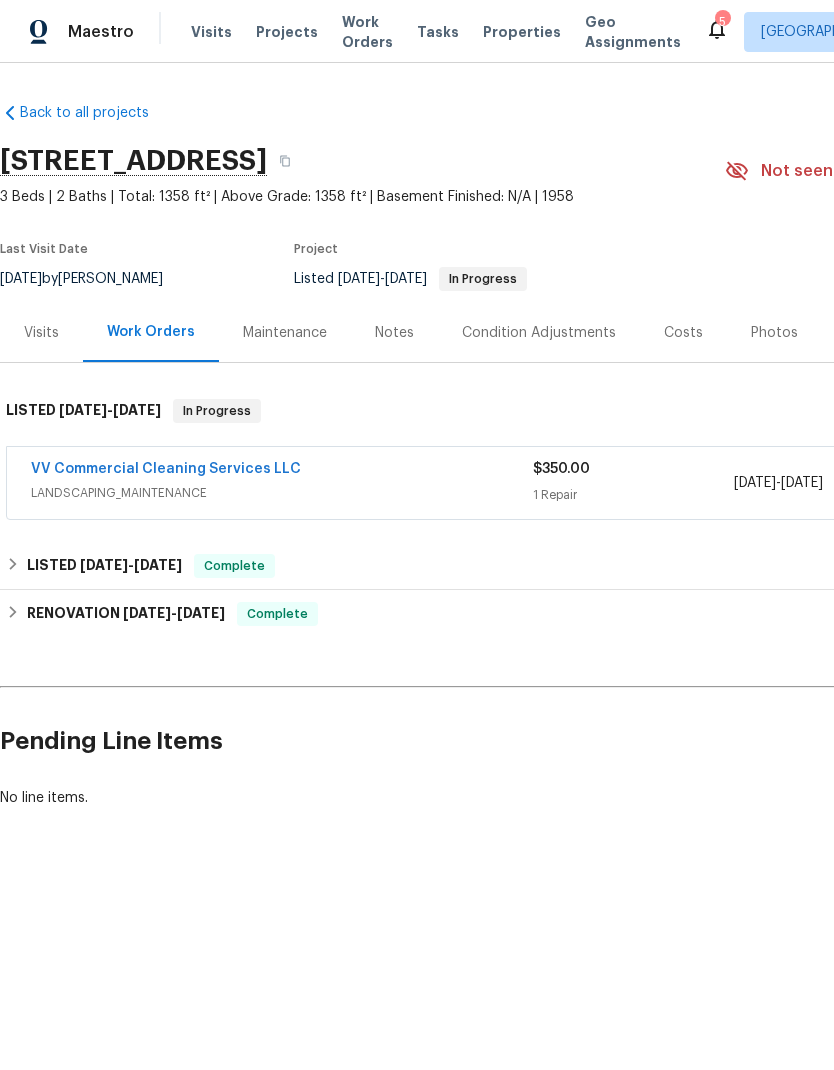 click on "VV Commercial Cleaning Services LLC" at bounding box center [166, 469] 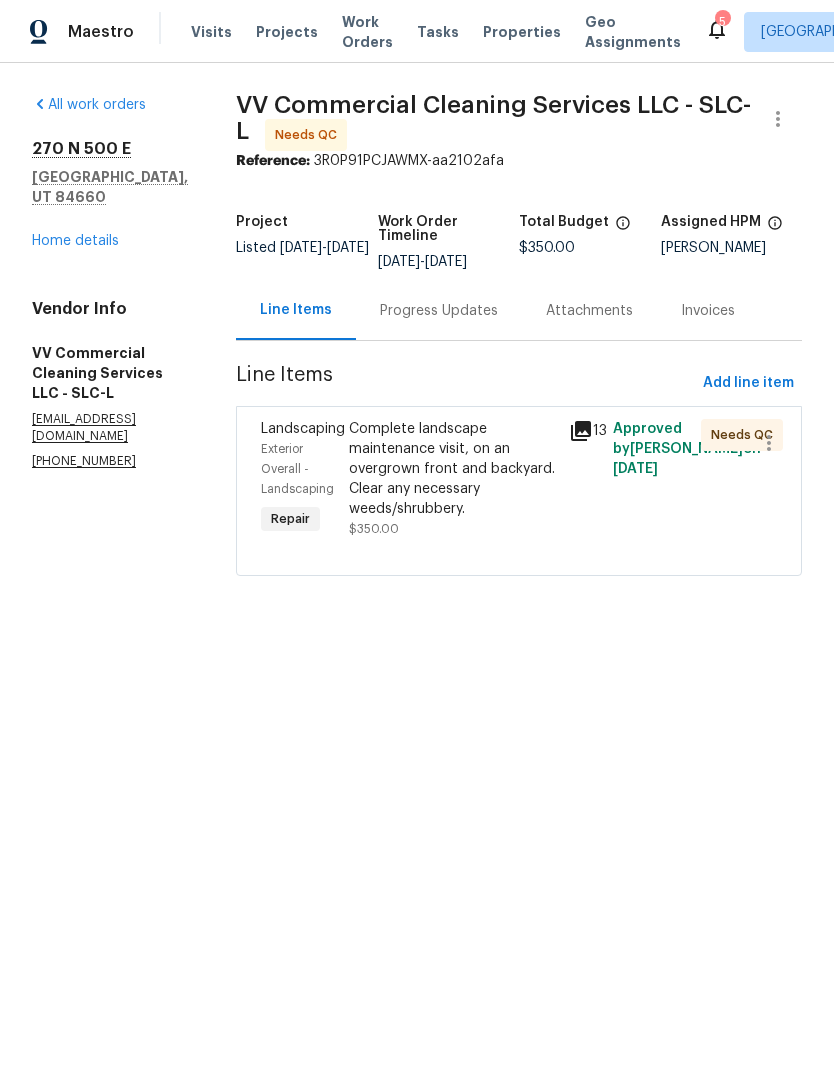 click on "Complete landscape maintenance visit, on an overgrown front and backyard. Clear any necessary weeds/shrubbery." at bounding box center (453, 469) 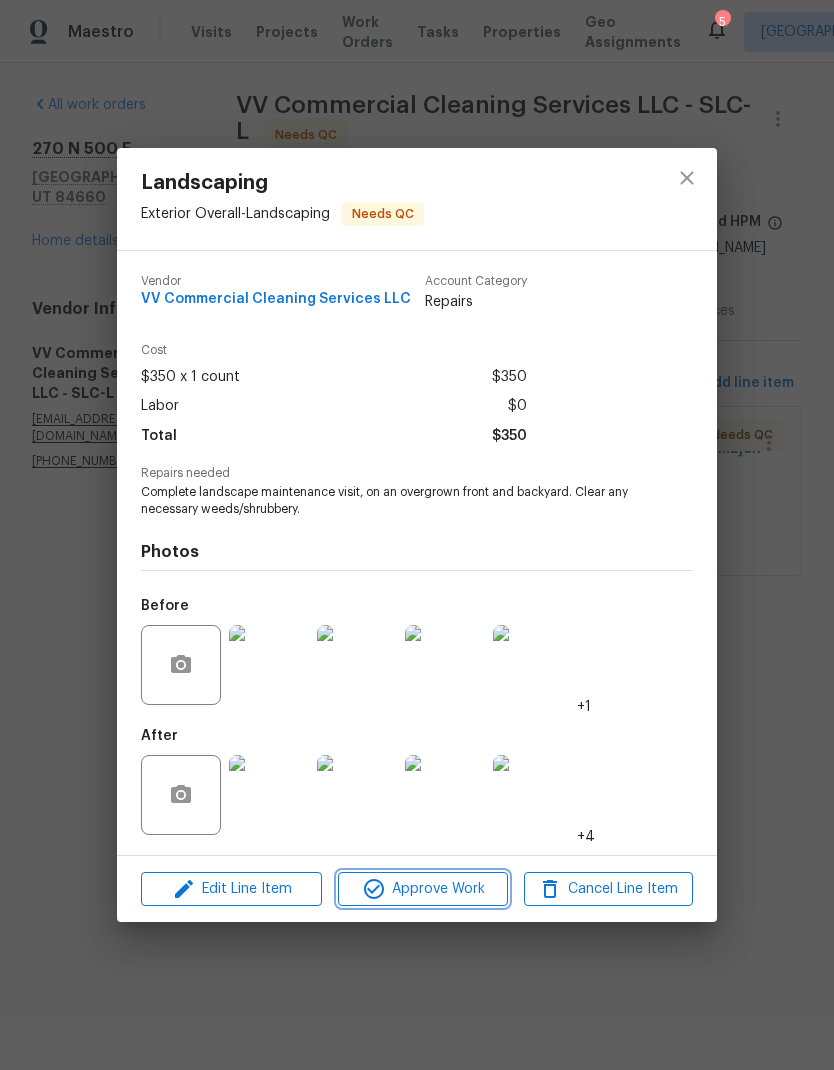click on "Approve Work" at bounding box center [422, 889] 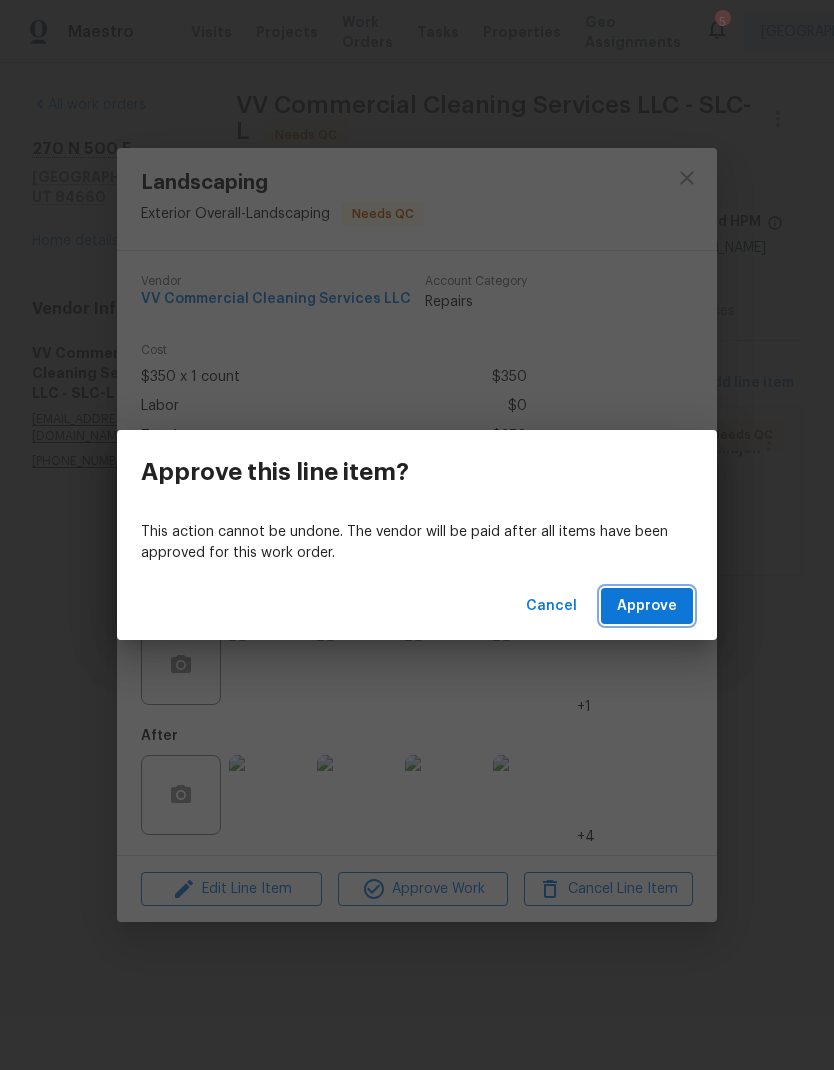click on "Approve" at bounding box center [647, 606] 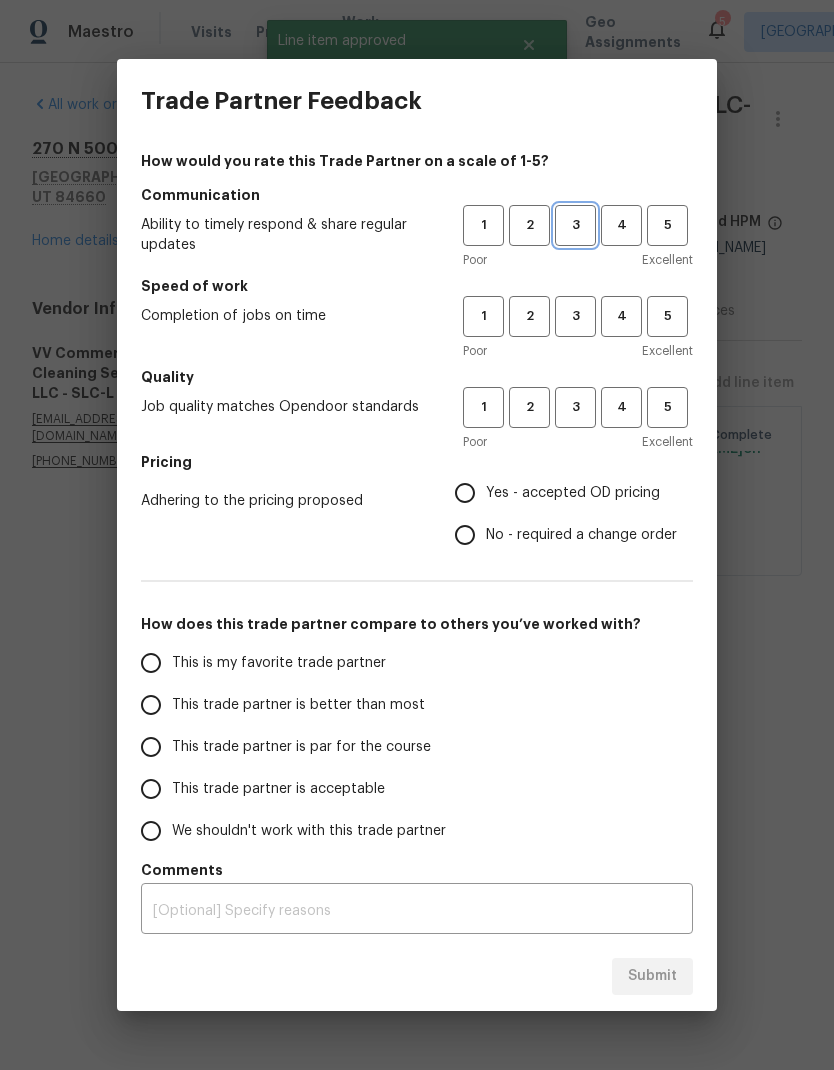 click on "3" at bounding box center (575, 225) 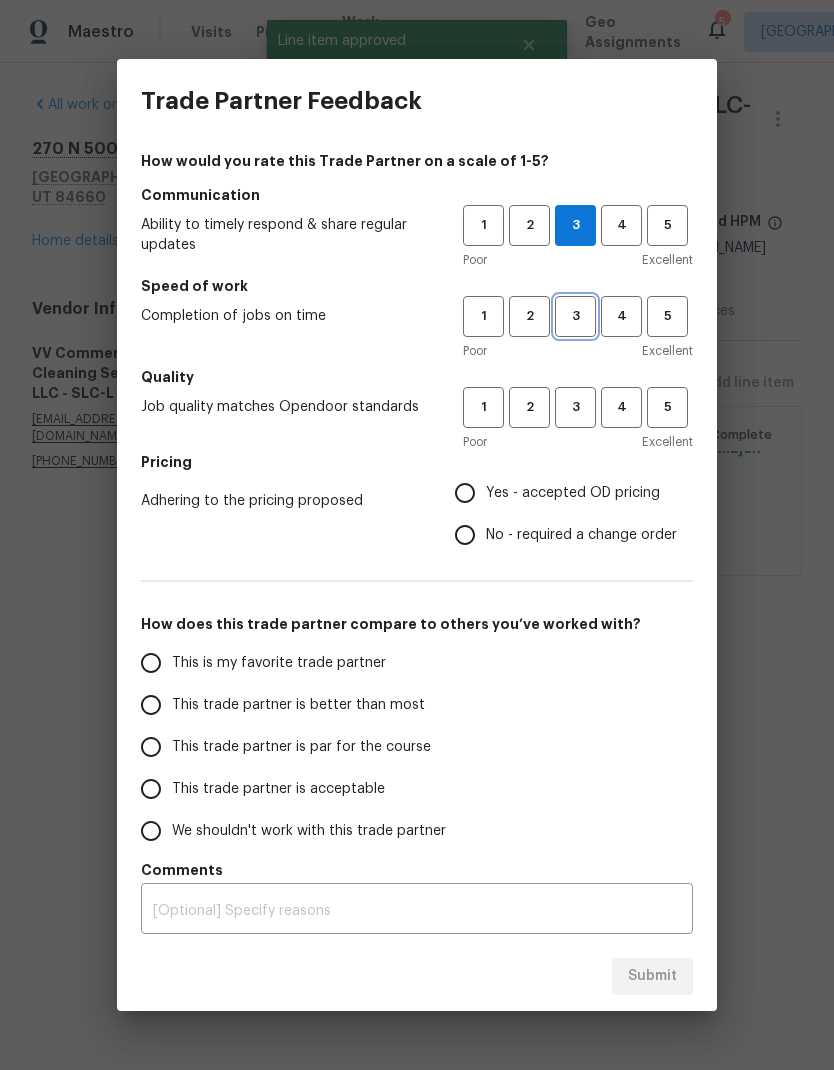 click on "3" at bounding box center [575, 316] 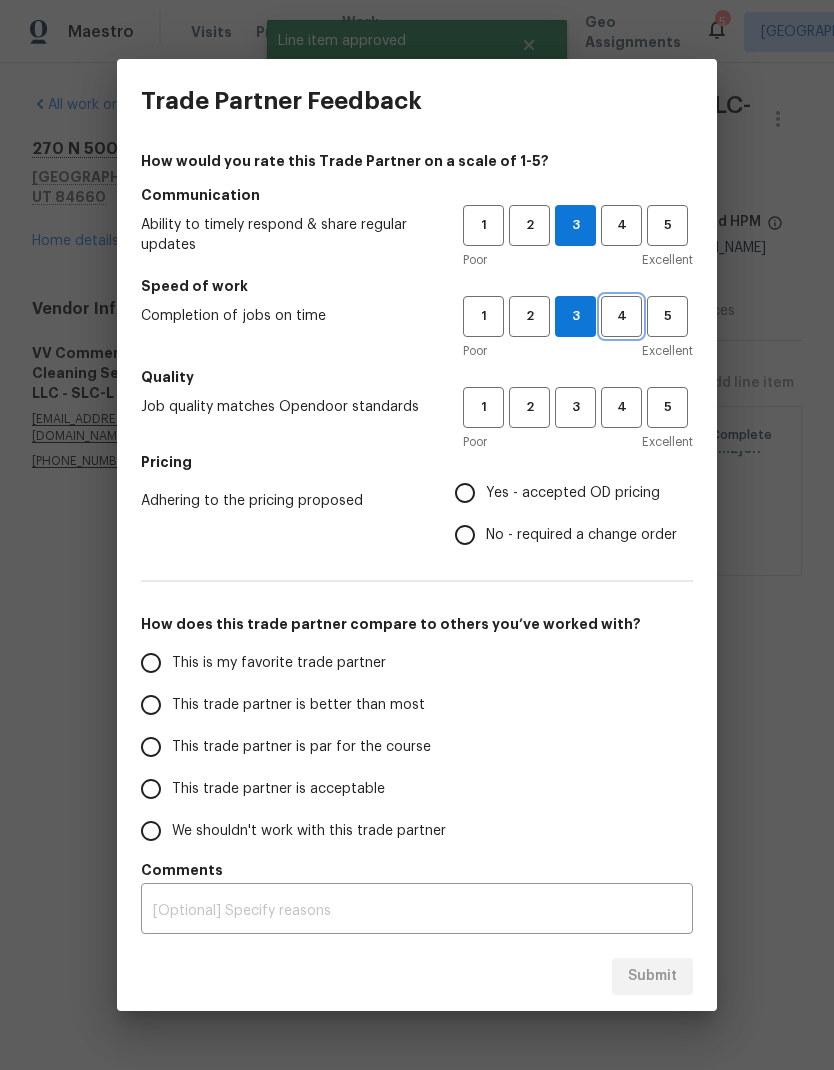 click on "4" at bounding box center [621, 316] 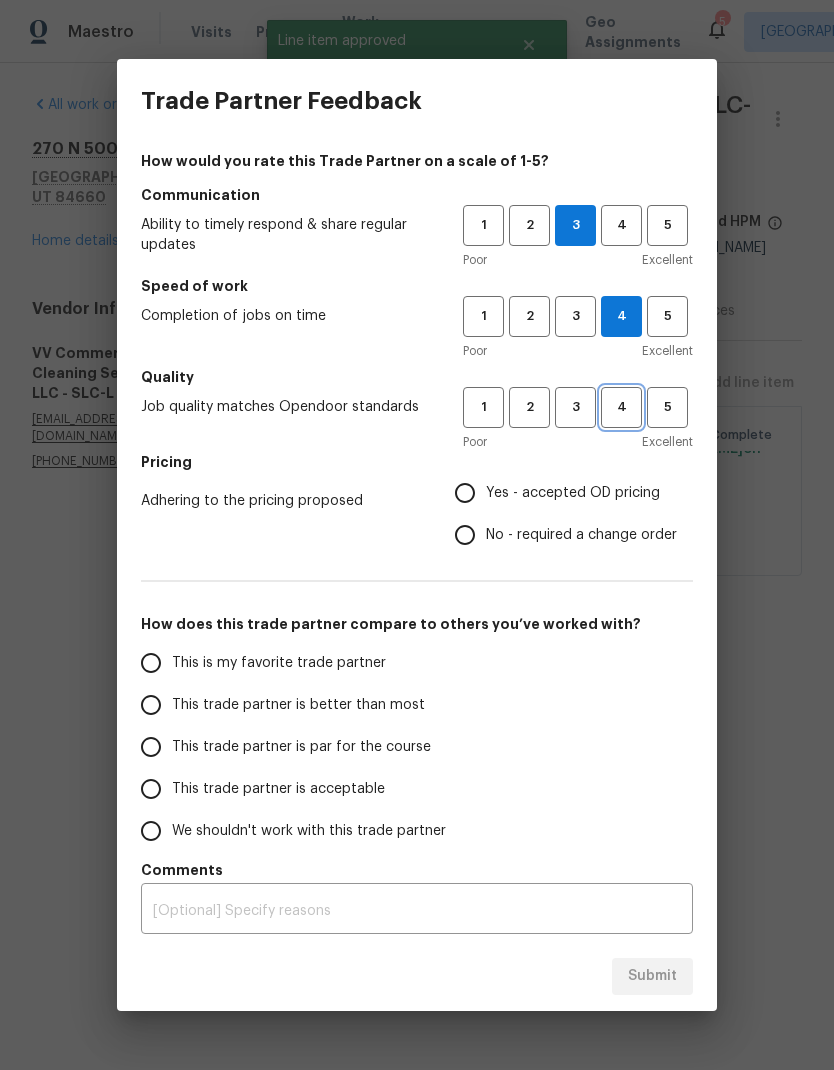 click on "4" at bounding box center [621, 407] 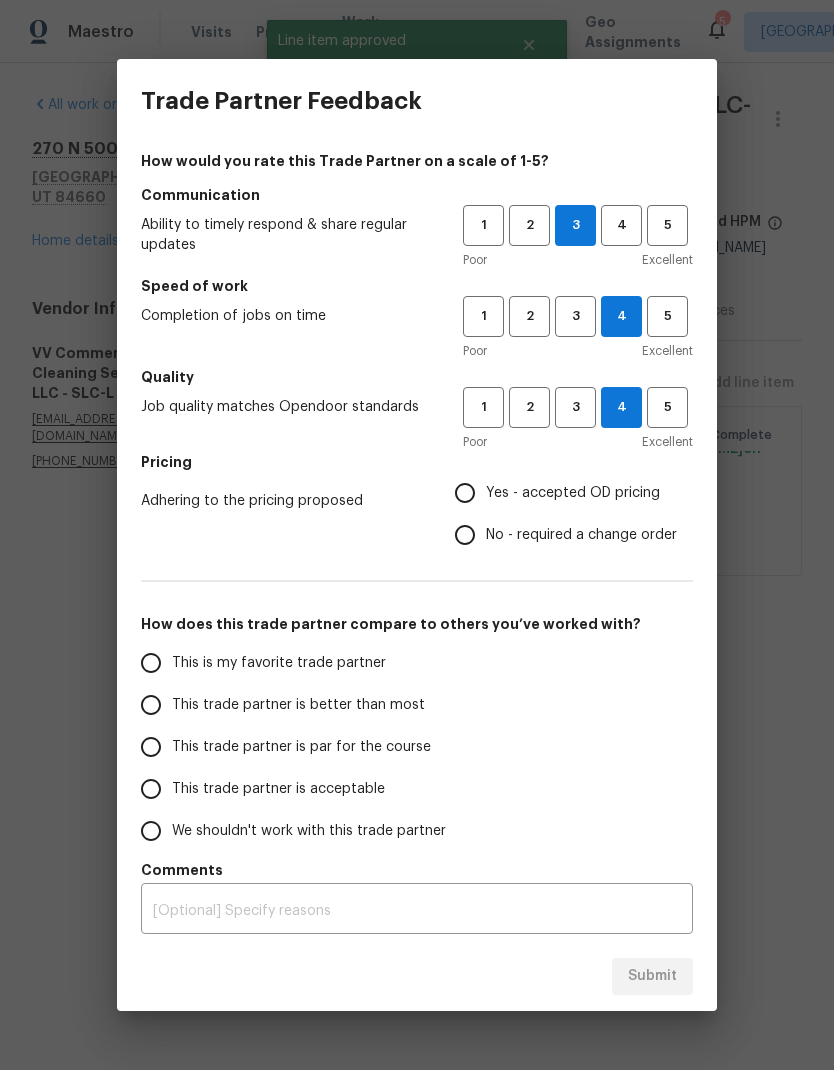 click on "Yes - accepted OD pricing" at bounding box center (465, 493) 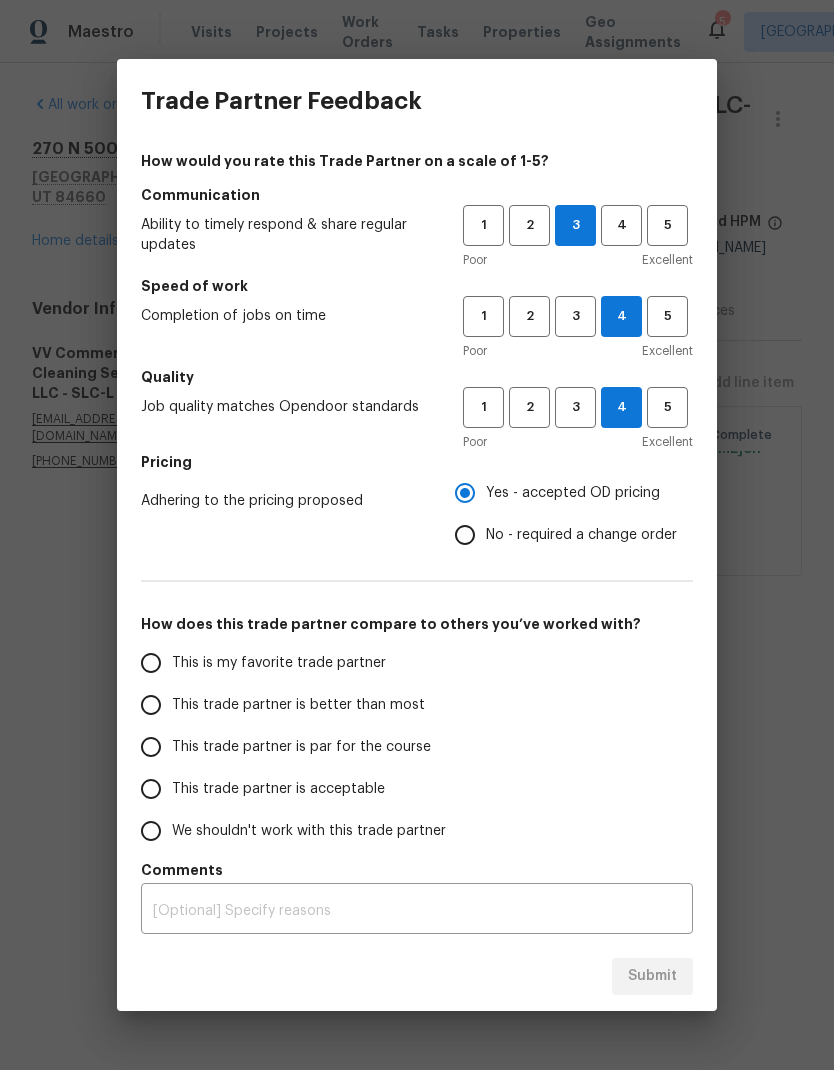 click on "This trade partner is better than most" at bounding box center (151, 705) 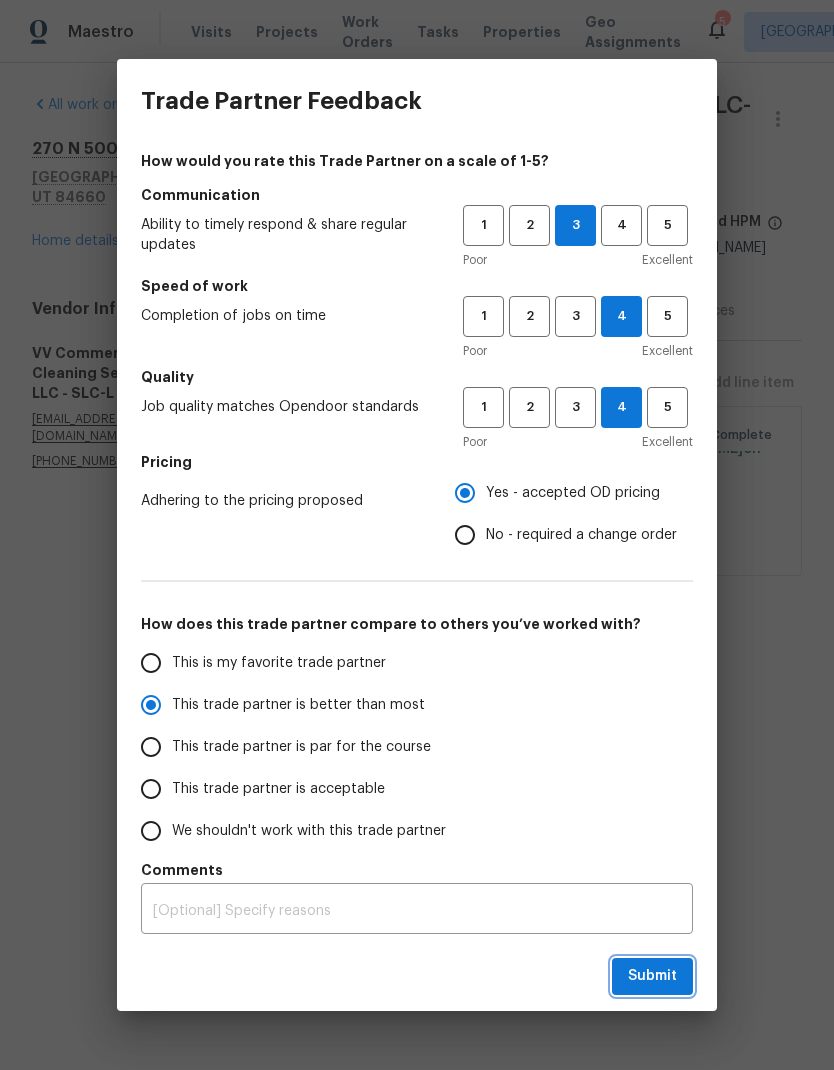 click on "Submit" at bounding box center (652, 976) 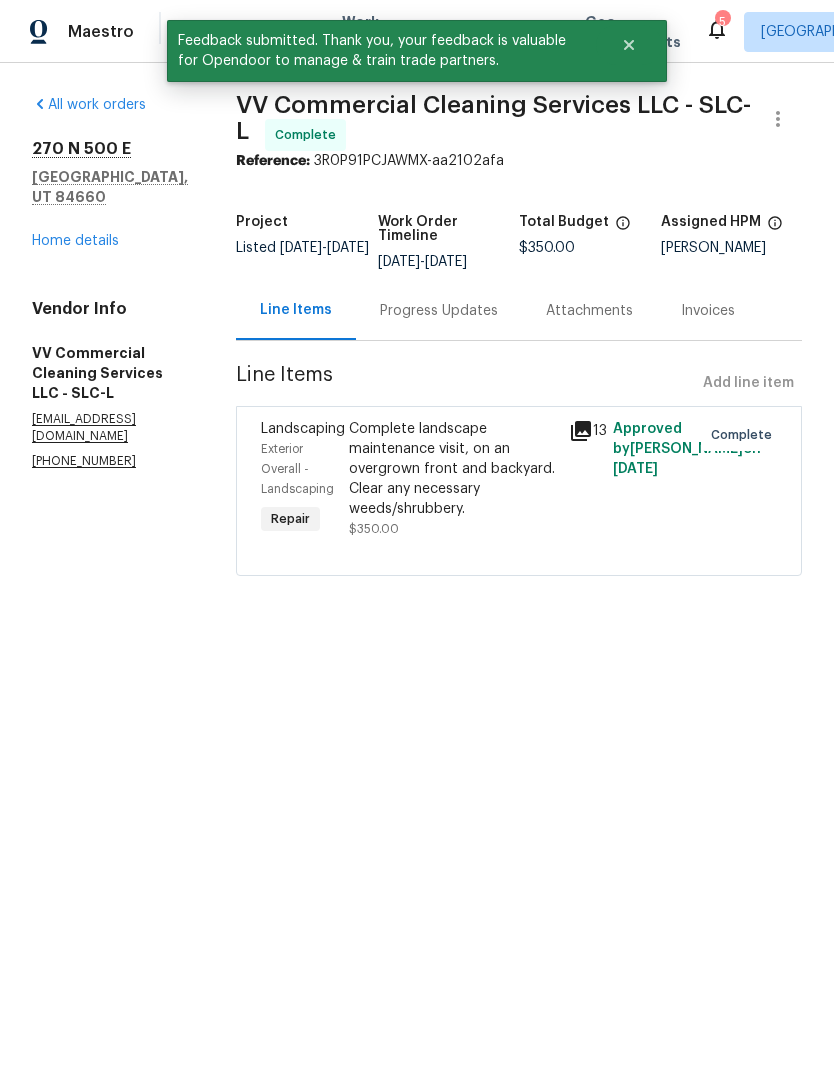 click on "Home details" at bounding box center (75, 241) 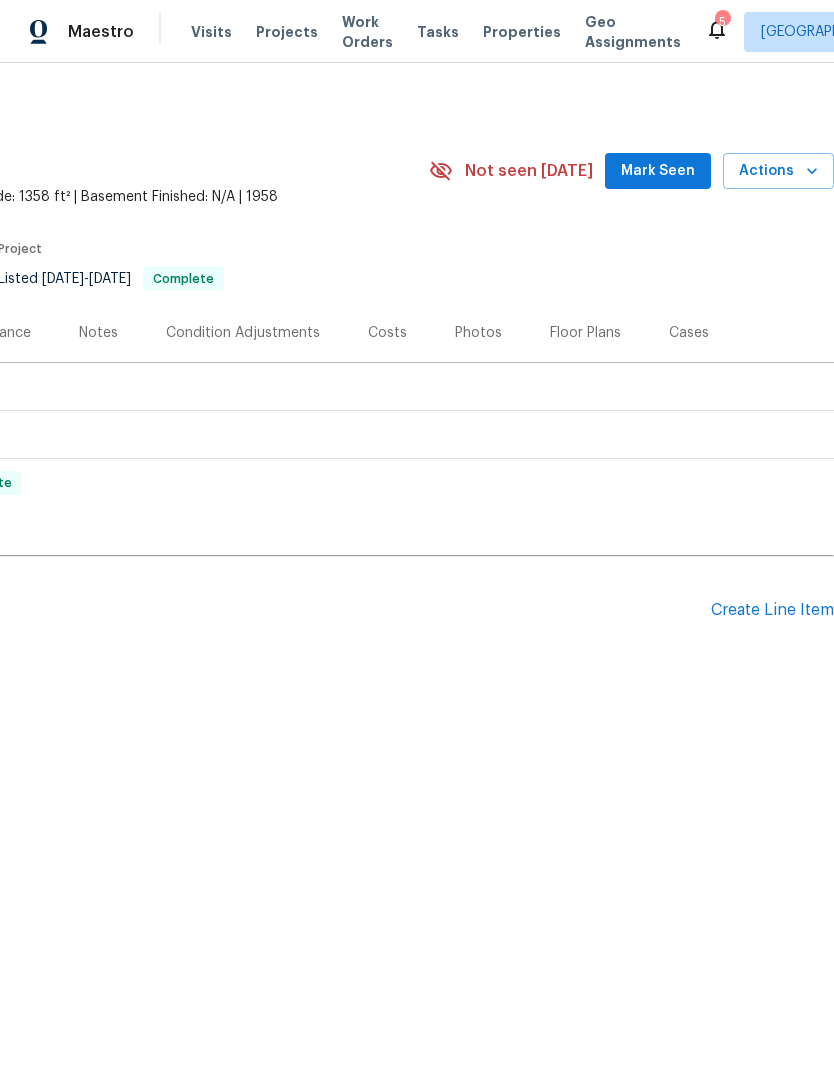scroll, scrollTop: 0, scrollLeft: 296, axis: horizontal 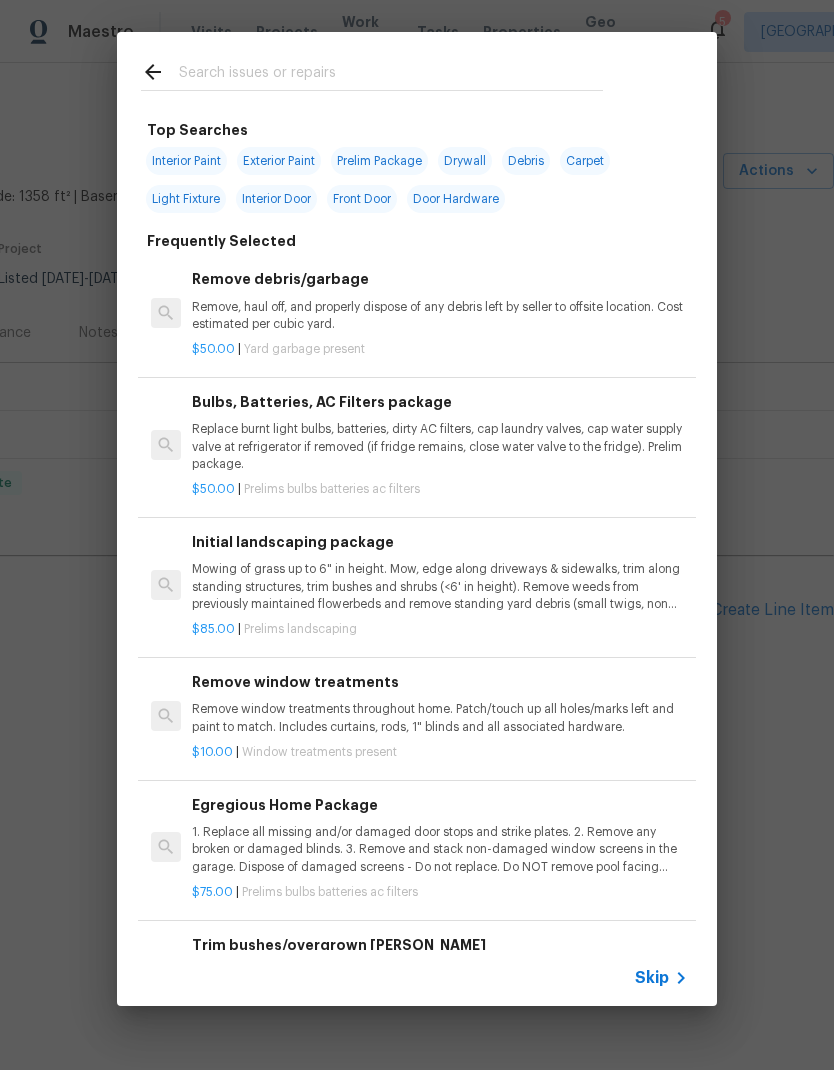 click at bounding box center (391, 75) 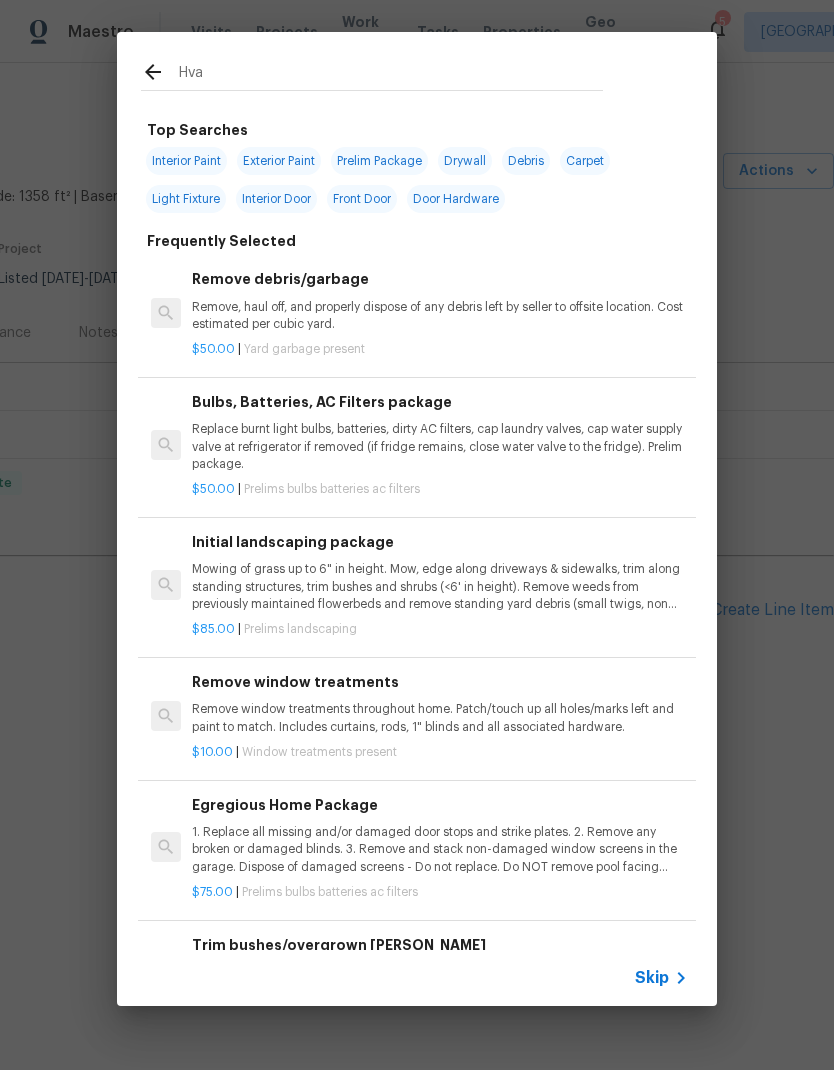 type on "Hvac" 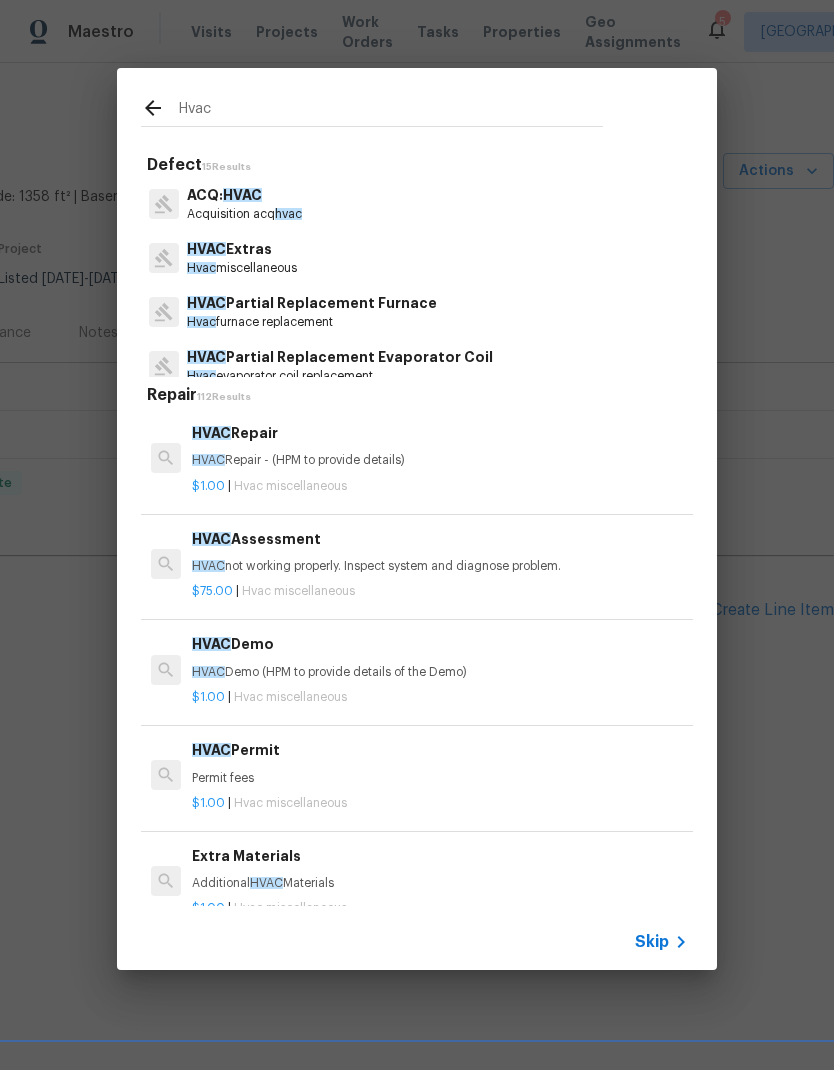 click on "HVAC  Extras" at bounding box center (242, 249) 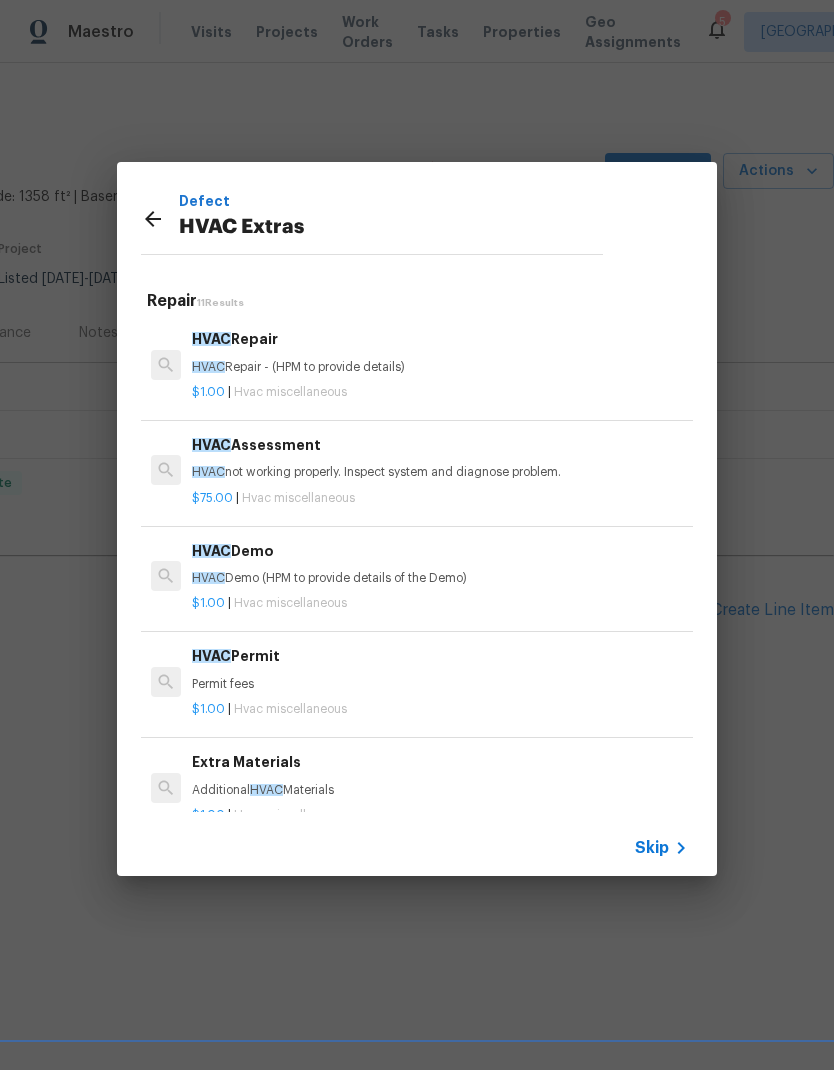 click on "Defect HVAC Extras" at bounding box center [372, 218] 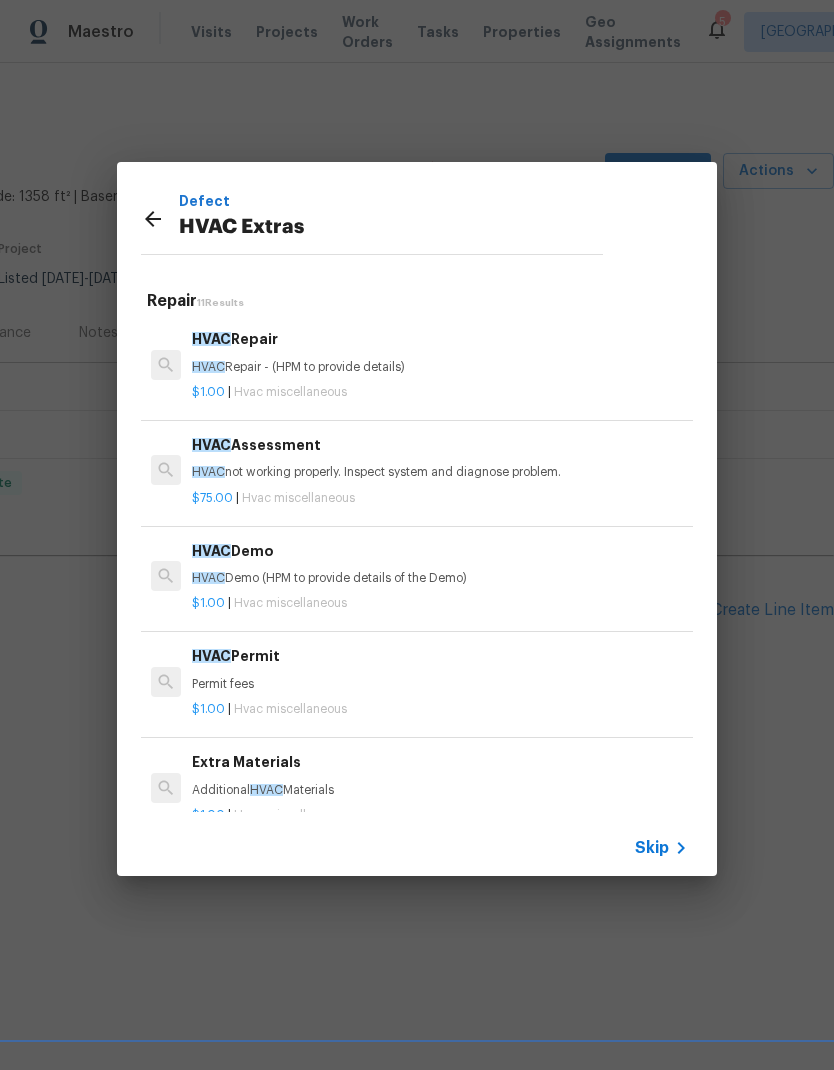 scroll, scrollTop: 0, scrollLeft: 0, axis: both 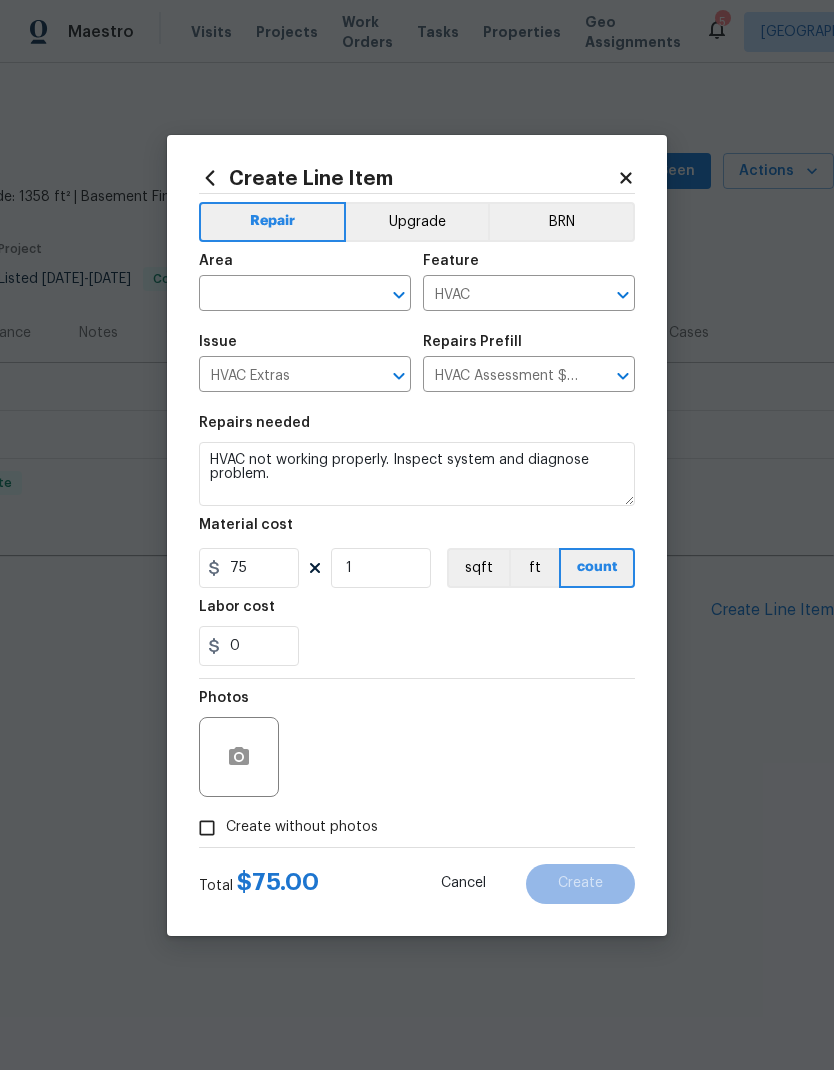 click at bounding box center (277, 295) 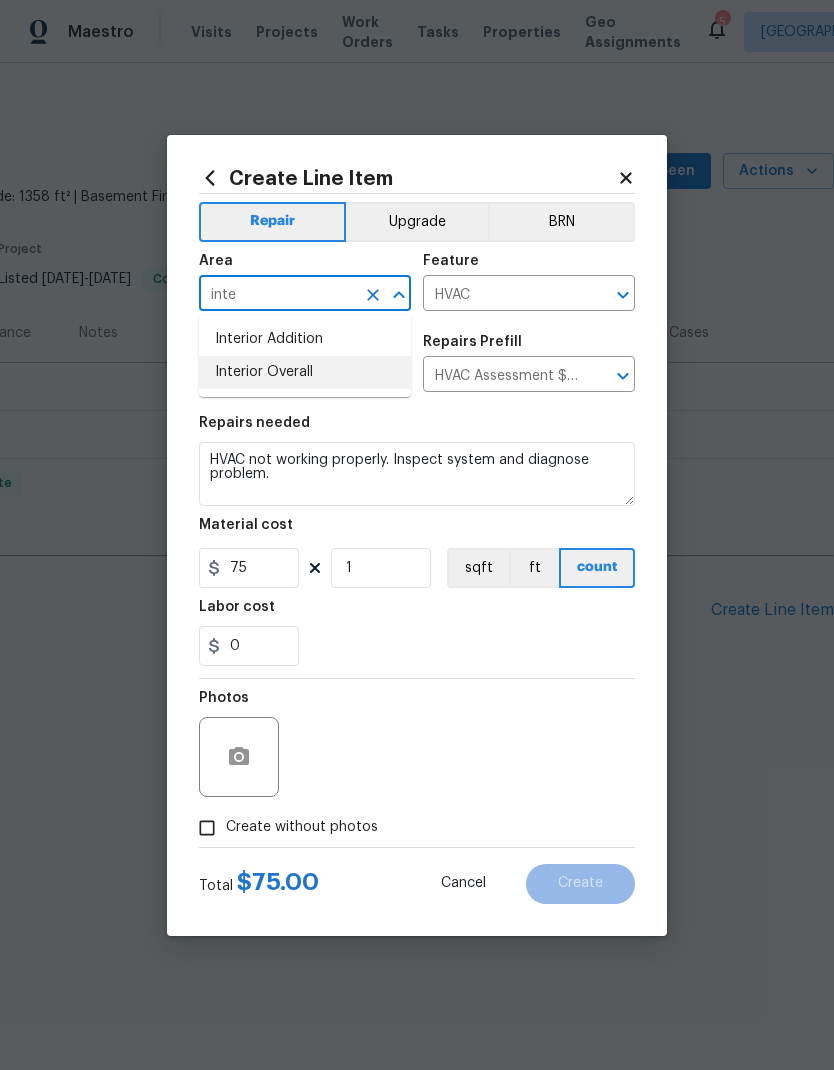 click on "Interior Overall" at bounding box center (305, 372) 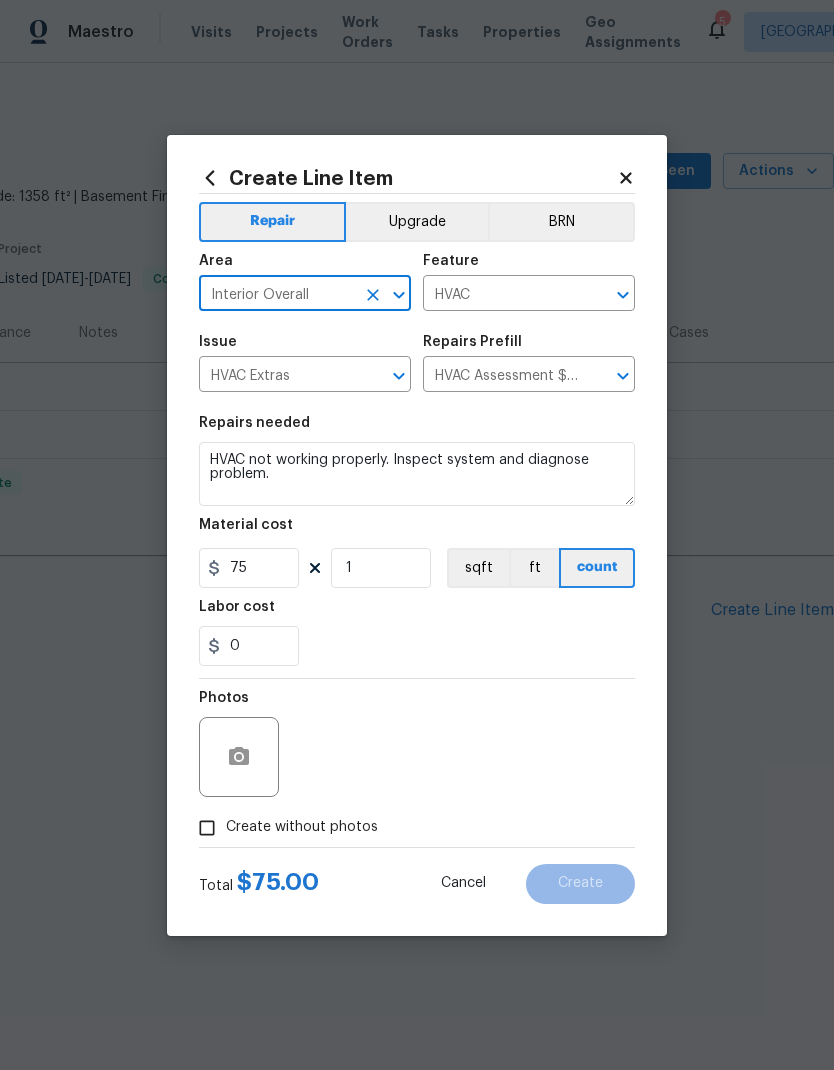 click on "0" at bounding box center (417, 646) 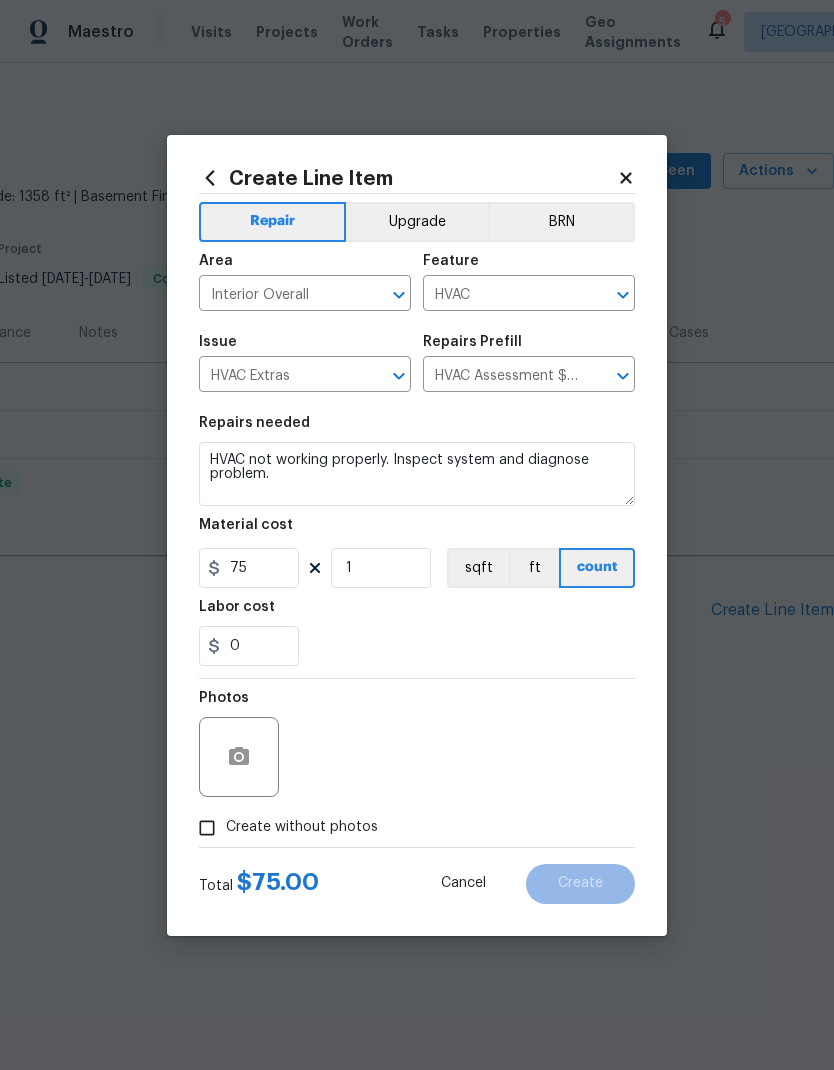 click on "Create without photos" at bounding box center [207, 828] 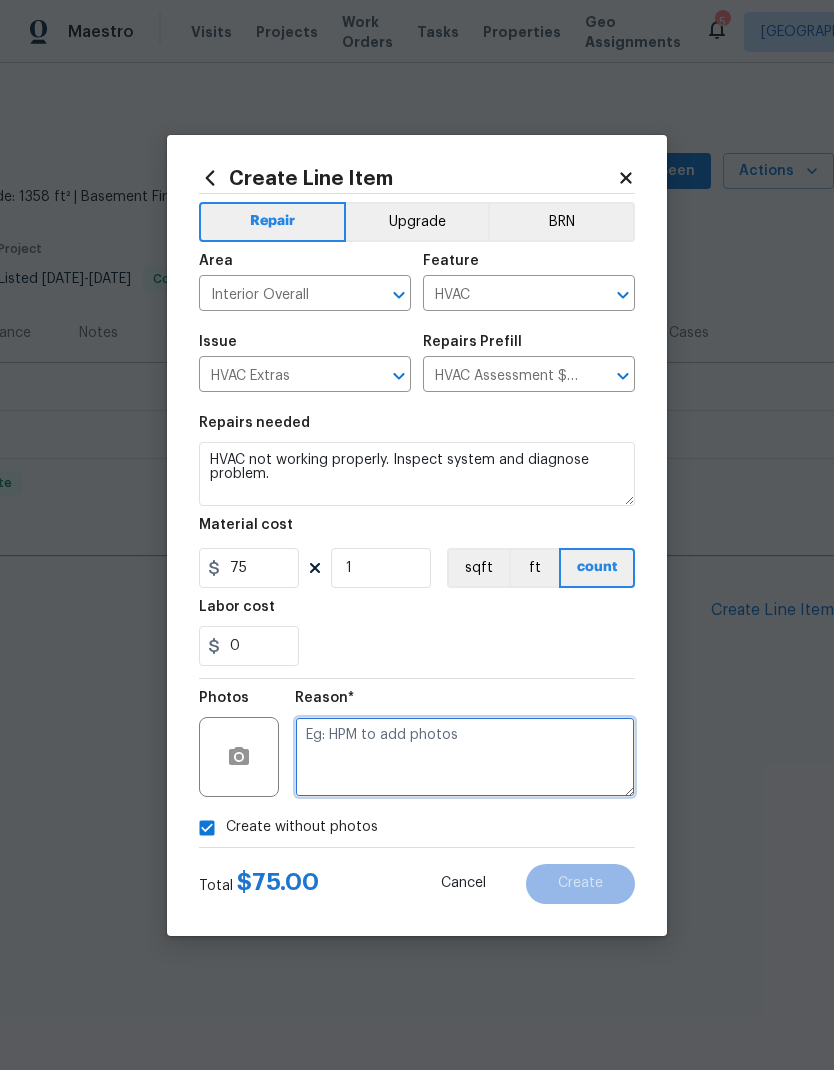 click at bounding box center (465, 757) 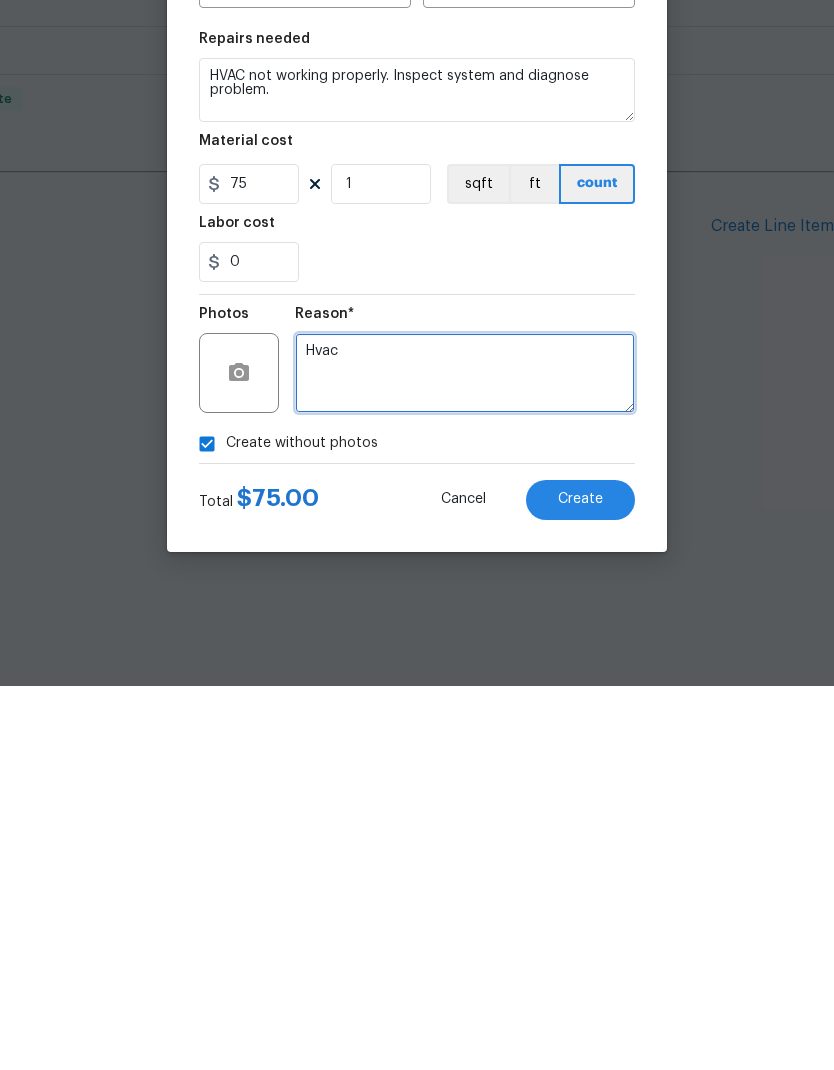 type on "Hvac" 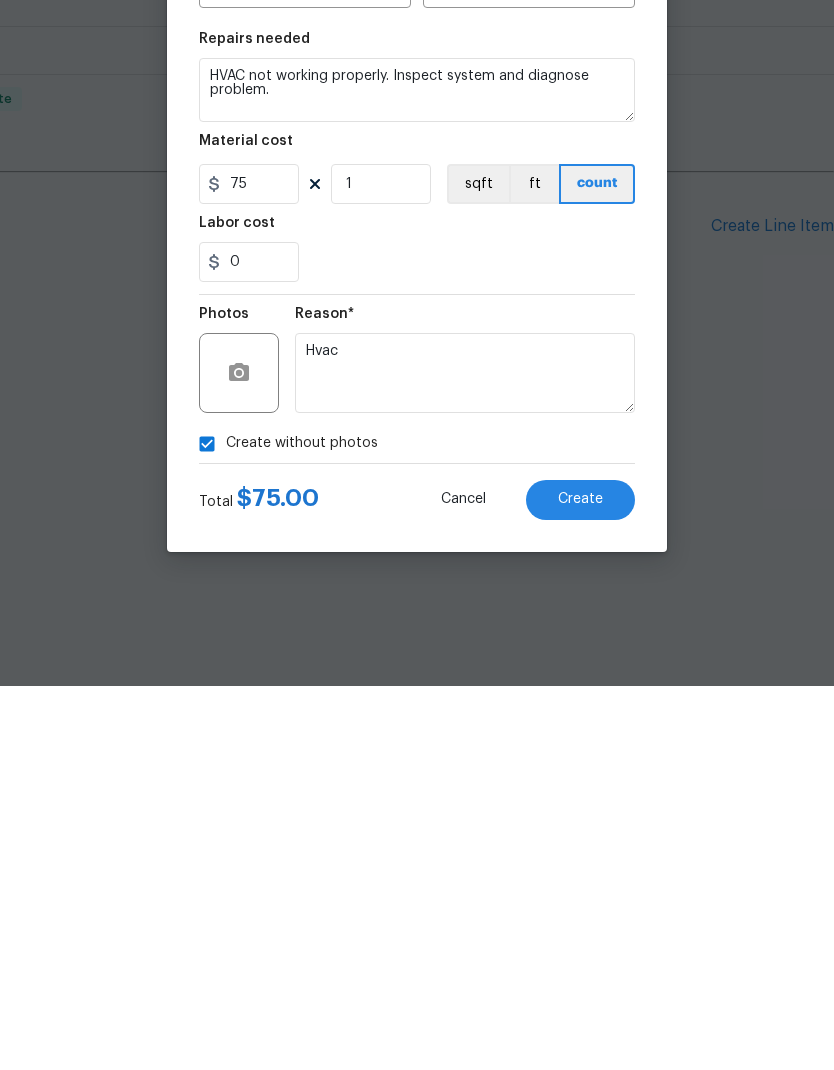 click on "Create" at bounding box center (580, 884) 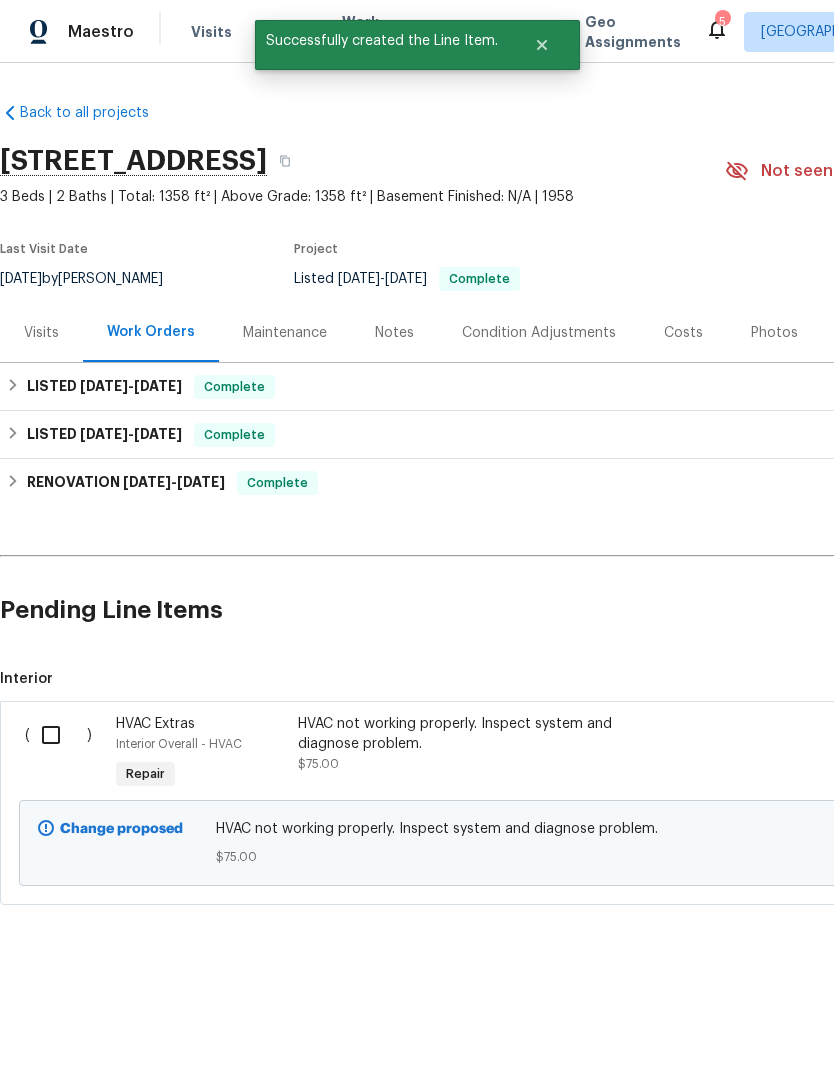 scroll, scrollTop: 0, scrollLeft: 0, axis: both 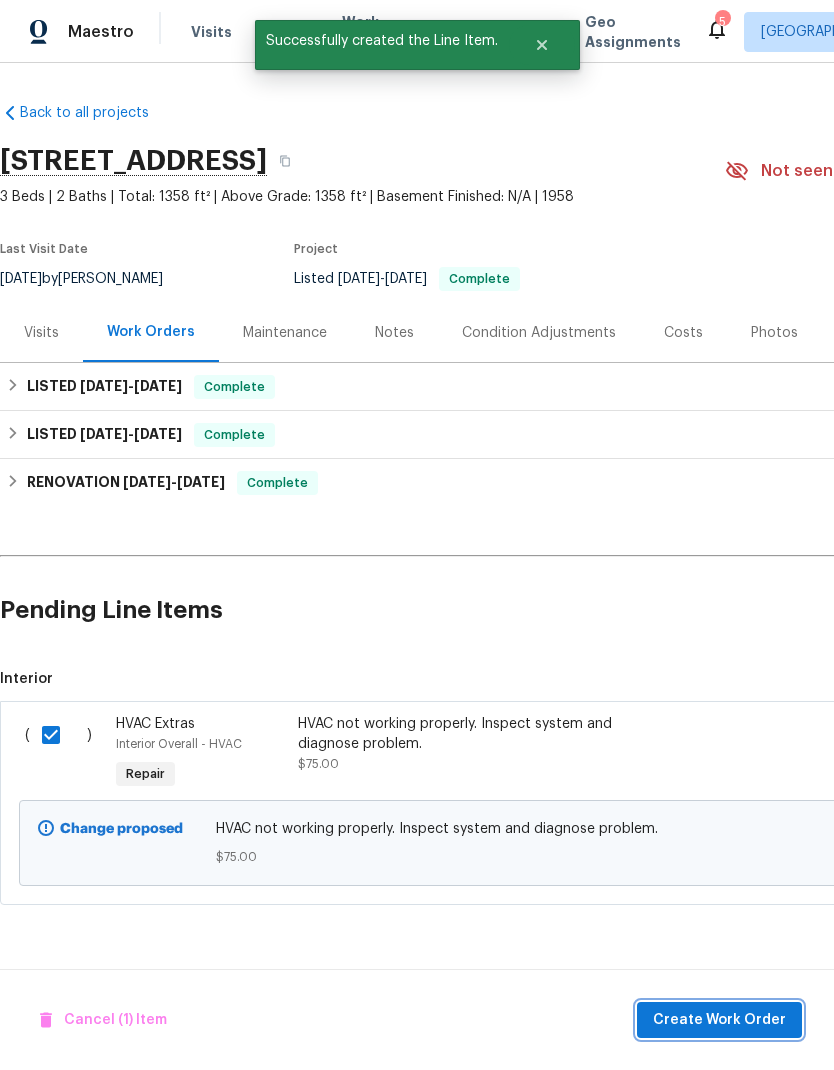 click on "Create Work Order" at bounding box center (719, 1020) 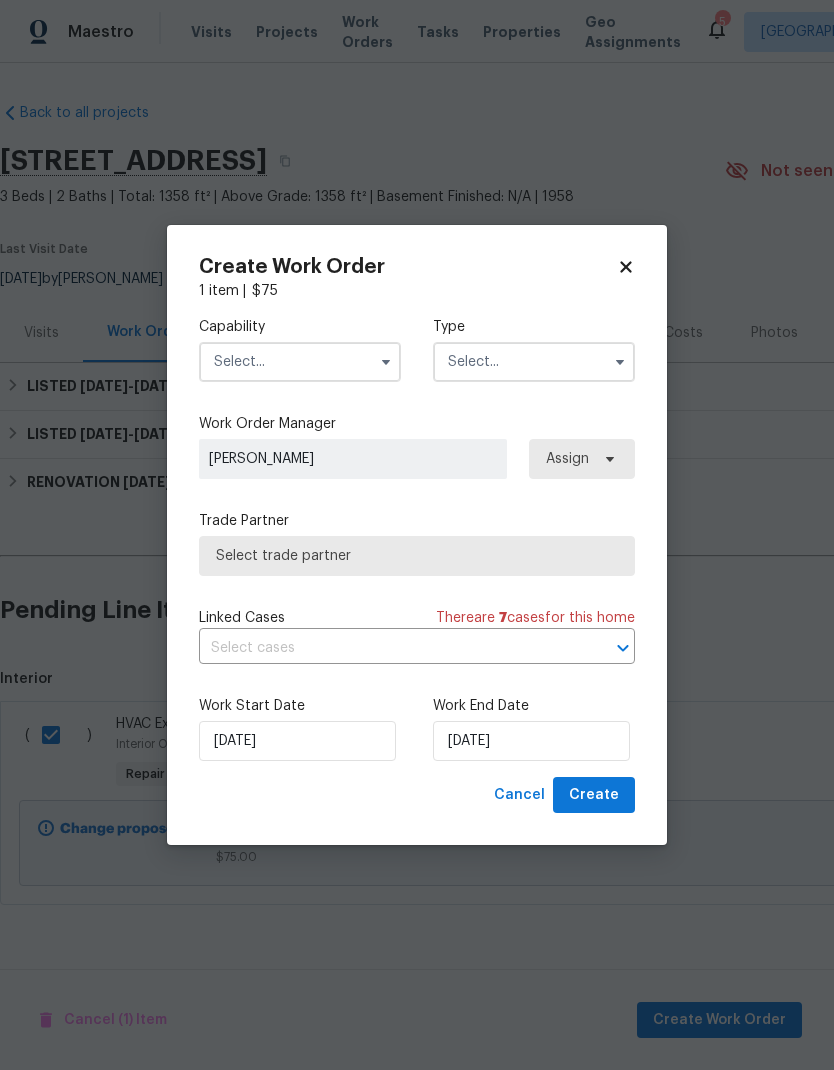 click at bounding box center [300, 362] 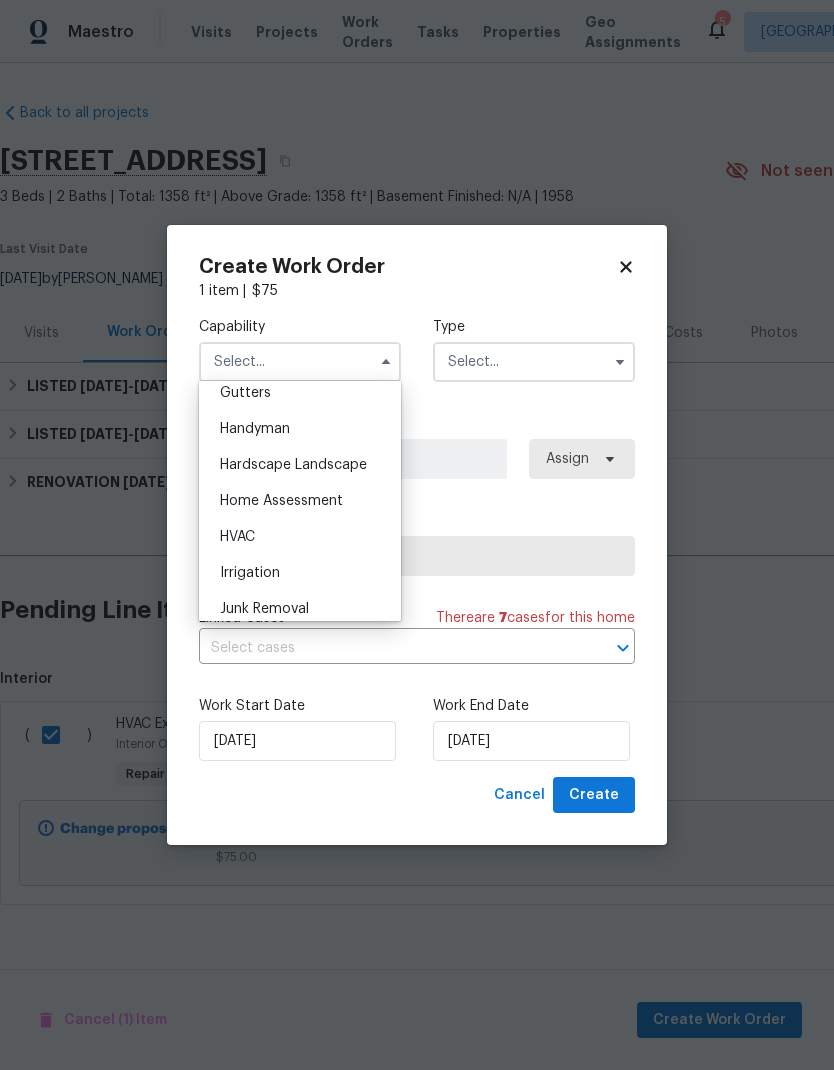 scroll, scrollTop: 1101, scrollLeft: 0, axis: vertical 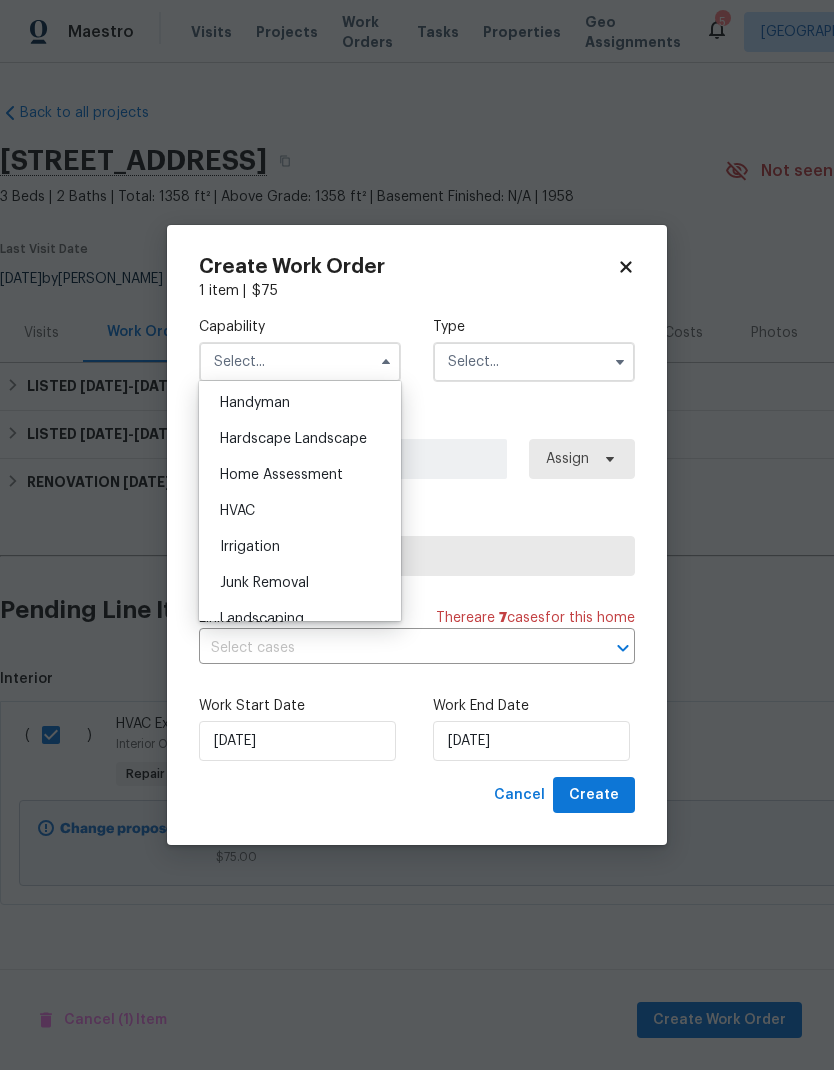 click on "HVAC" at bounding box center [300, 511] 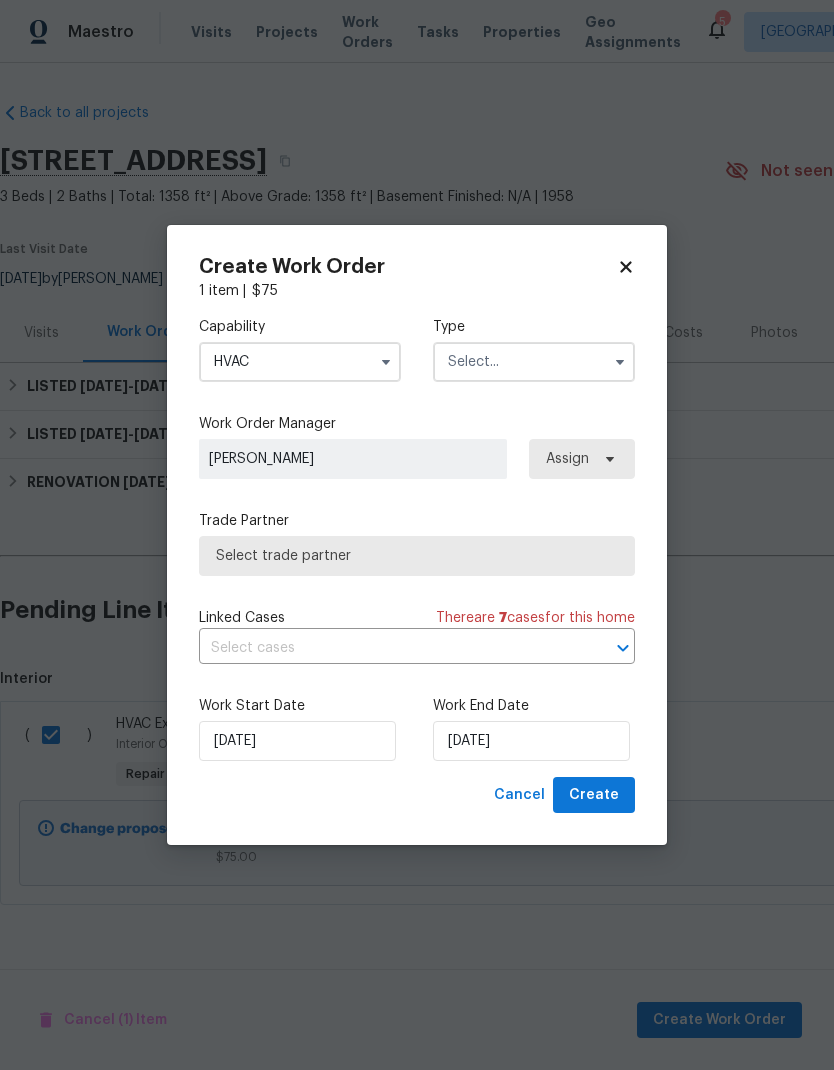 click at bounding box center [534, 362] 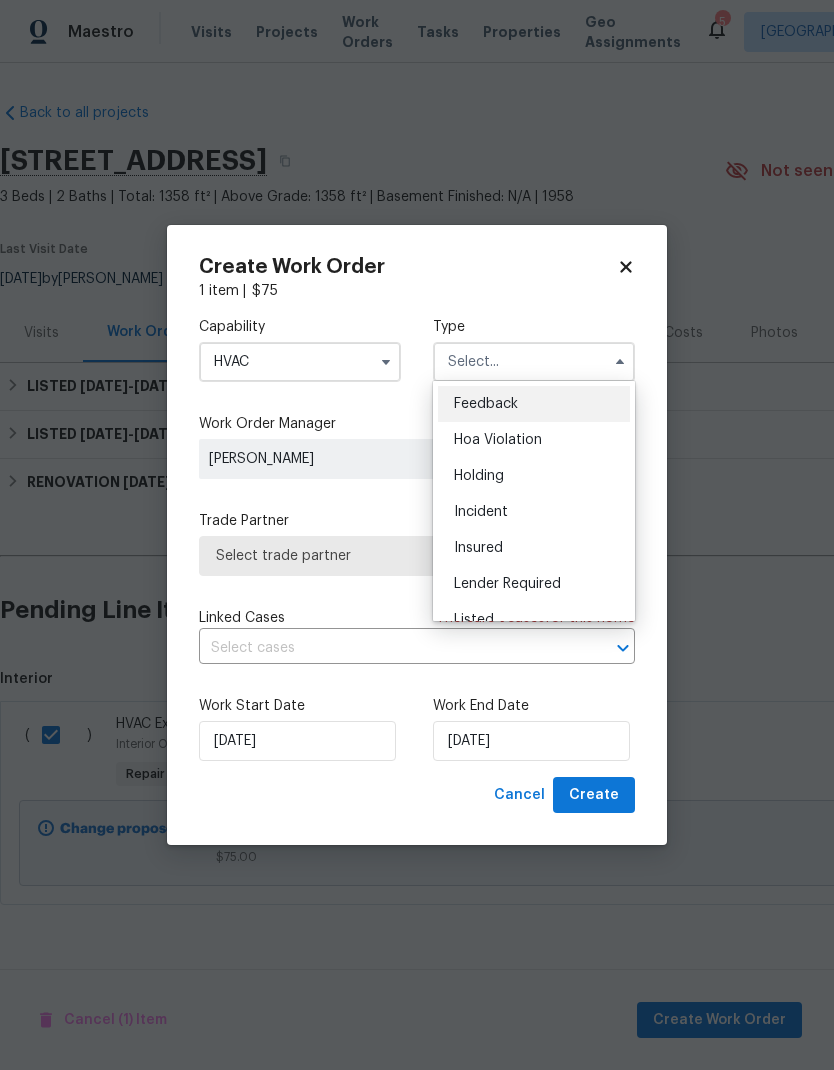 click on "Listed" at bounding box center (534, 620) 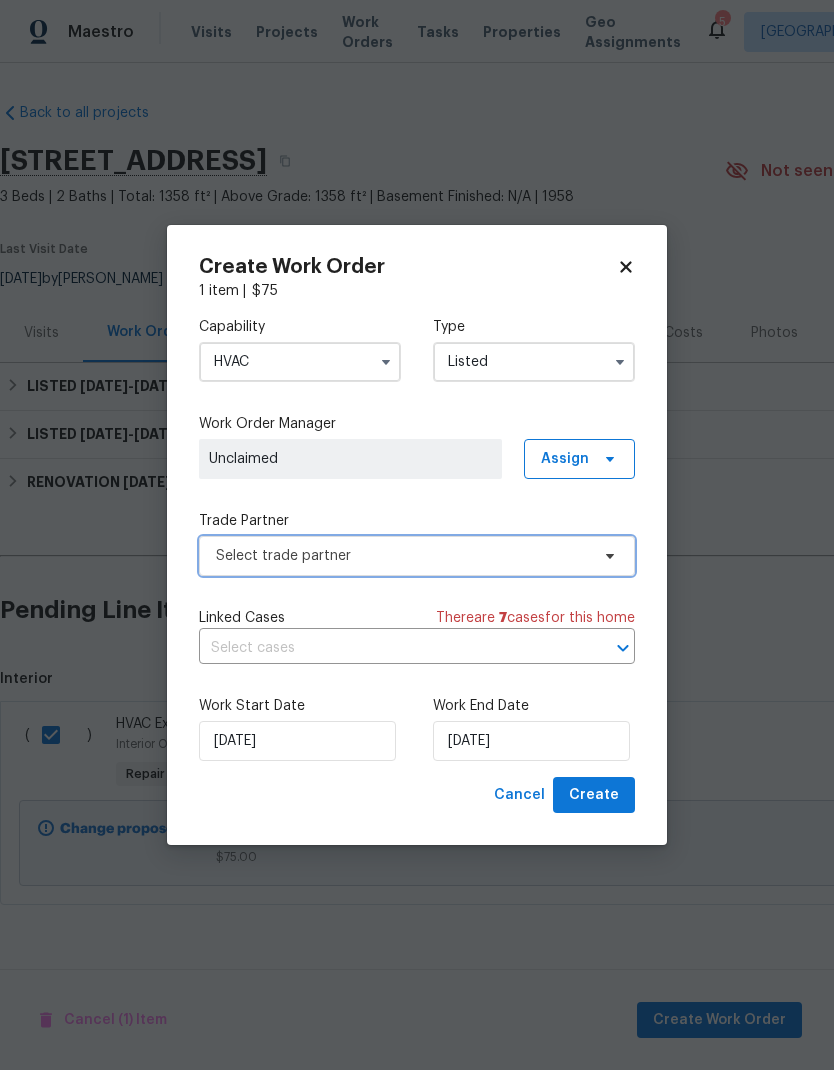click on "Select trade partner" at bounding box center (402, 556) 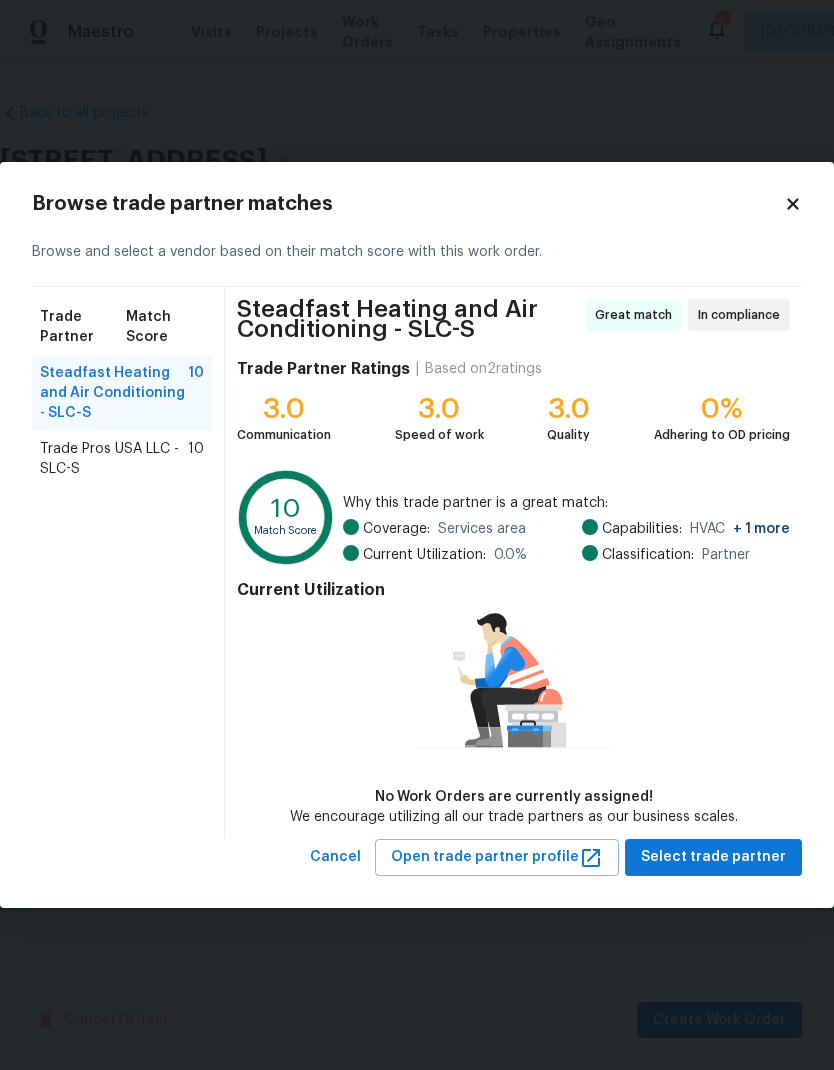 click on "Trade Pros USA LLC - SLC-S" at bounding box center [114, 459] 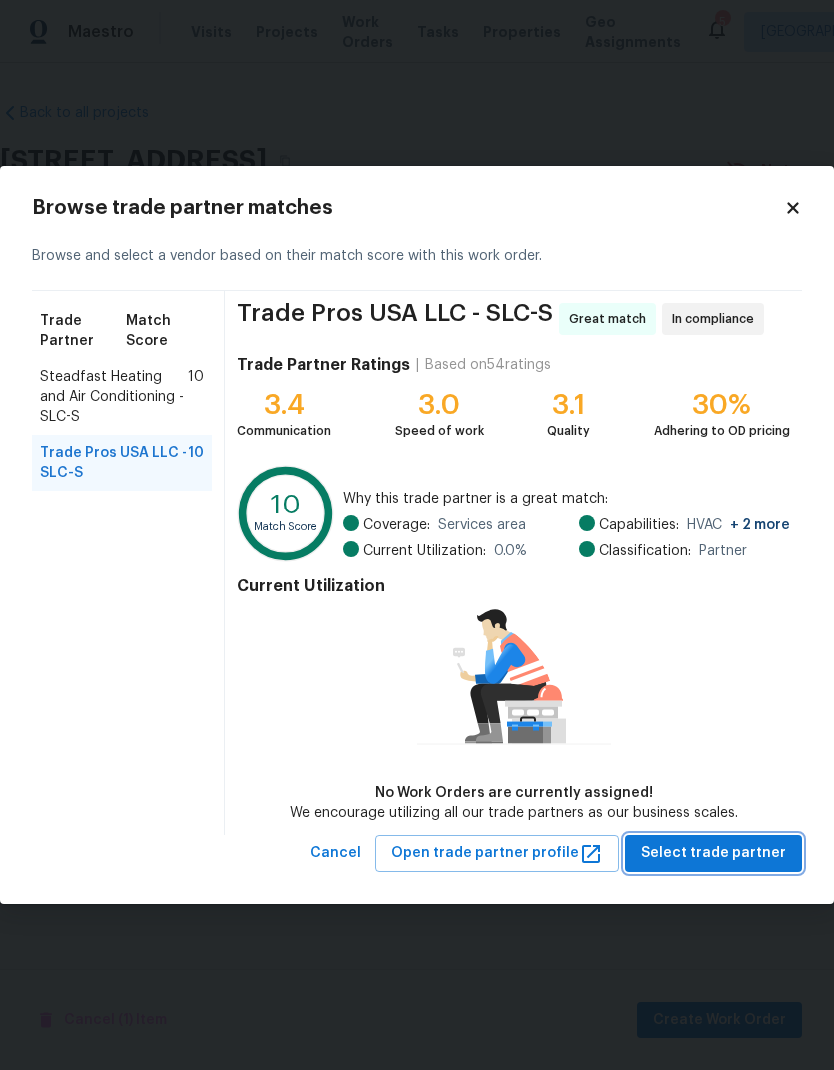 click on "Select trade partner" at bounding box center (713, 853) 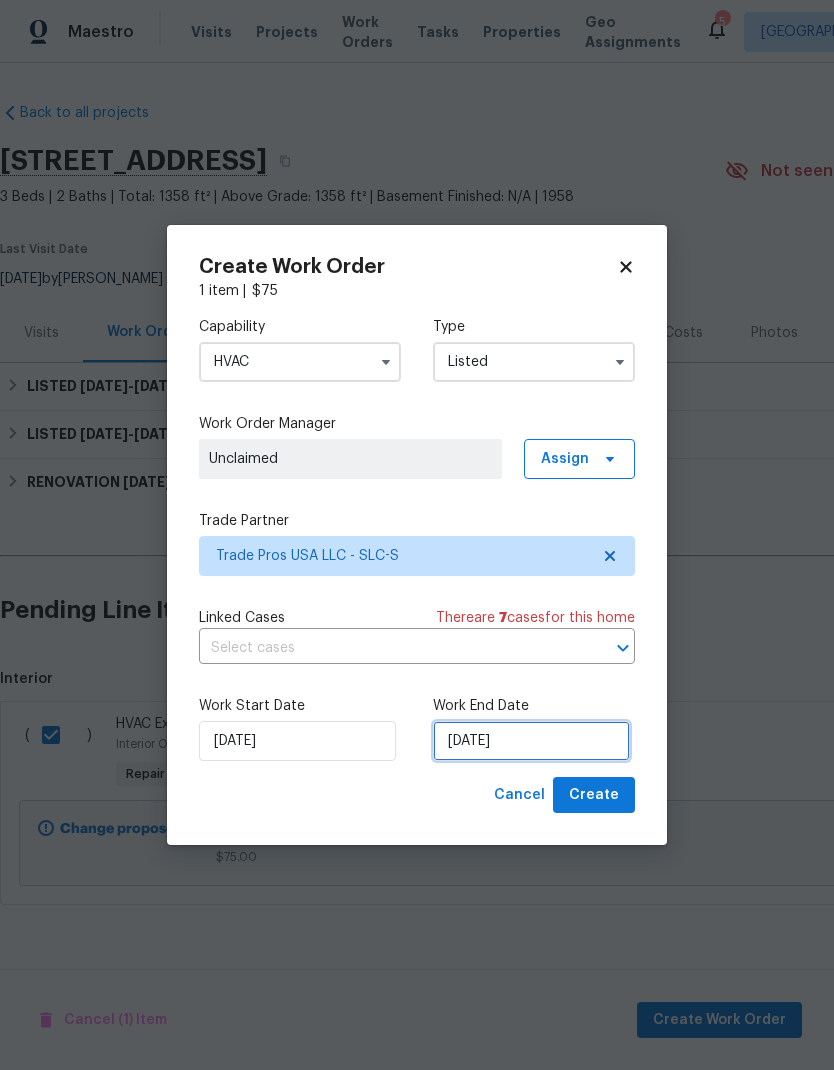 click on "[DATE]" at bounding box center (531, 741) 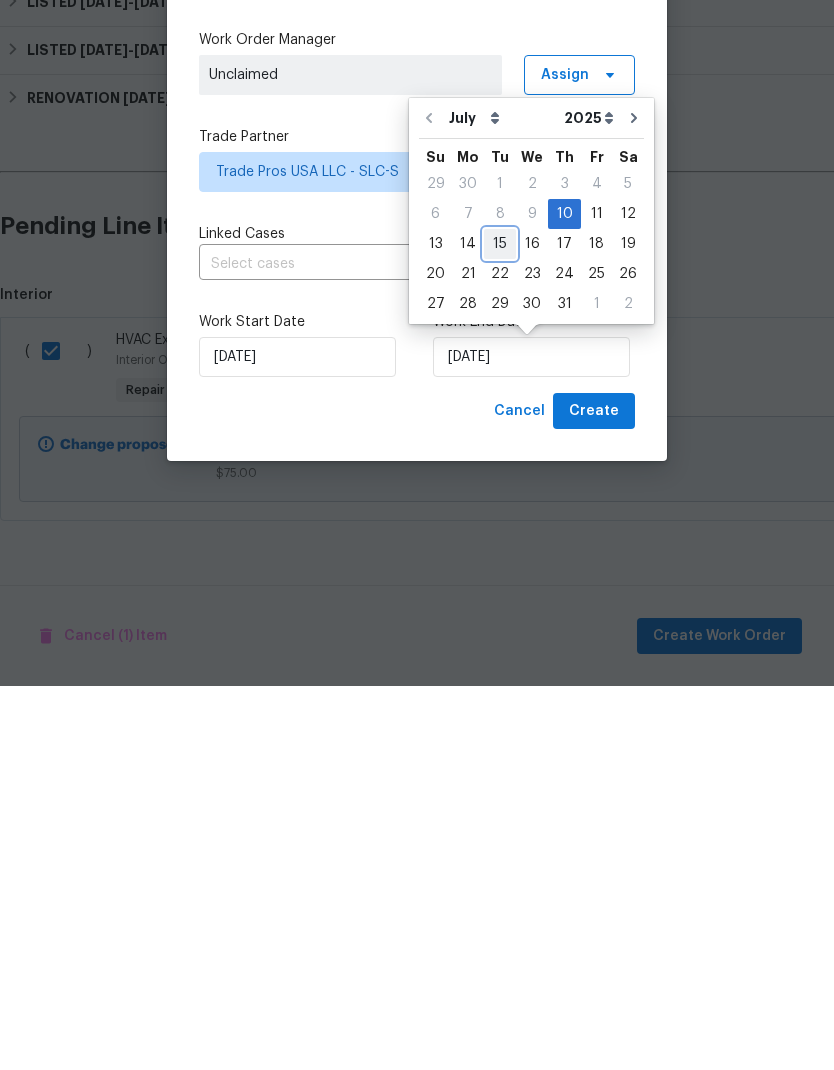 click on "15" at bounding box center (500, 628) 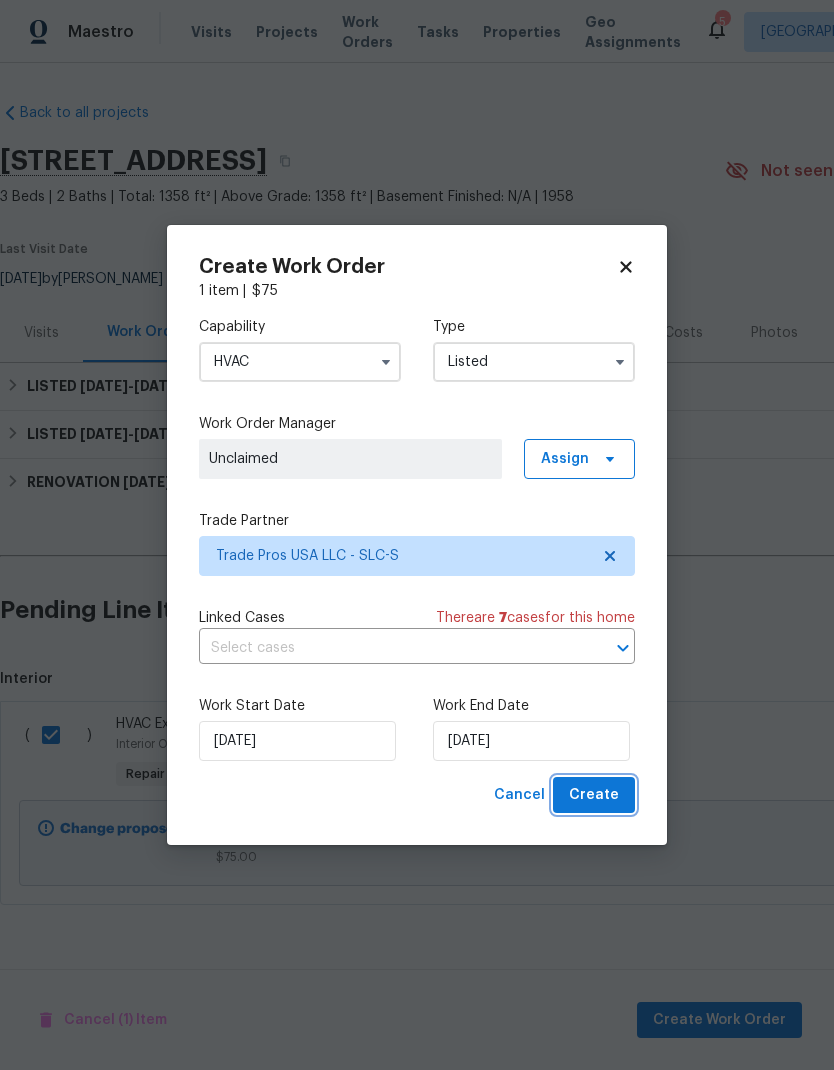 click on "Create" at bounding box center [594, 795] 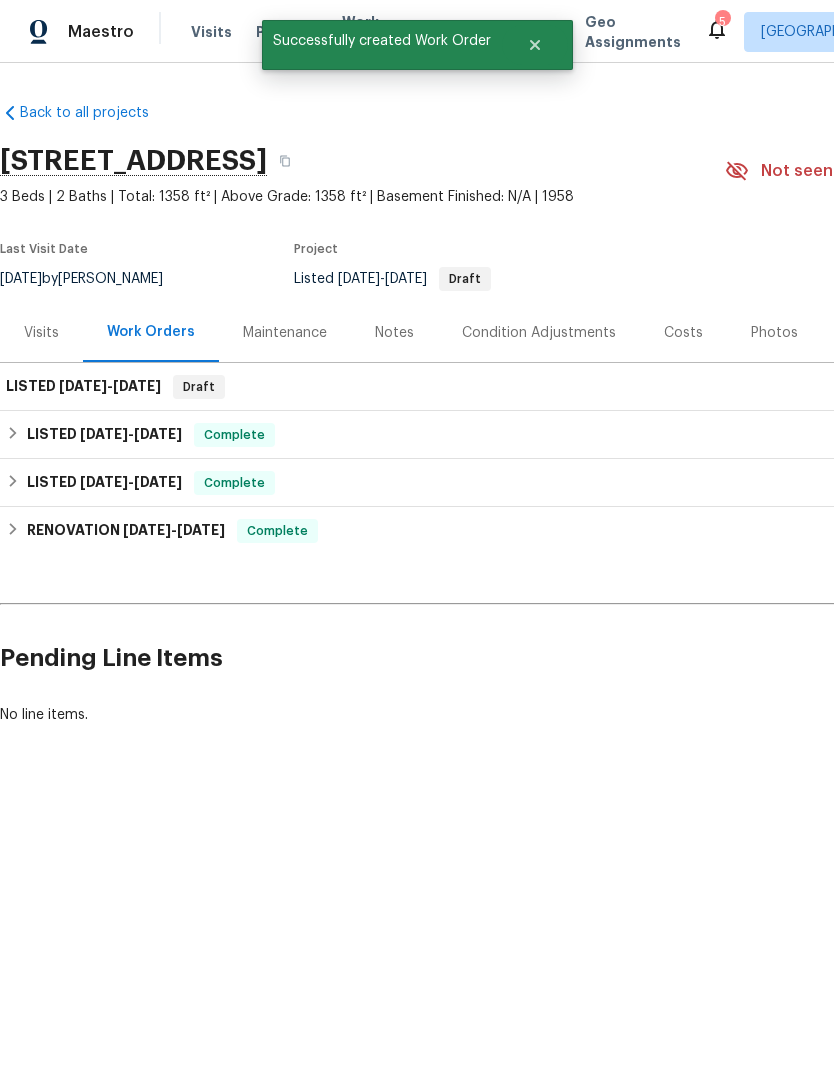 click on "Back to all projects 270 N 500 E, Spanish Fork, UT 84660 3 Beds | 2 Baths | Total: 1358 ft² | Above Grade: 1358 ft² | Basement Finished: N/A | 1958 Not seen today Mark Seen Actions Last Visit Date 7/8/2025  by  Scott Beirdneau   Project Listed   7/10/2025  -  7/15/2025 Draft Visits Work Orders Maintenance Notes Condition Adjustments Costs Photos Floor Plans Cases LISTED   7/10/25  -  7/15/25 Draft Trade Pros USA LLC HVAC, PLUMBING, ELECTRICAL $75.00 1 Repair 7/10/2025  -  7/15/2025 Draft LISTED   6/26/25  -  7/14/25 Complete VV Commercial Cleaning Services LLC LANDSCAPING_MAINTENANCE $350.00 1 Repair 7/8/2025  -  7/14/2025 Complete LISTED   6/12/25  -  6/13/25 Complete VRX Photography PHOTOGRAPHY $120.00 1 Repair 6/12/2025  -  6/13/2025 Complete RENOVATION   5/20/25  -  6/9/25 Complete Kaluso Painting GENERAL_CONTRACTOR $13,068.16 25 Repairs 5/20/2025  -  6/4/2025 Paid Centralized Purchasing PAINTING, APPLIANCE, CABINETS, OD_SELECT $550.19 1 Repair 5/20/2025  -  5/20/2025 Complete Sherwin Williams FLOORING" at bounding box center (417, 462) 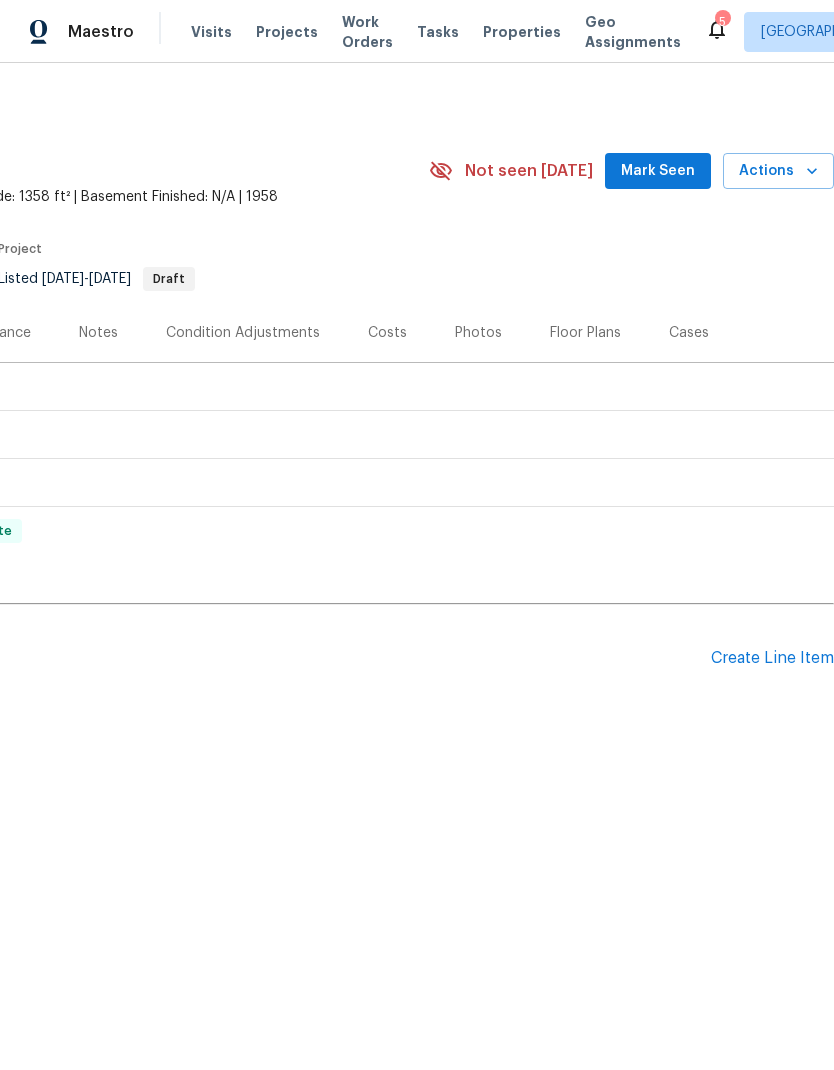 scroll, scrollTop: 0, scrollLeft: 296, axis: horizontal 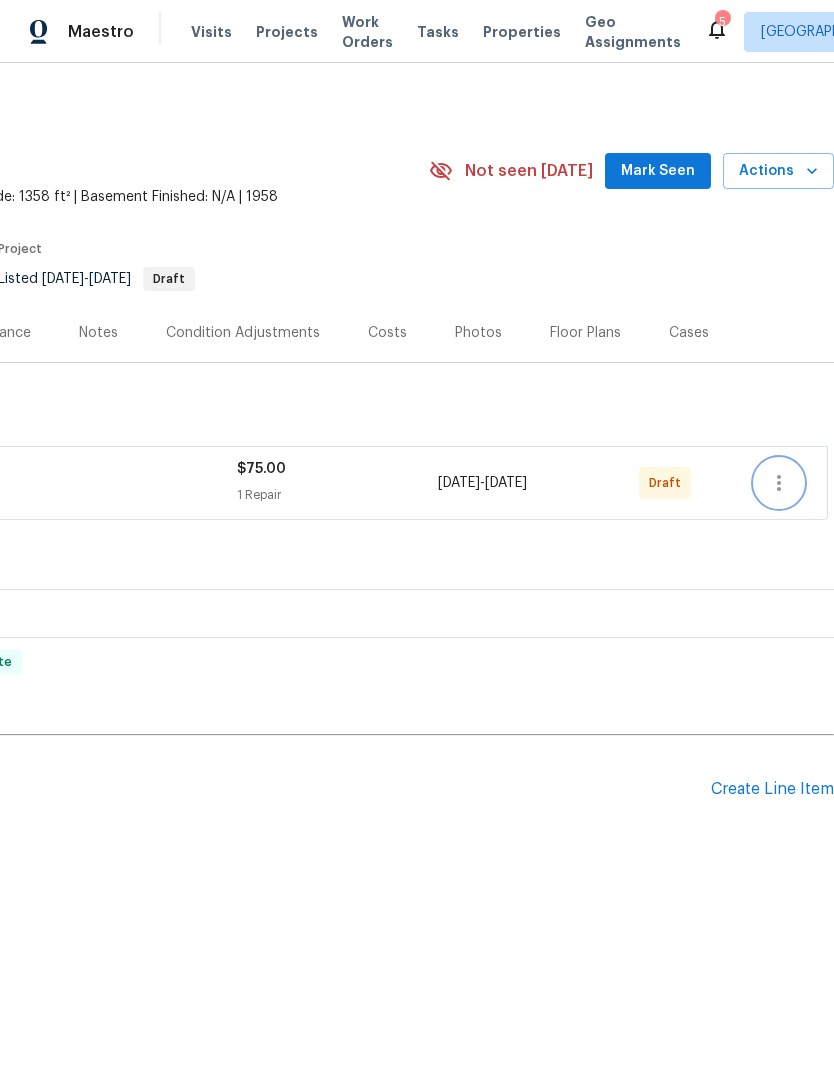 click 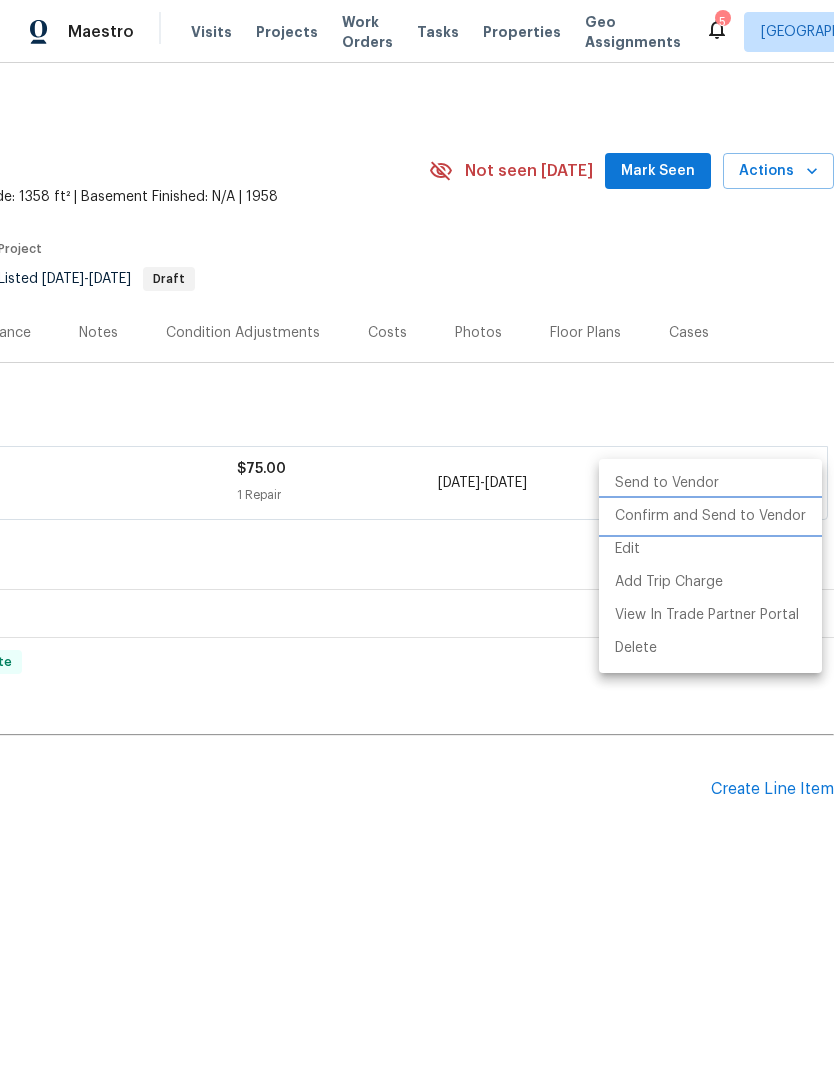 click on "Confirm and Send to Vendor" at bounding box center (710, 516) 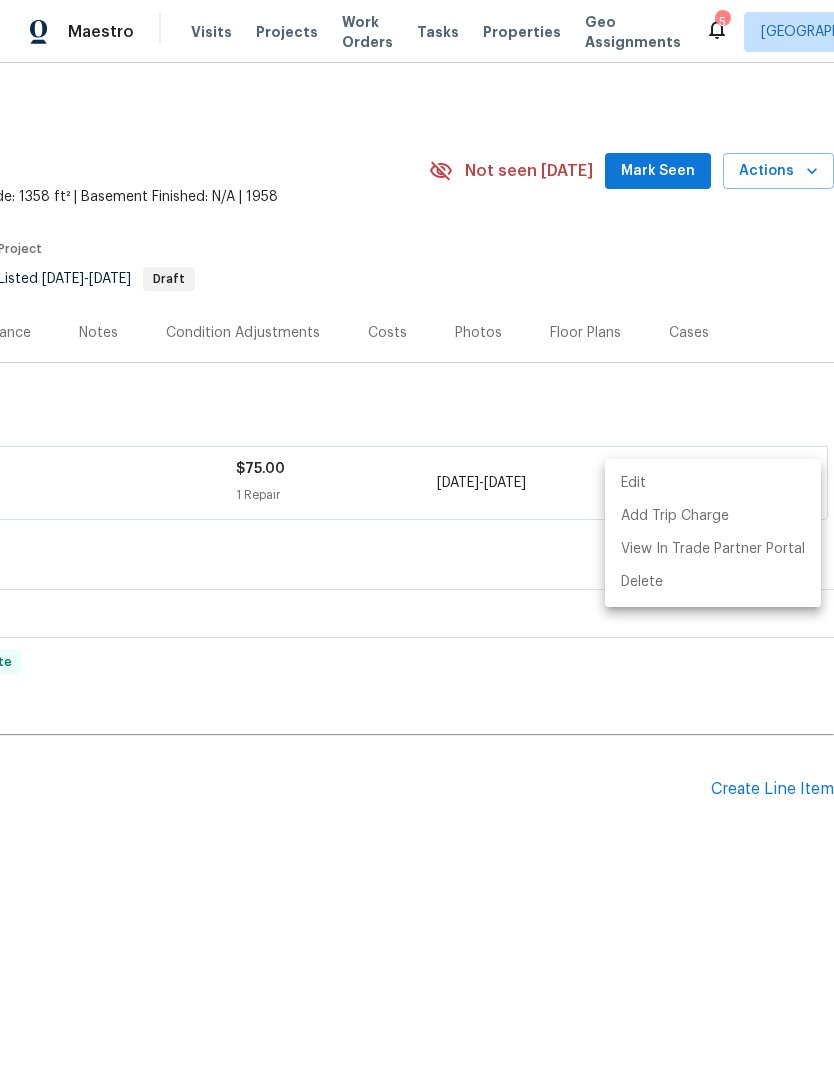 click at bounding box center (417, 535) 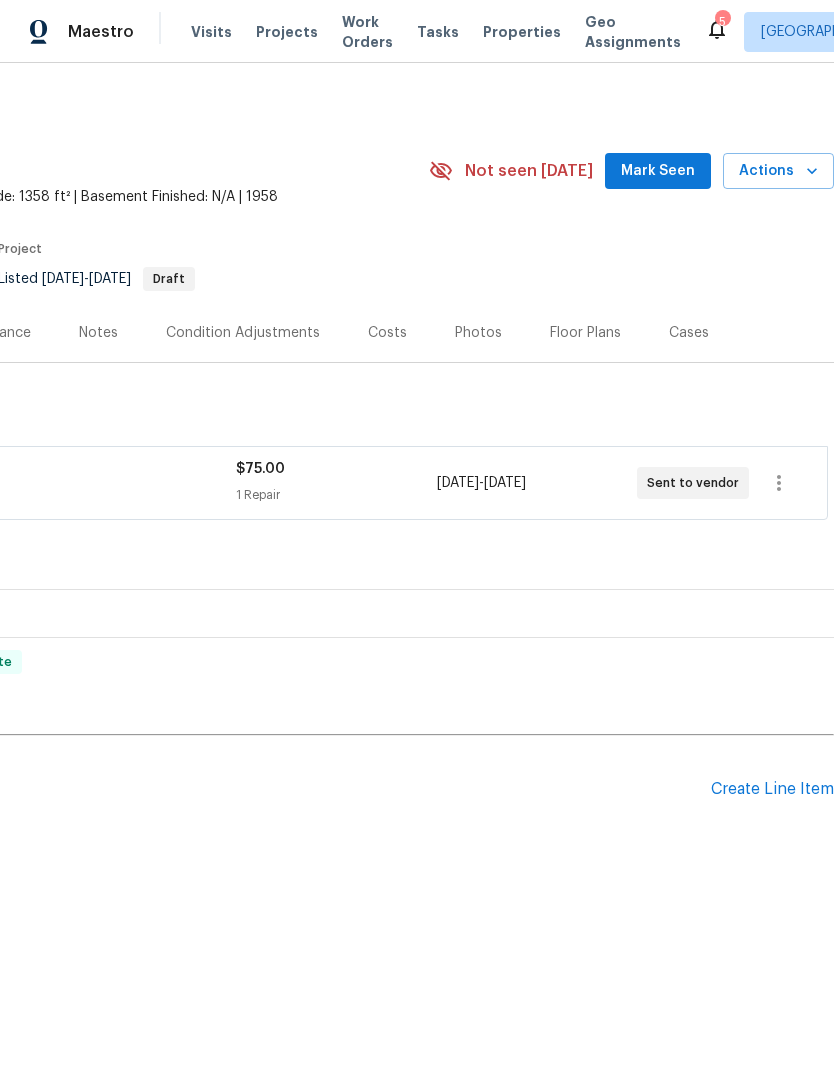 click on "Back to all projects 270 N 500 E, Spanish Fork, UT 84660 3 Beds | 2 Baths | Total: 1358 ft² | Above Grade: 1358 ft² | Basement Finished: N/A | 1958 Not seen today Mark Seen Actions Last Visit Date 7/8/2025  by  Scott Beirdneau   Project Listed   7/10/2025  -  7/15/2025 Draft Visits Work Orders Maintenance Notes Condition Adjustments Costs Photos Floor Plans Cases LISTED   7/10/25  -  7/15/25 Draft Trade Pros USA LLC HVAC, PLUMBING, ELECTRICAL $75.00 1 Repair 7/10/2025  -  7/15/2025 Sent to vendor LISTED   6/26/25  -  7/14/25 Complete VV Commercial Cleaning Services LLC LANDSCAPING_MAINTENANCE $350.00 1 Repair 7/8/2025  -  7/14/2025 Complete LISTED   6/12/25  -  6/13/25 Complete VRX Photography PHOTOGRAPHY $120.00 1 Repair 6/12/2025  -  6/13/2025 Complete RENOVATION   5/20/25  -  6/9/25 Complete Kaluso Painting GENERAL_CONTRACTOR $13,068.16 25 Repairs 5/20/2025  -  6/4/2025 Paid Centralized Purchasing PAINTING, APPLIANCE, CABINETS, OD_SELECT $550.19 1 Repair 5/20/2025  -  5/20/2025 Complete Sherwin Williams" at bounding box center (417, 527) 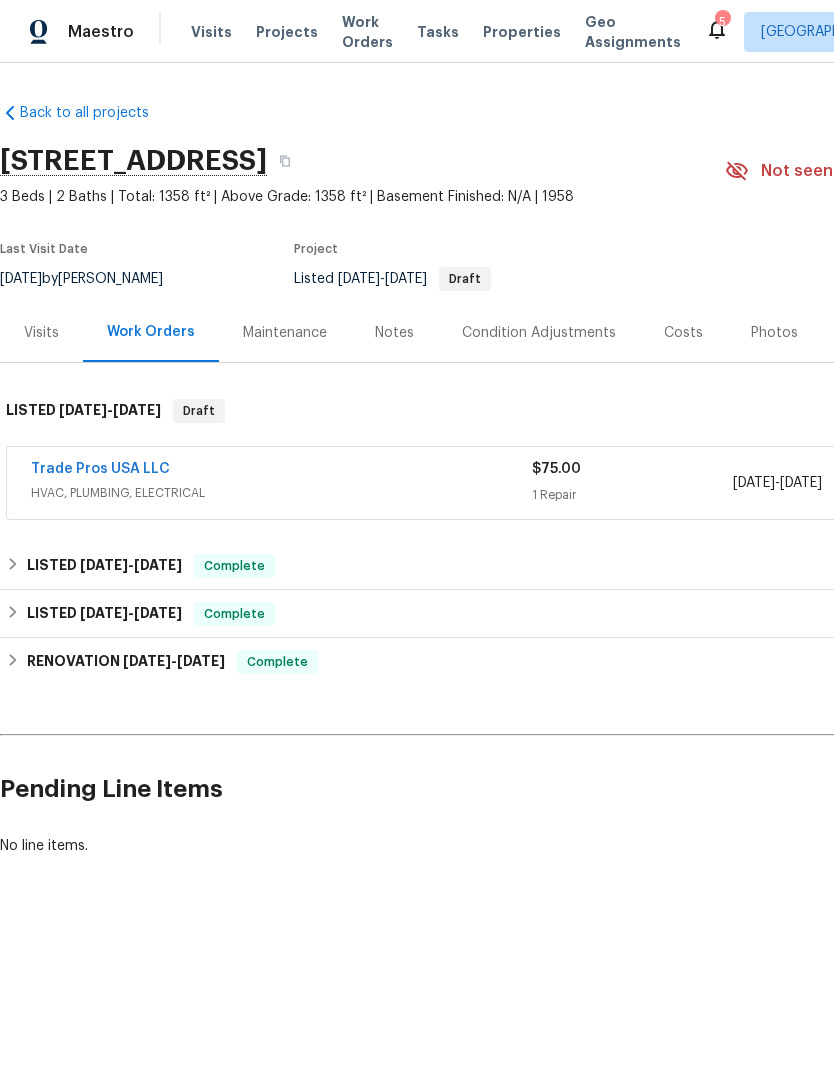 scroll, scrollTop: 0, scrollLeft: 0, axis: both 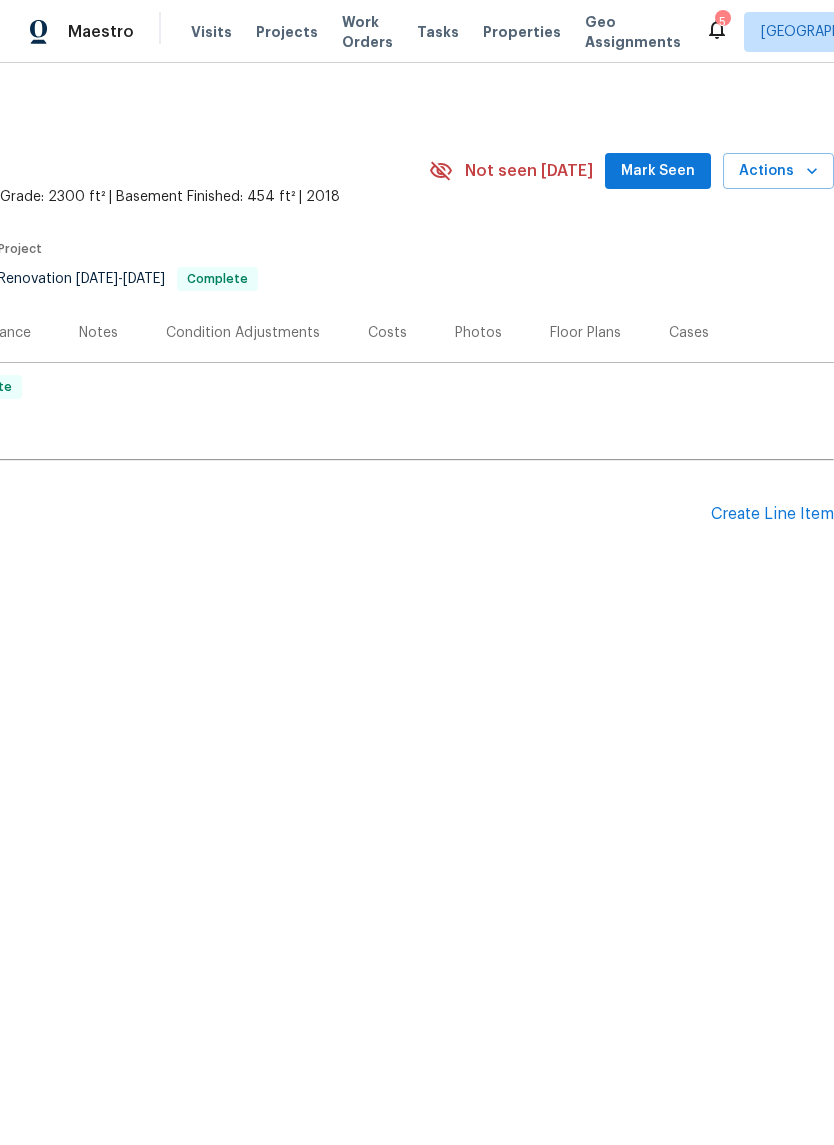 click on "Create Line Item" at bounding box center [772, 514] 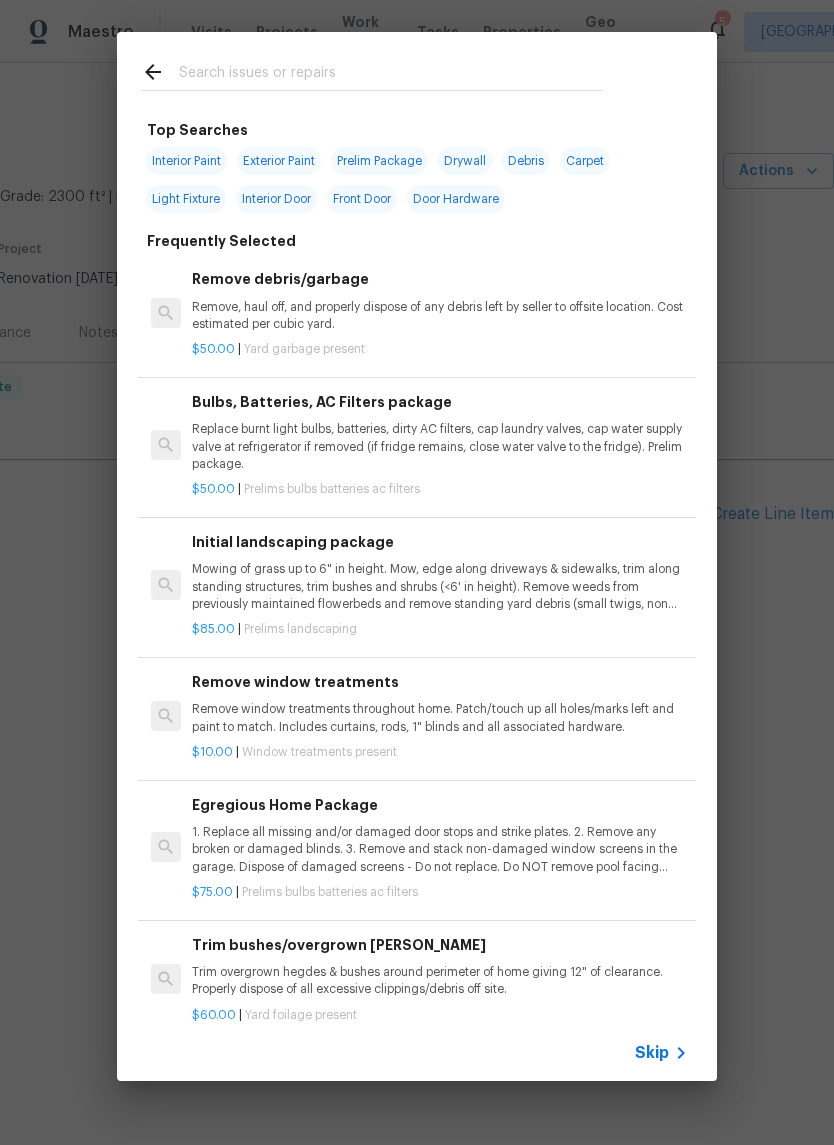 click 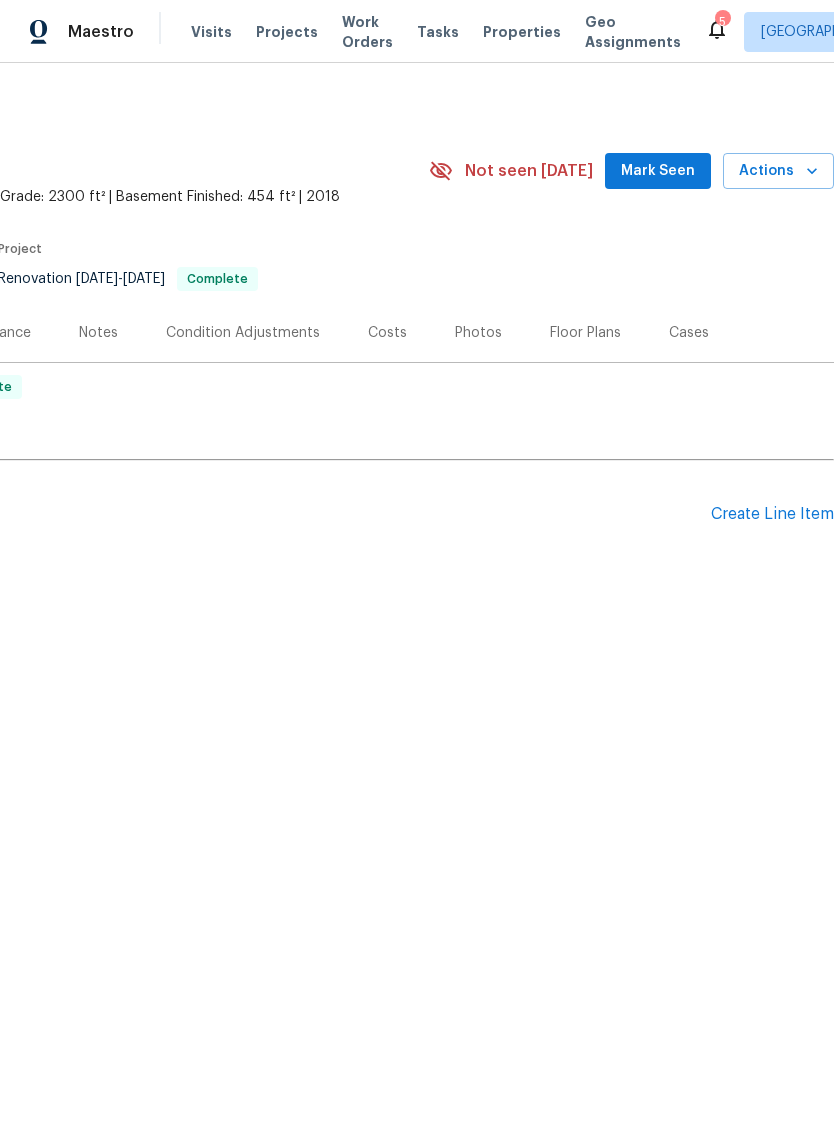 scroll, scrollTop: 0, scrollLeft: 296, axis: horizontal 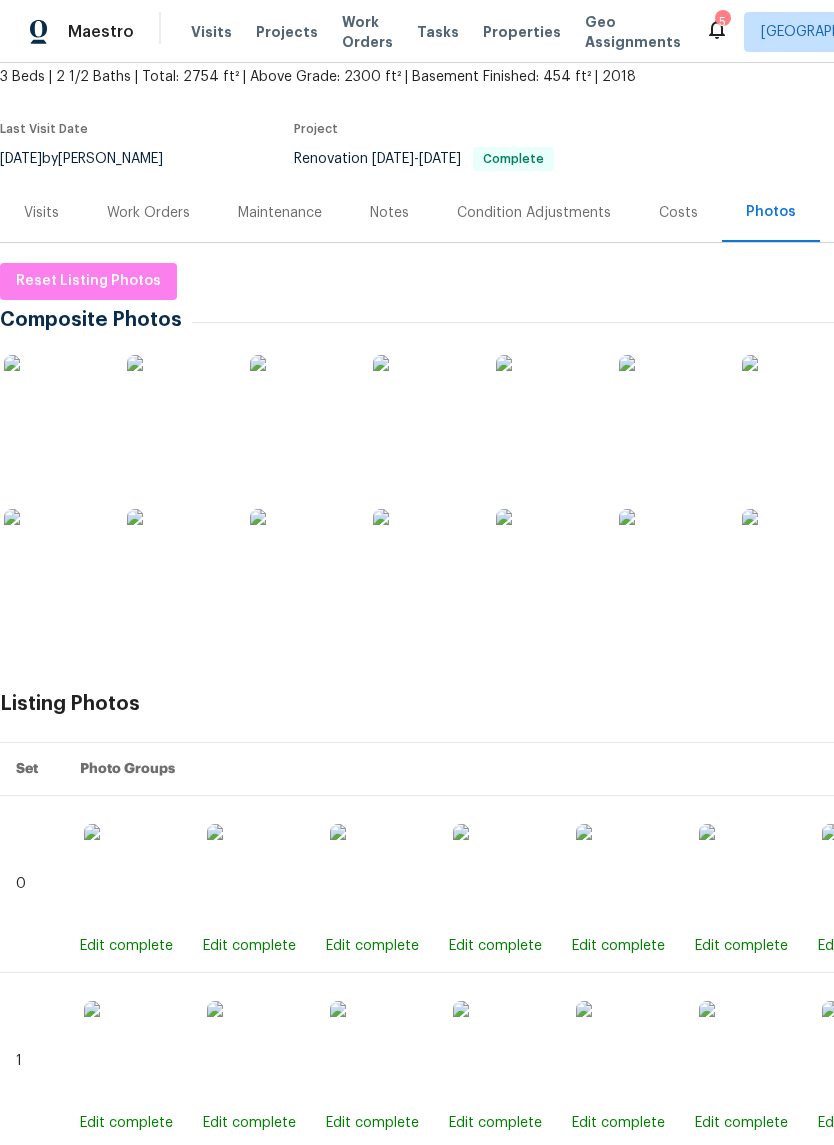 click on "Work Orders" at bounding box center [148, 212] 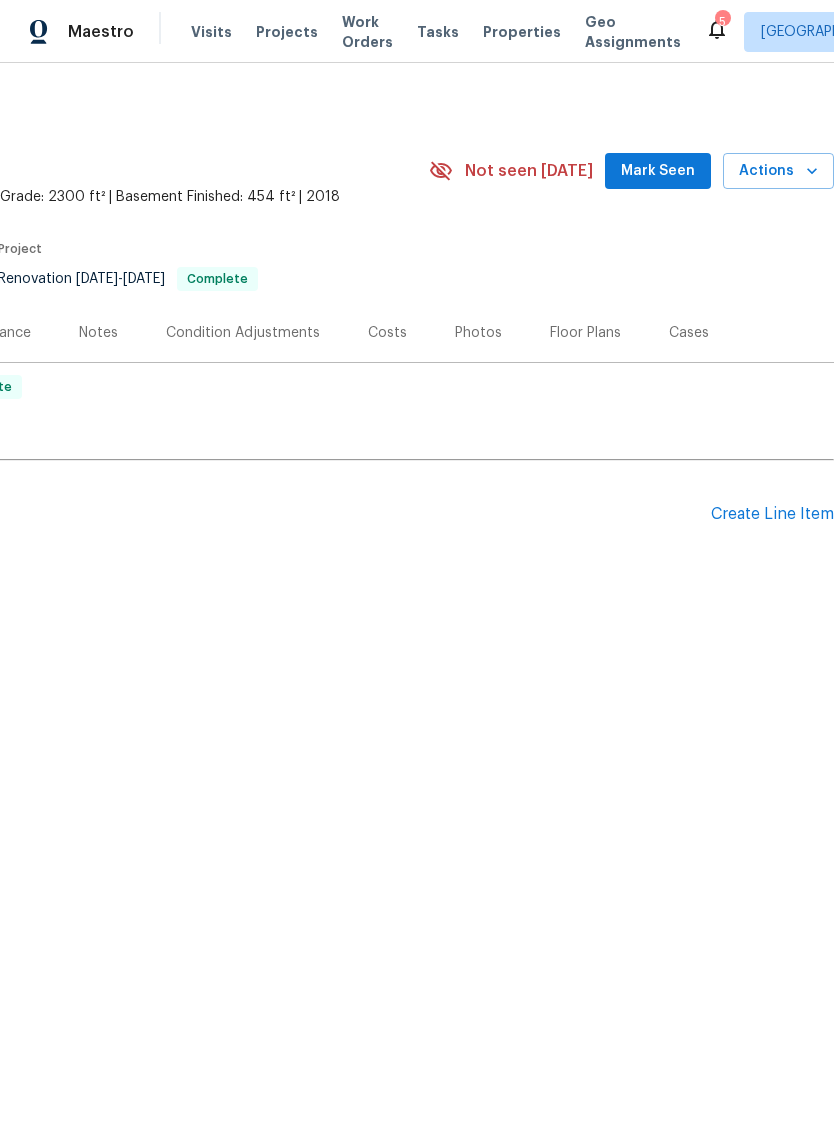 click on "Create Line Item" at bounding box center [772, 514] 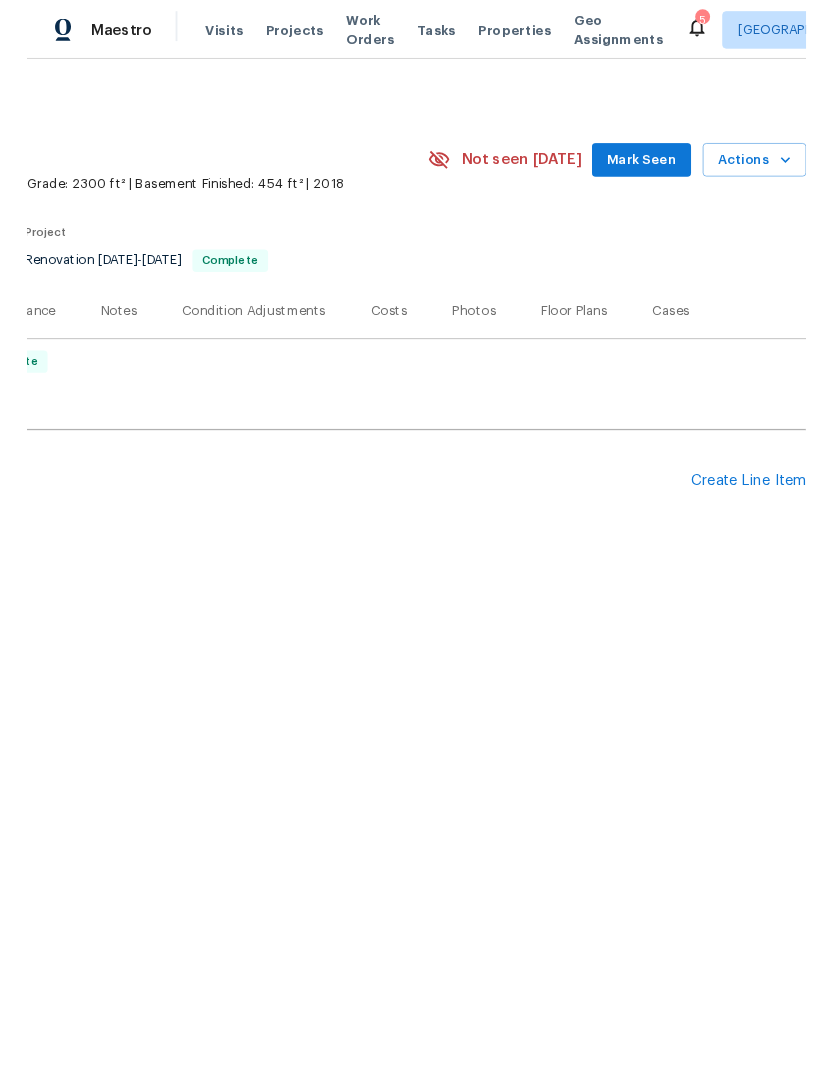 scroll, scrollTop: 0, scrollLeft: 296, axis: horizontal 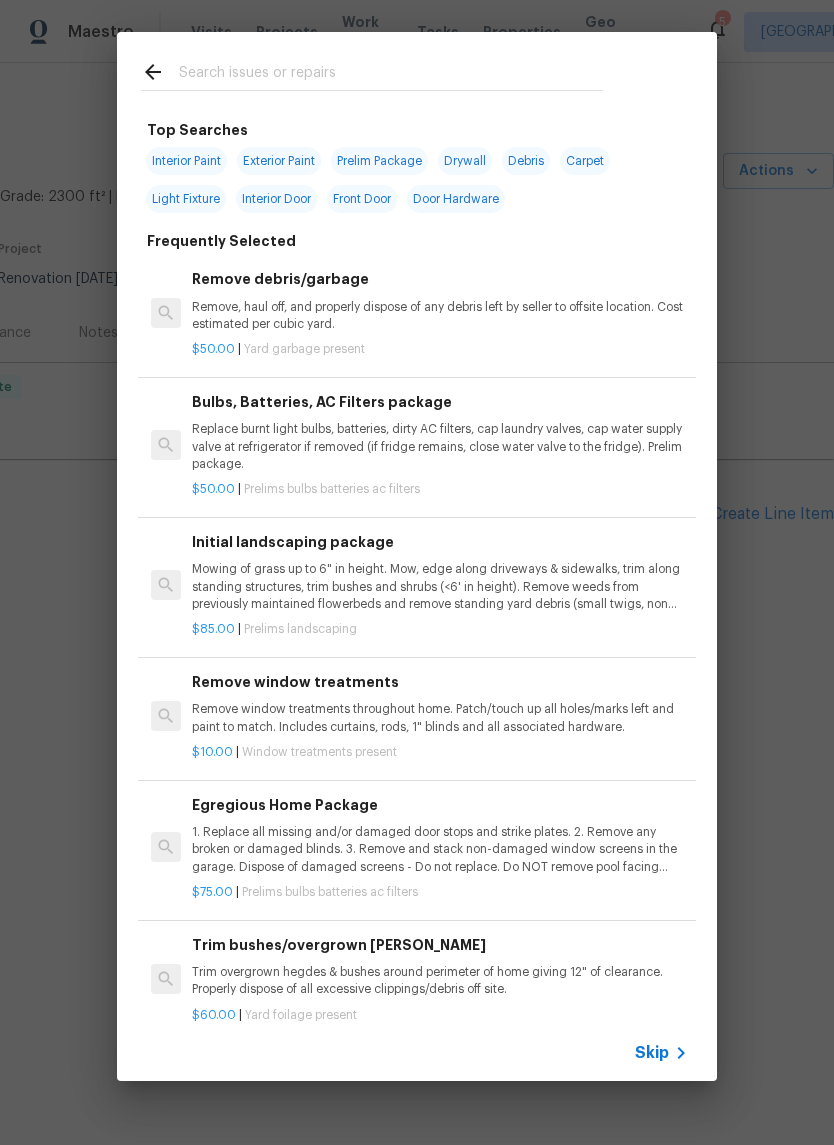 click at bounding box center (391, 75) 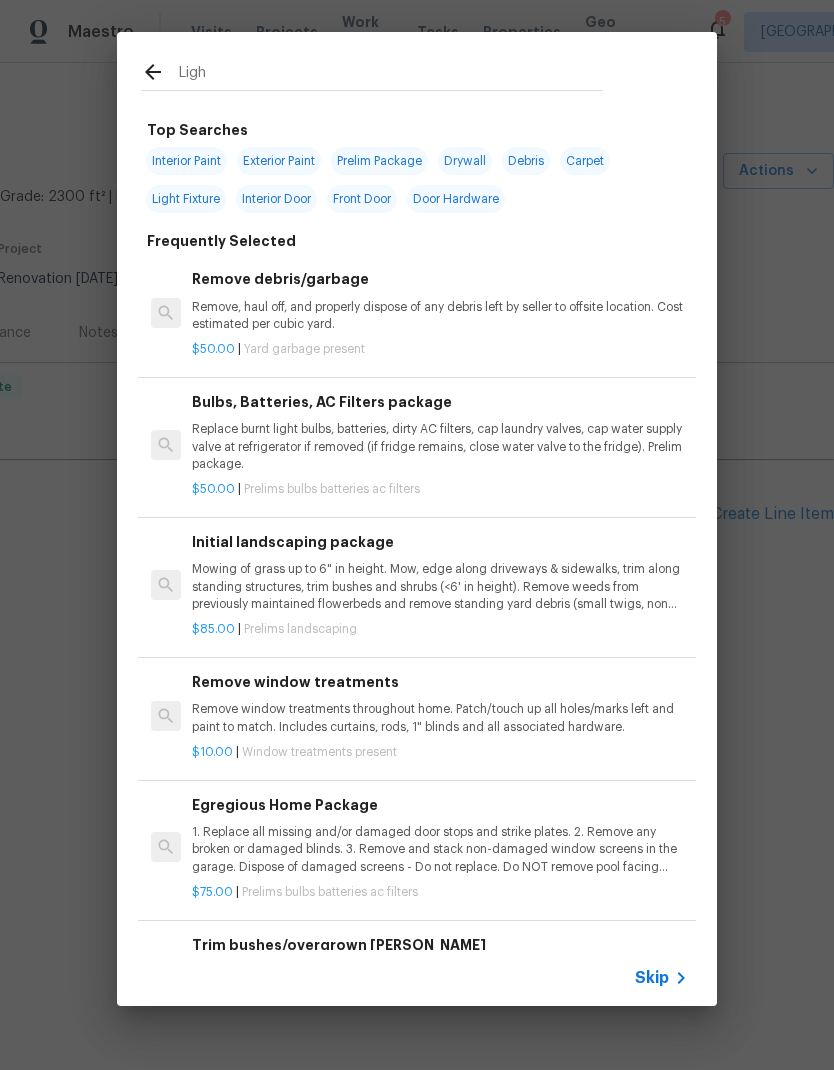 type on "Light" 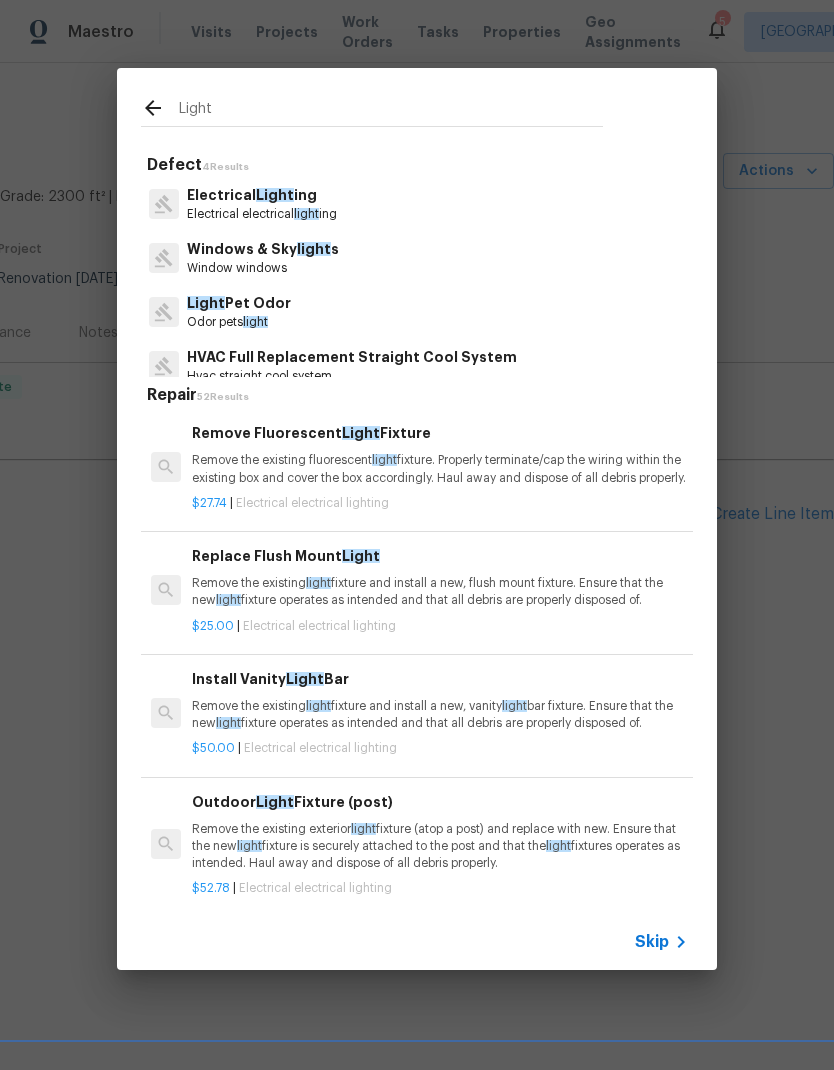 click on "Electrical electrical  light ing" at bounding box center [262, 214] 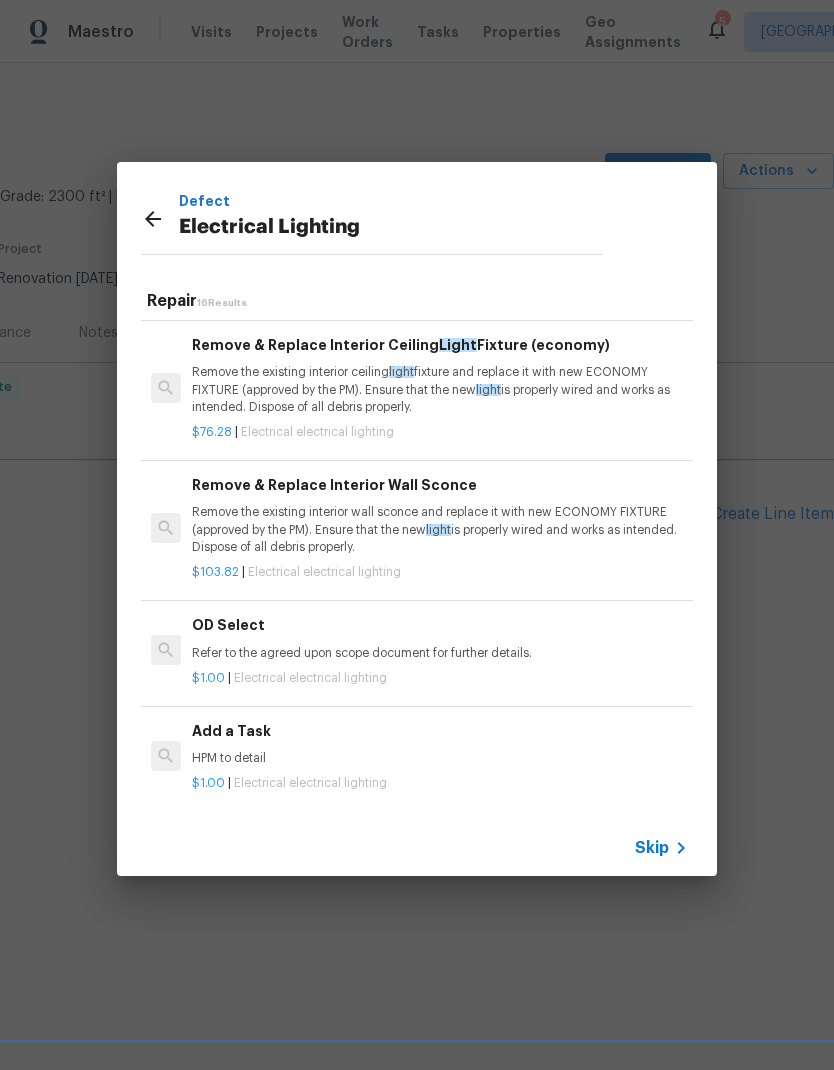 scroll, scrollTop: 1625, scrollLeft: 0, axis: vertical 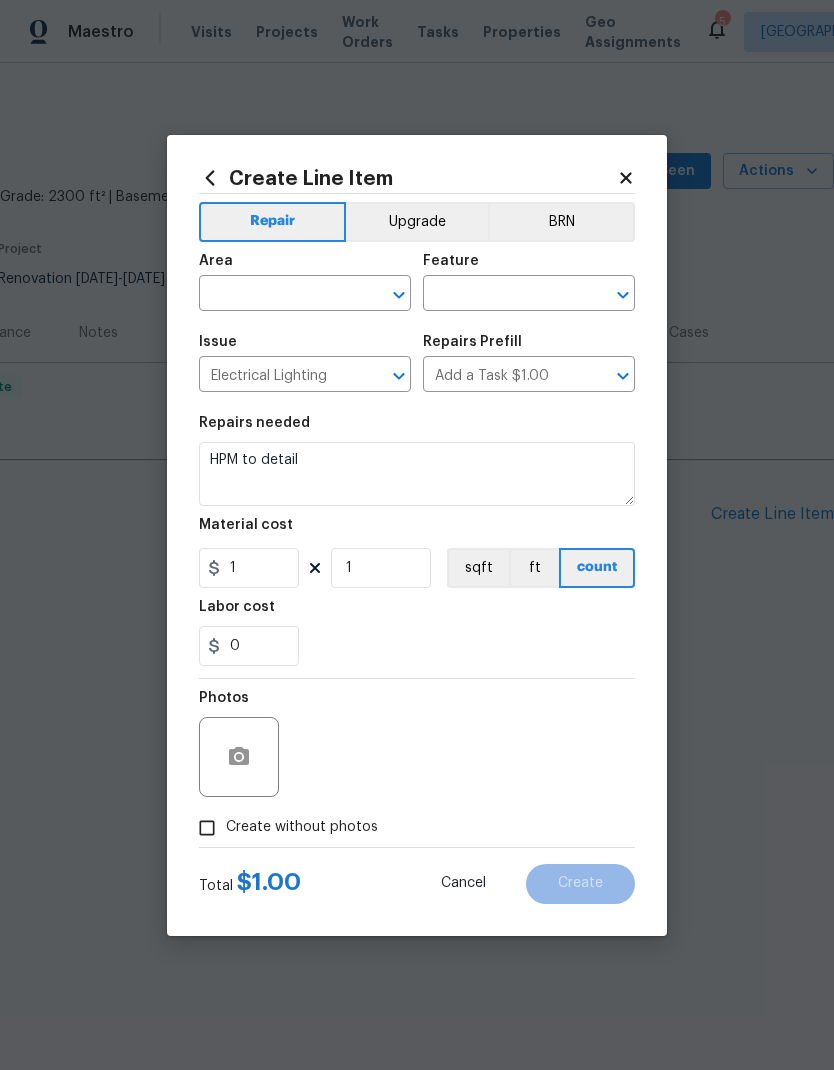 click at bounding box center [277, 295] 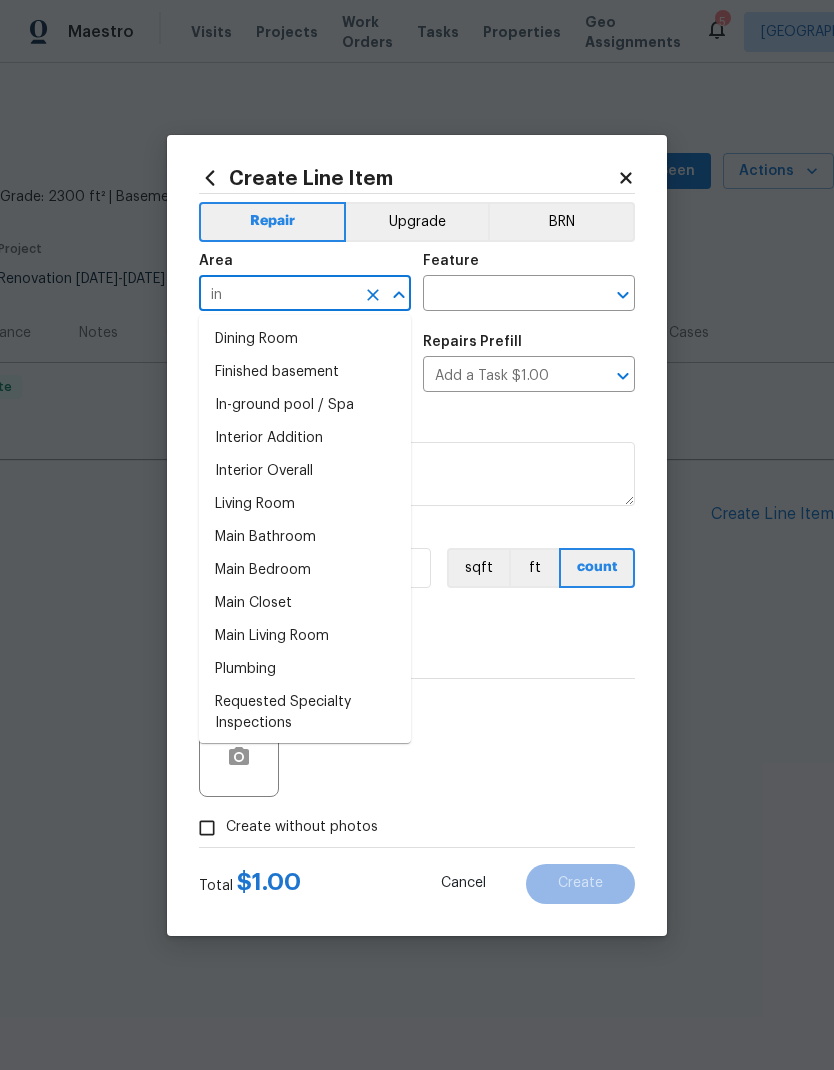 type on "i" 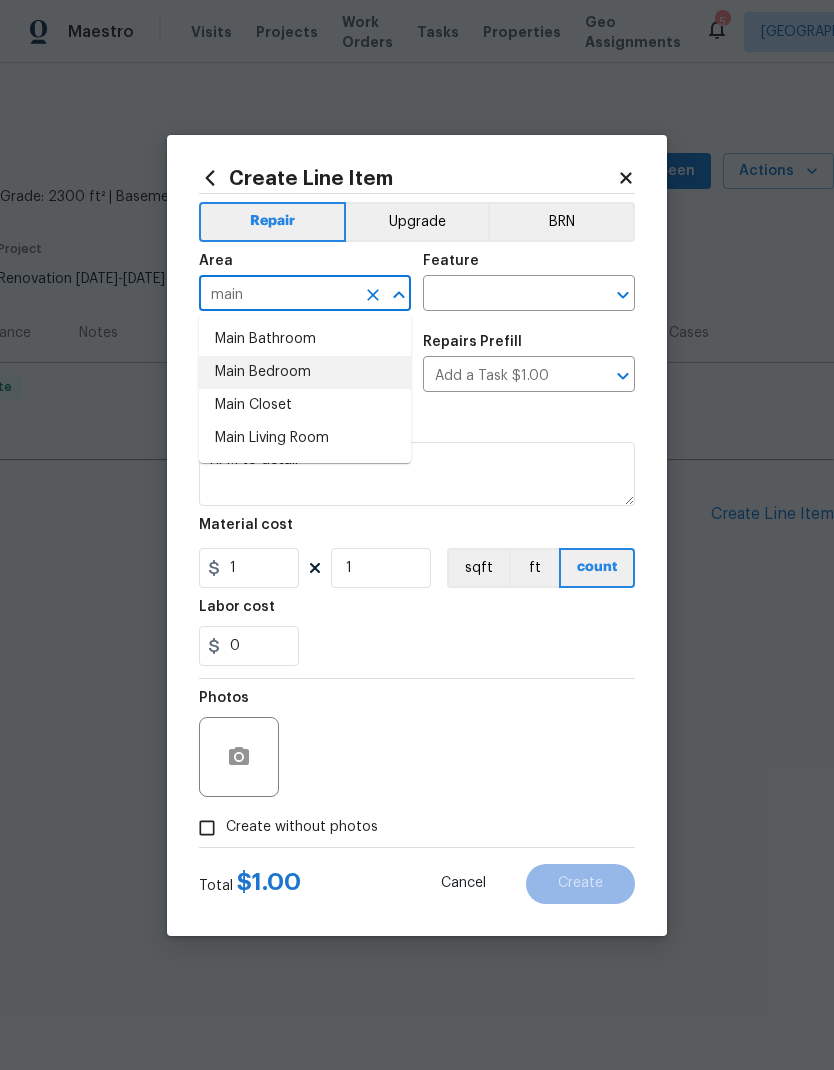 click on "Main Bedroom" at bounding box center [305, 372] 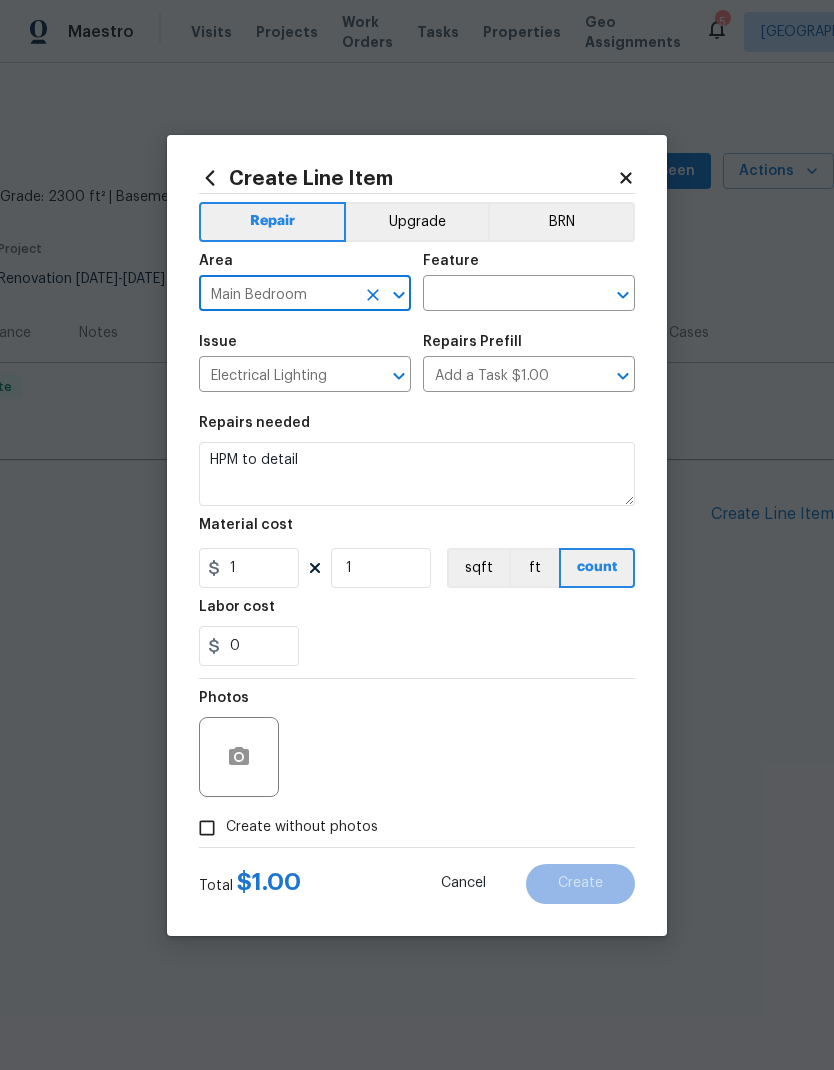 click at bounding box center (501, 295) 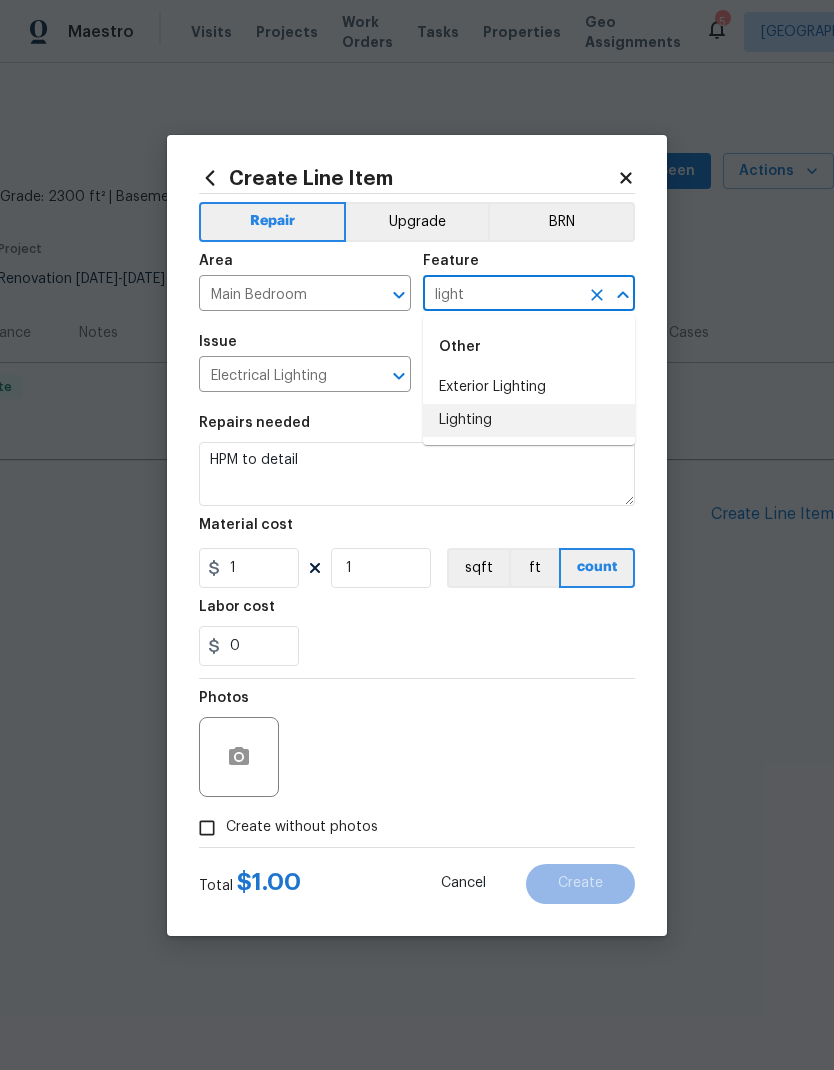 click on "Lighting" at bounding box center (529, 420) 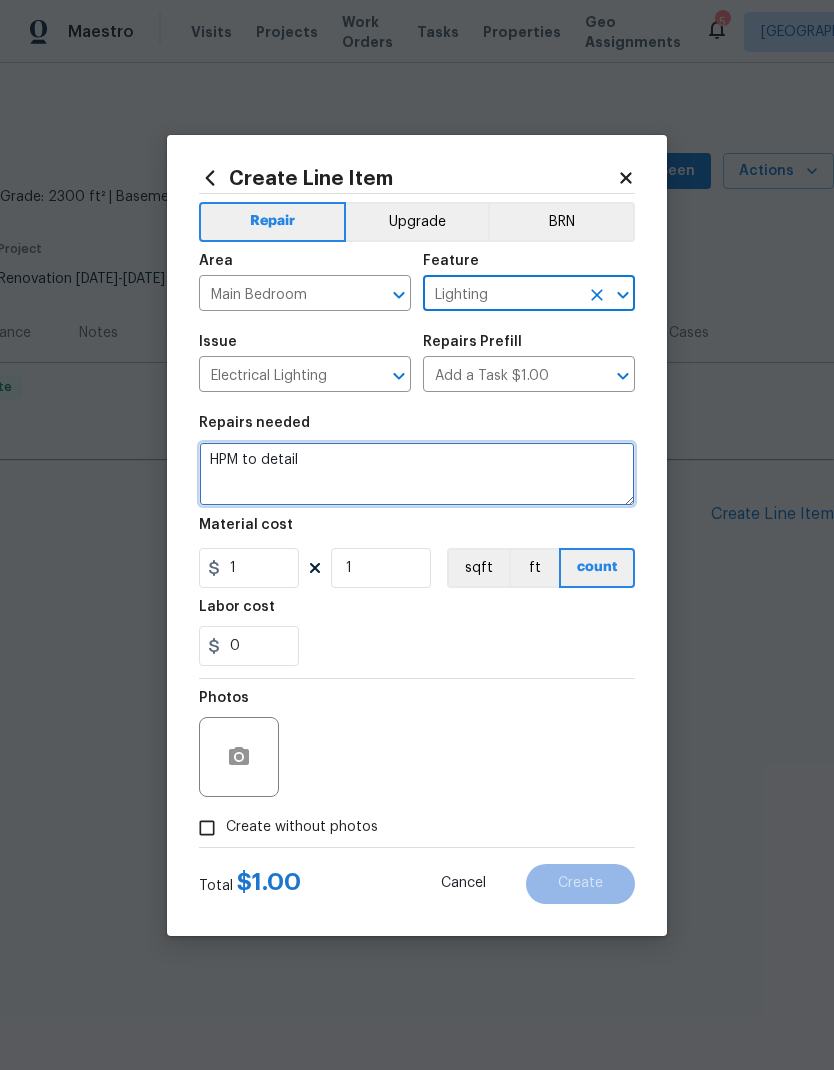 click on "HPM to detail" at bounding box center (417, 474) 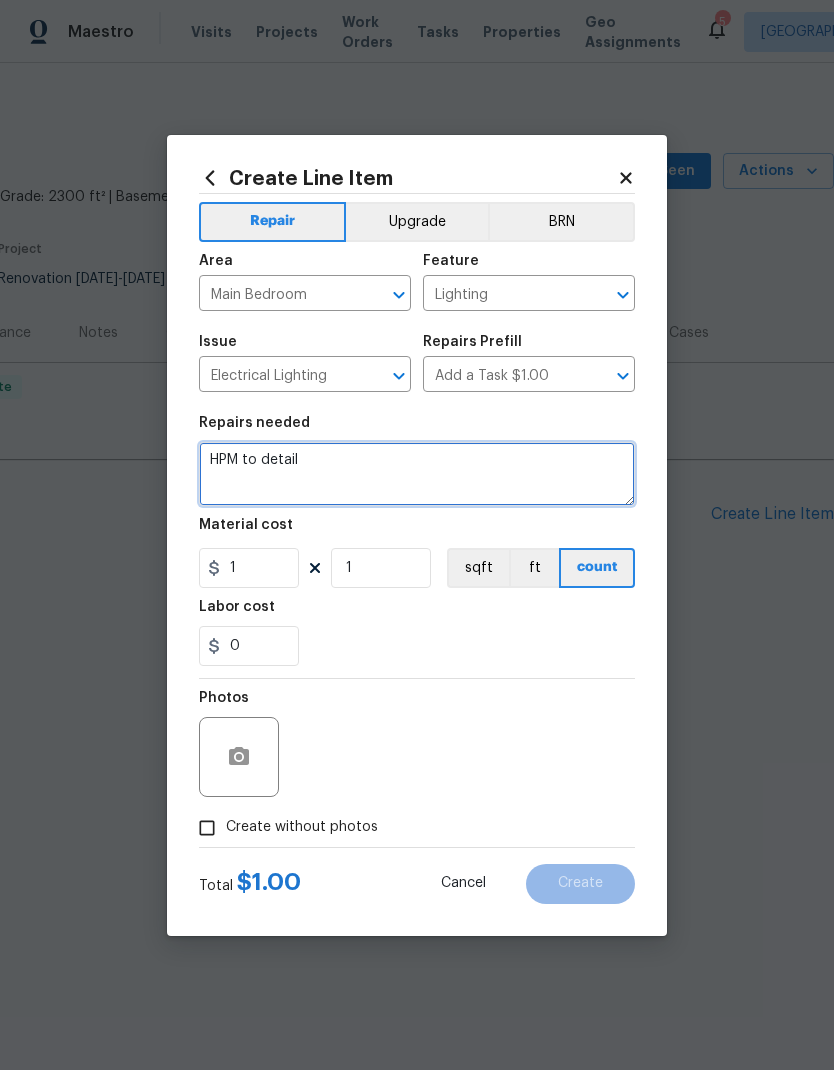 click on "HPM to detail" at bounding box center (417, 474) 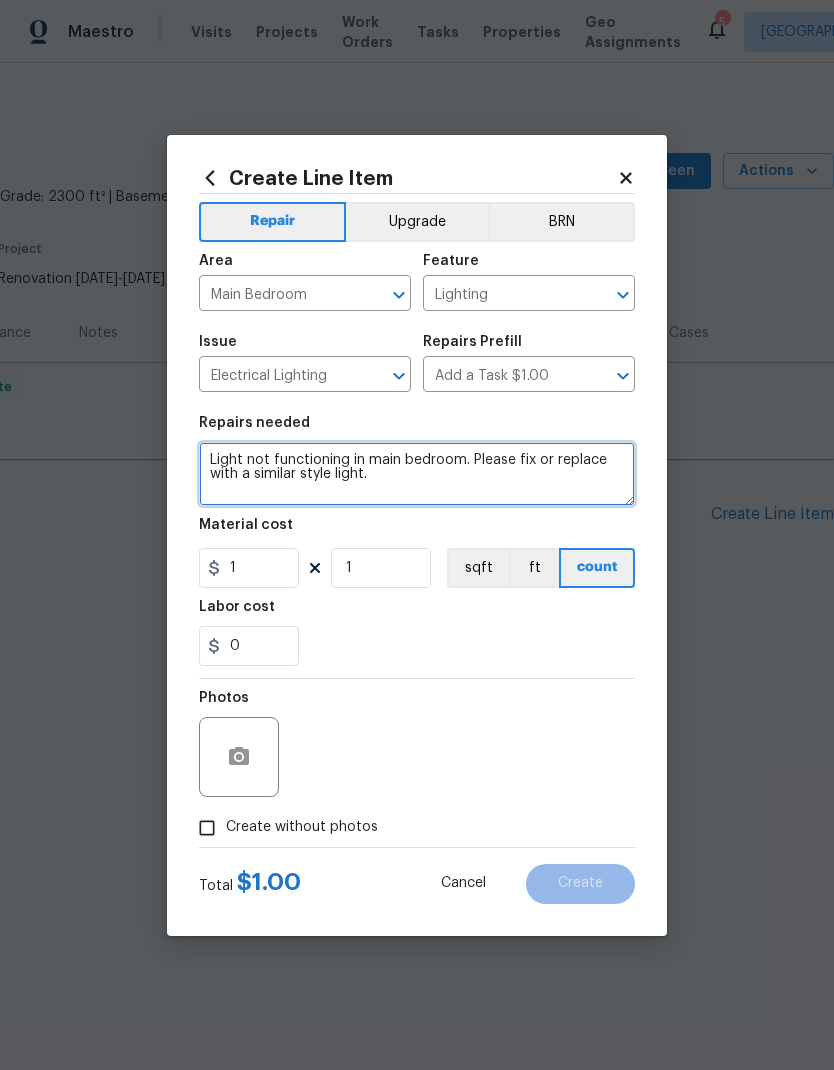 type on "Light not functioning in main bedroom. Please fix or replace with a similar style light." 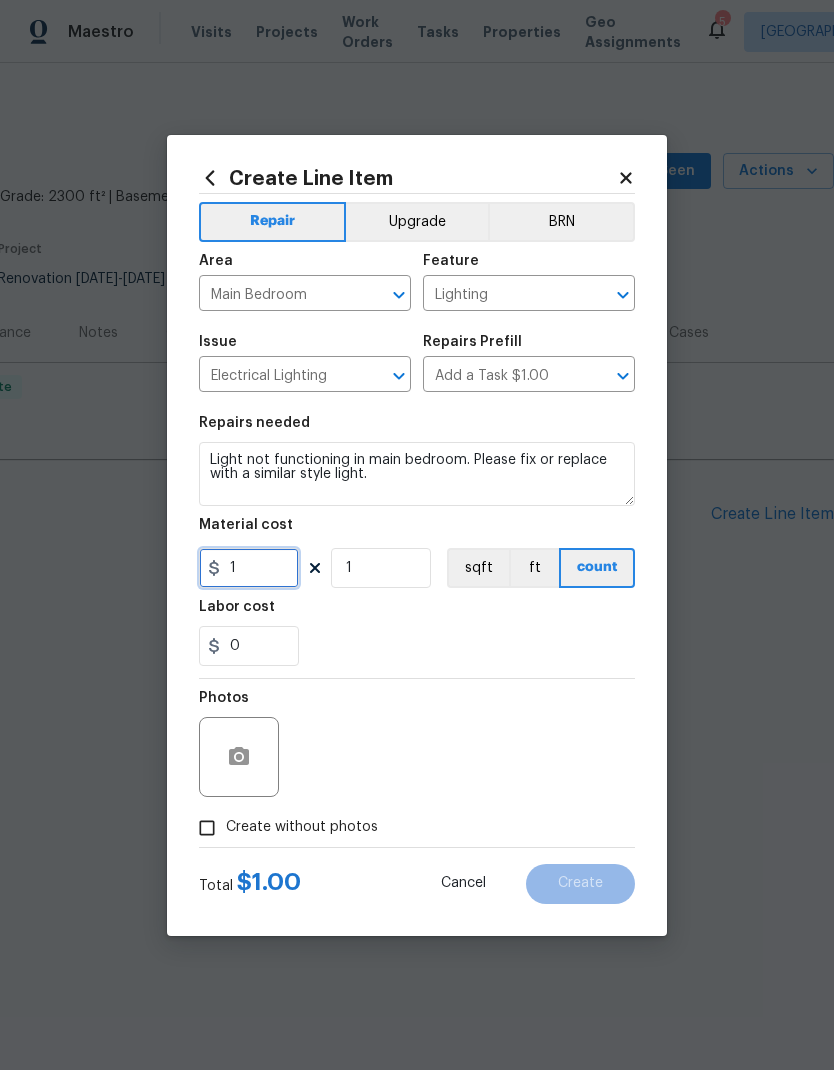 click on "1" at bounding box center (249, 568) 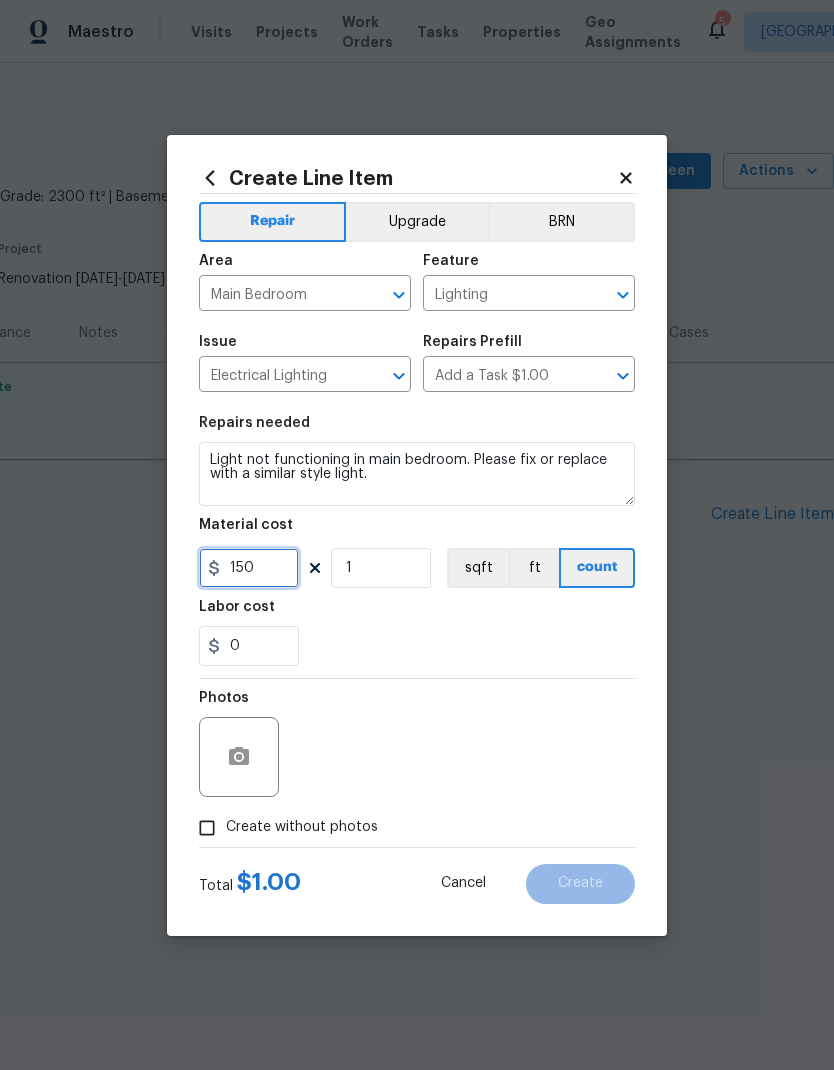 type on "150" 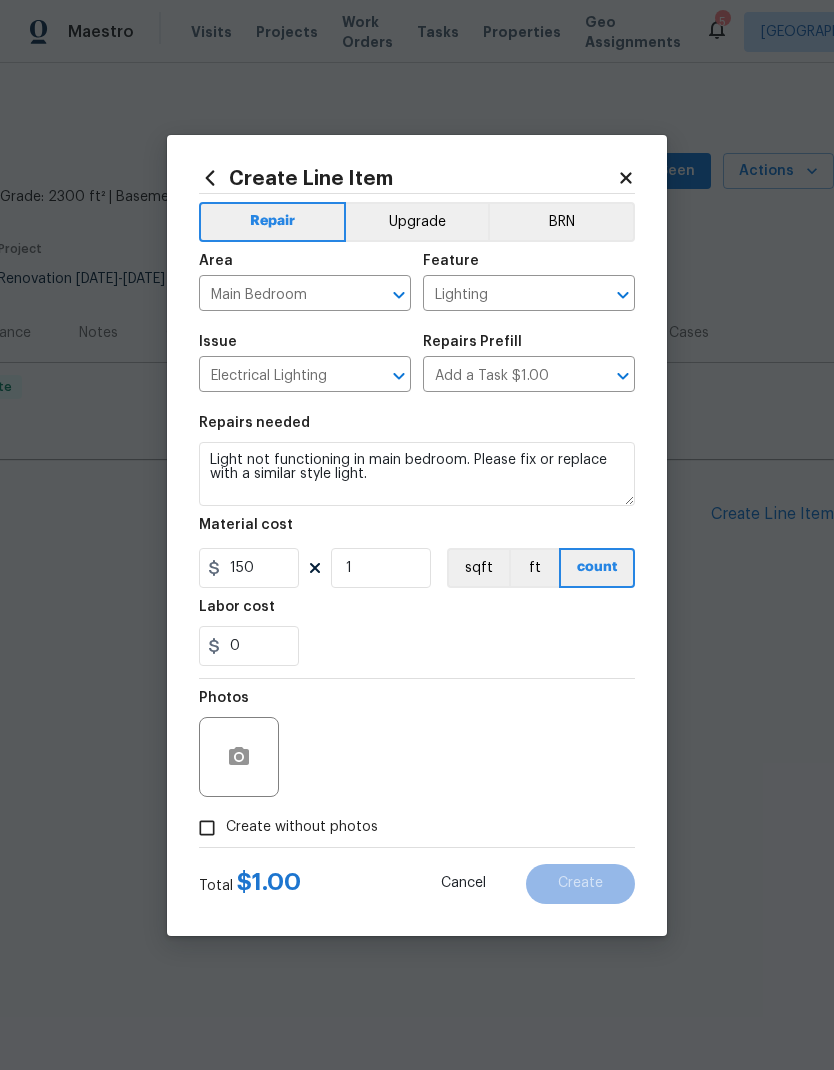 click on "Labor cost" at bounding box center [417, 613] 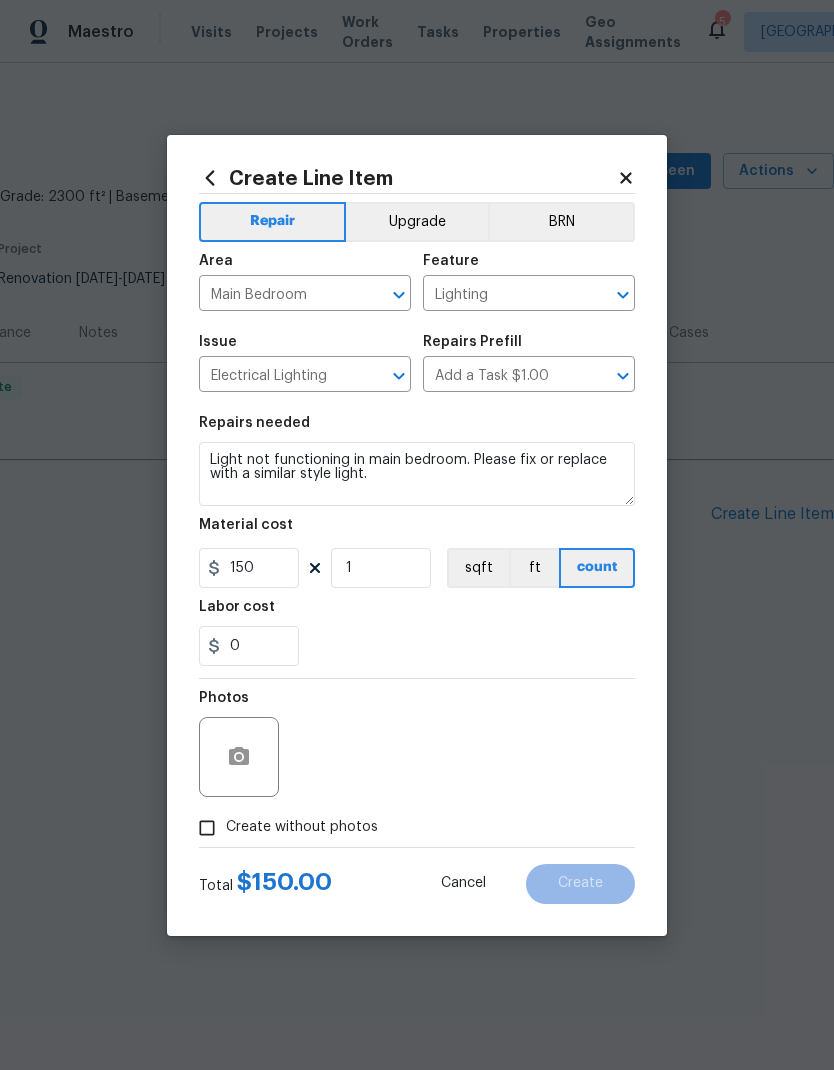 click on "Create without photos" at bounding box center (207, 828) 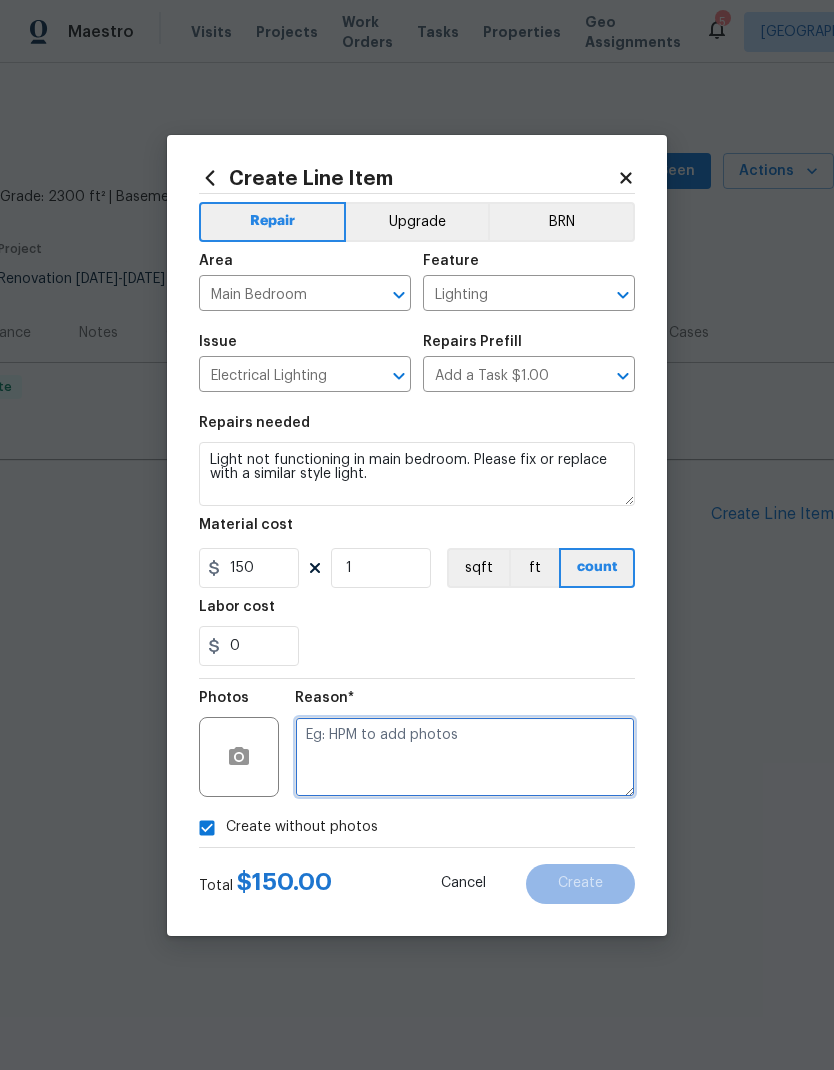 click at bounding box center (465, 757) 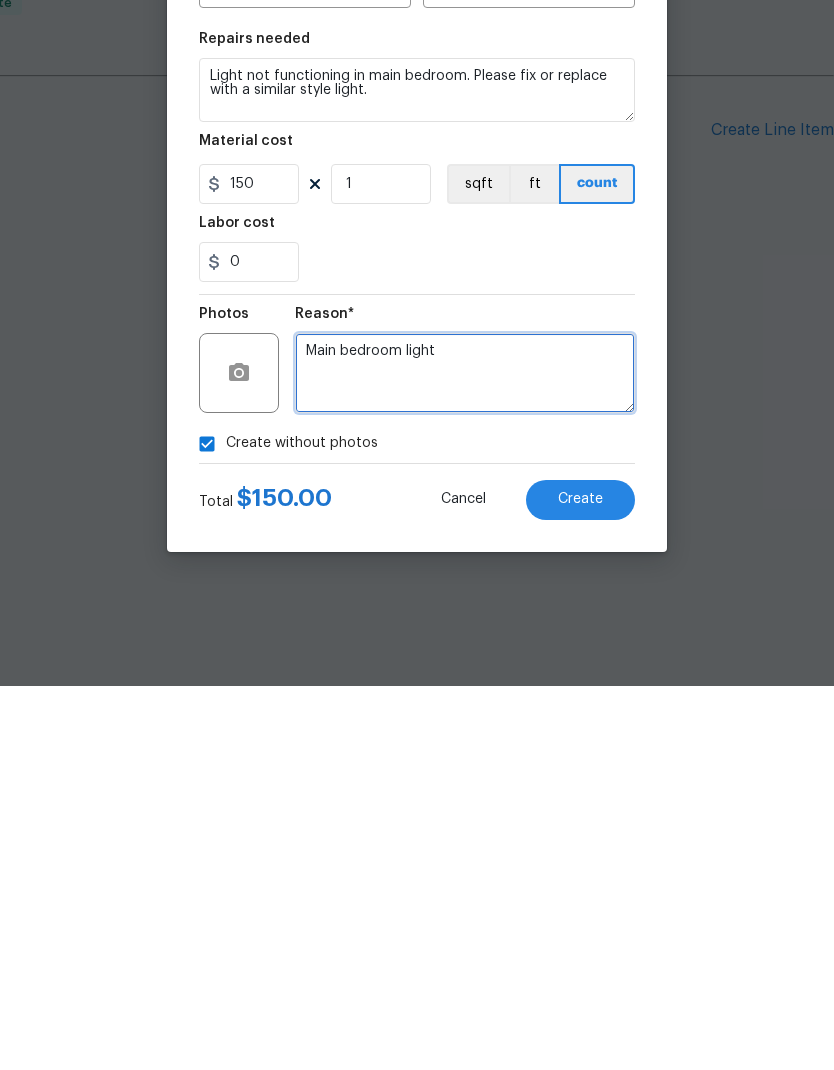 type on "Main bedroom light" 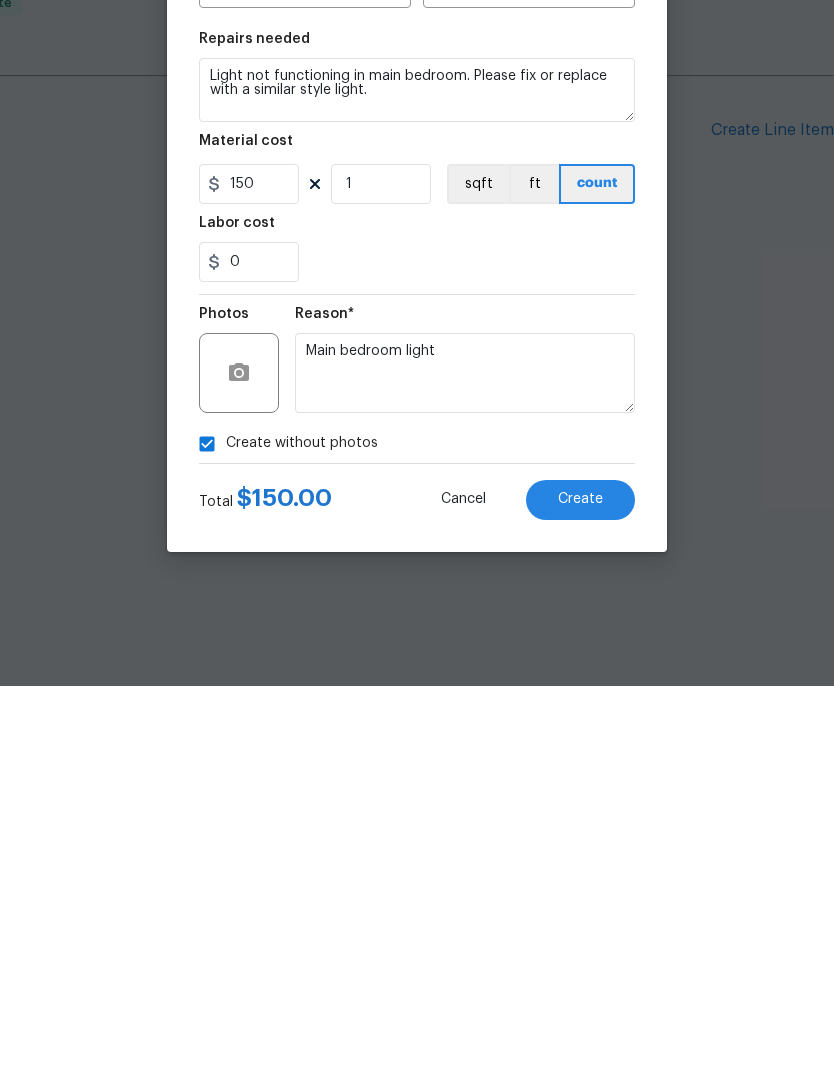 click on "Create without photos" at bounding box center [417, 828] 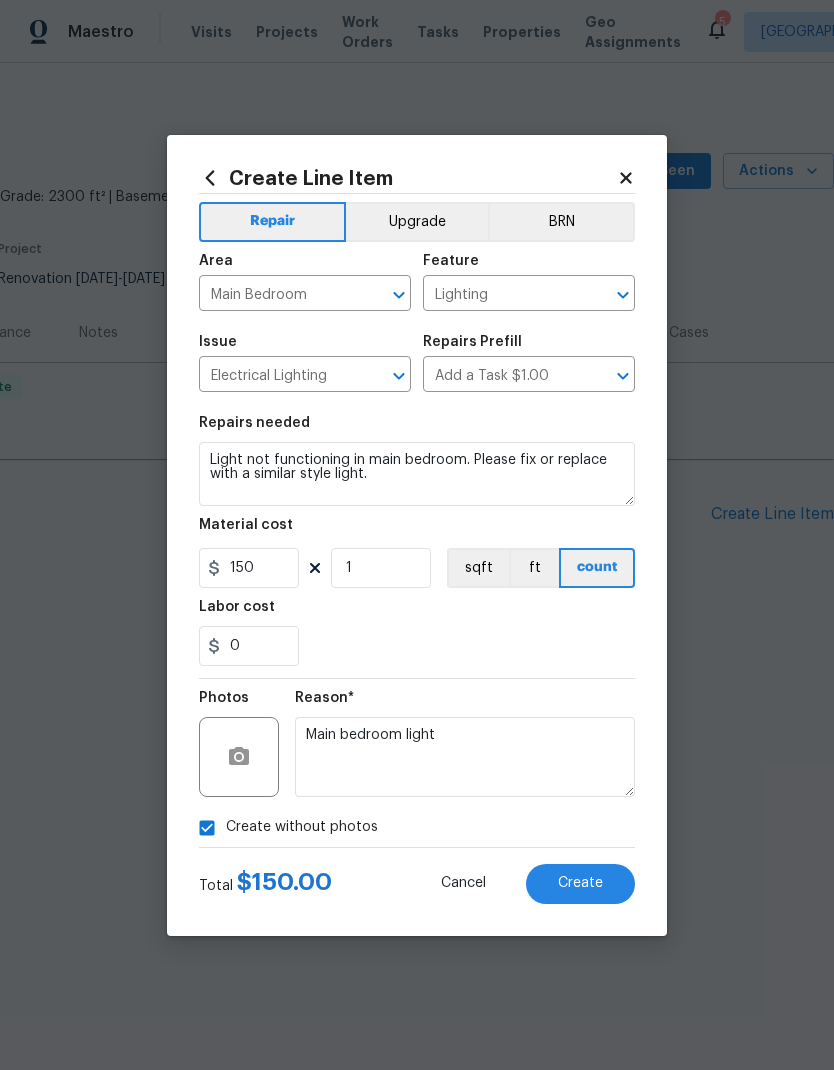 click on "Create" at bounding box center [580, 884] 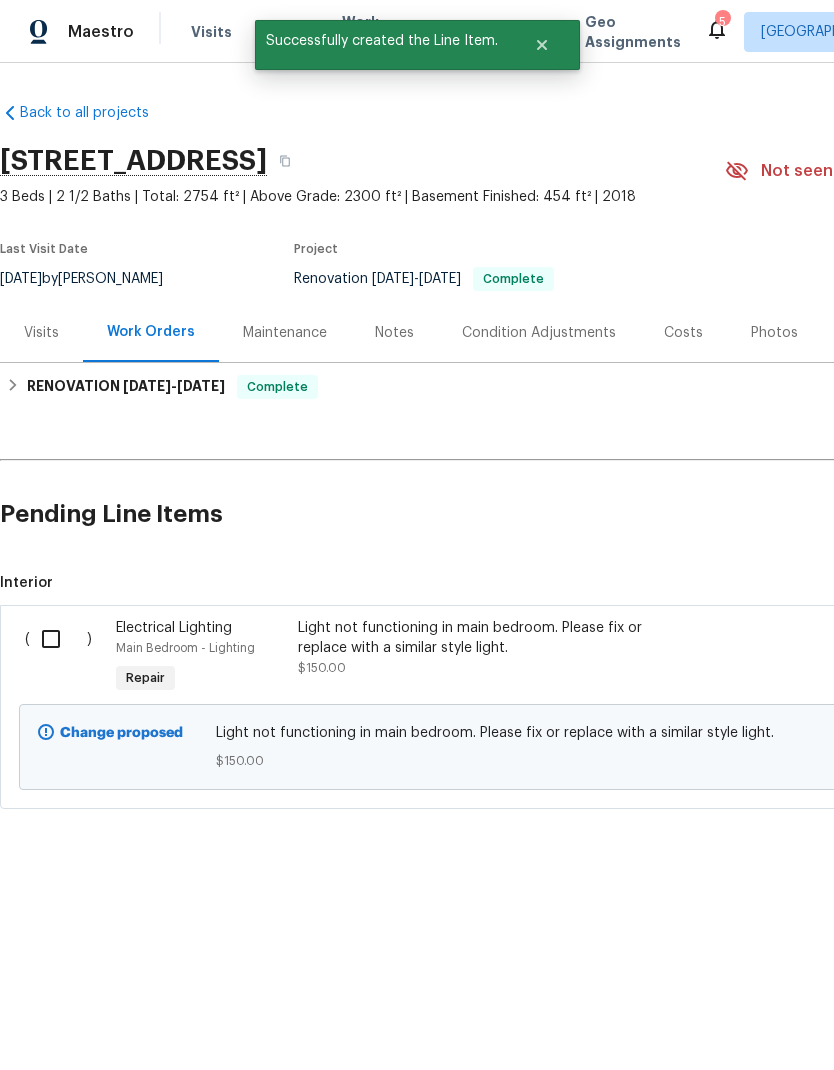 scroll, scrollTop: 0, scrollLeft: -1, axis: horizontal 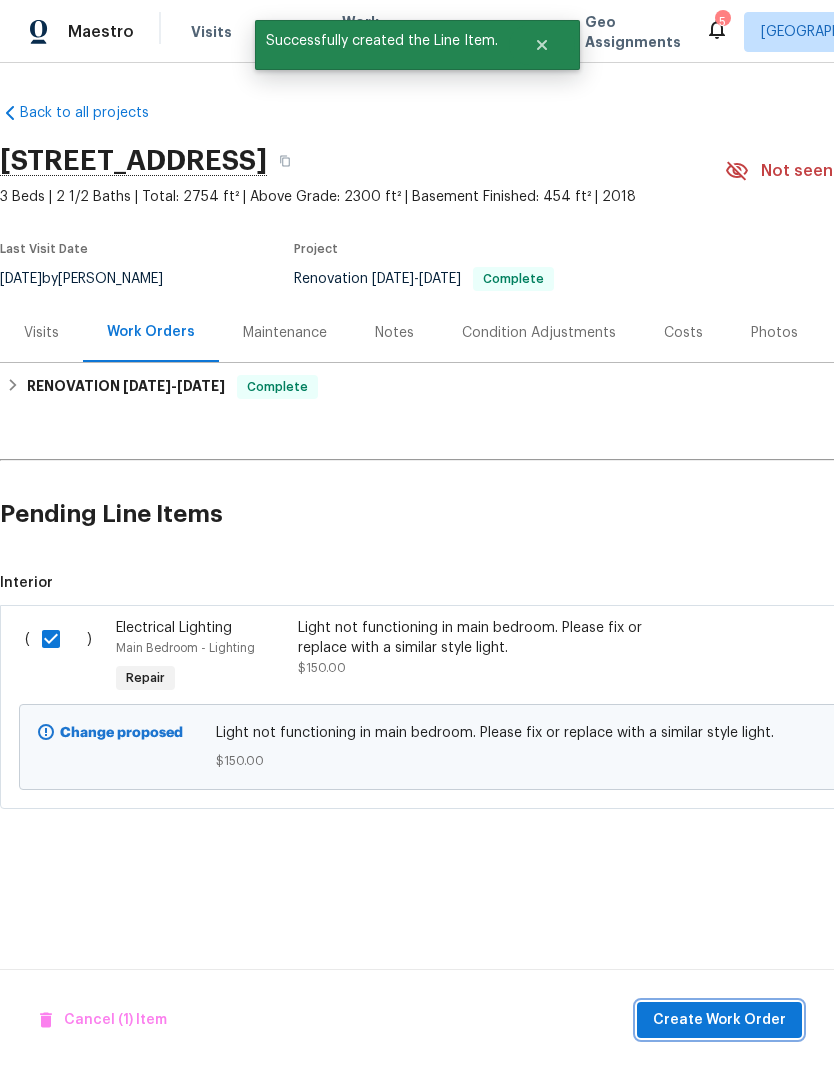 click on "Create Work Order" at bounding box center [719, 1020] 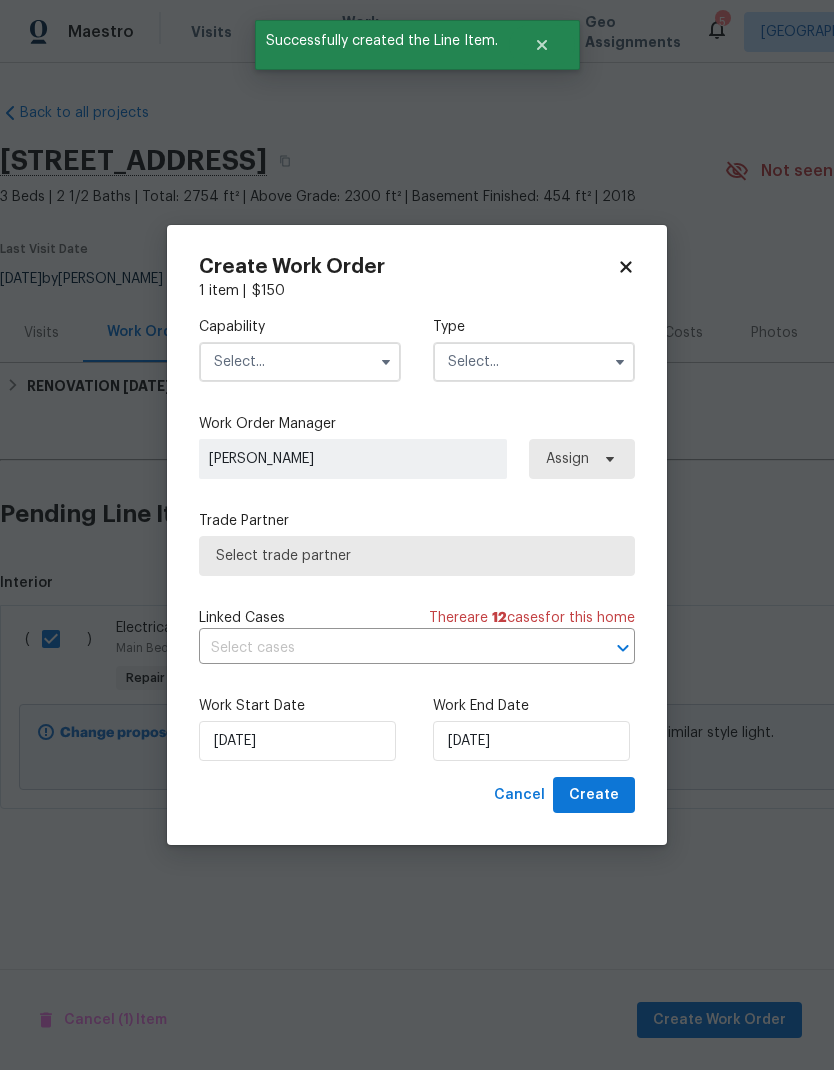 click at bounding box center (300, 362) 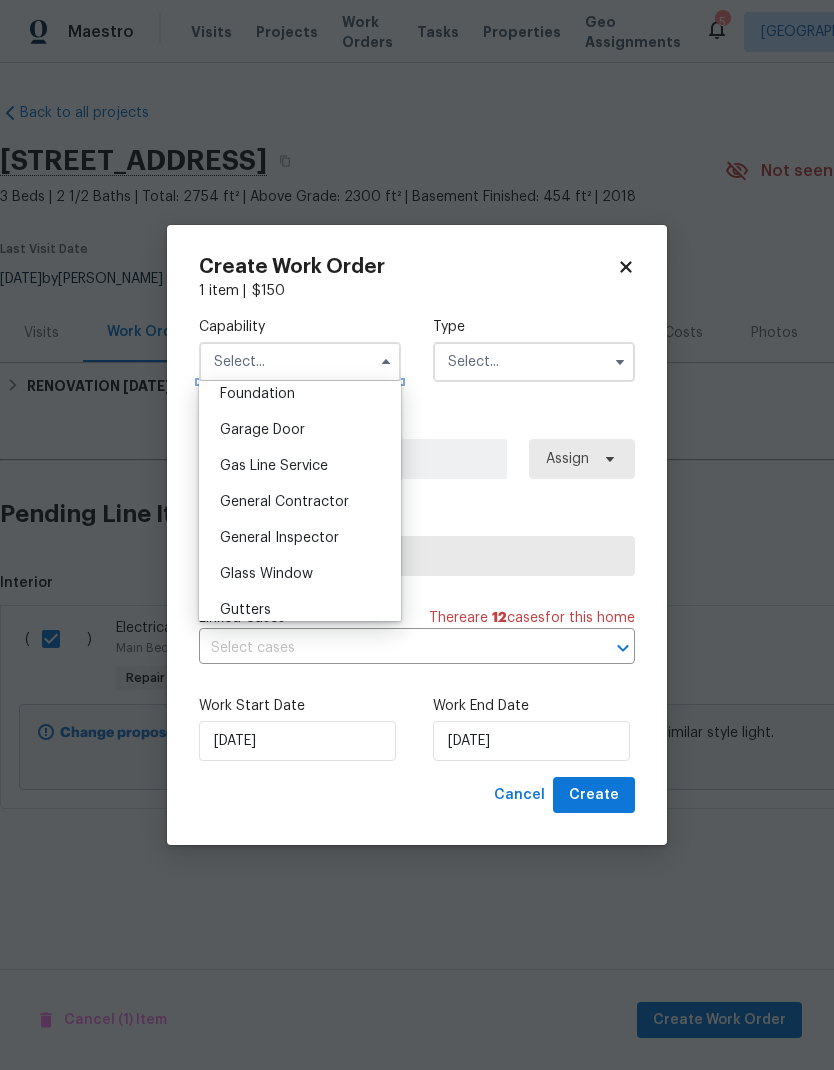 scroll, scrollTop: 864, scrollLeft: 0, axis: vertical 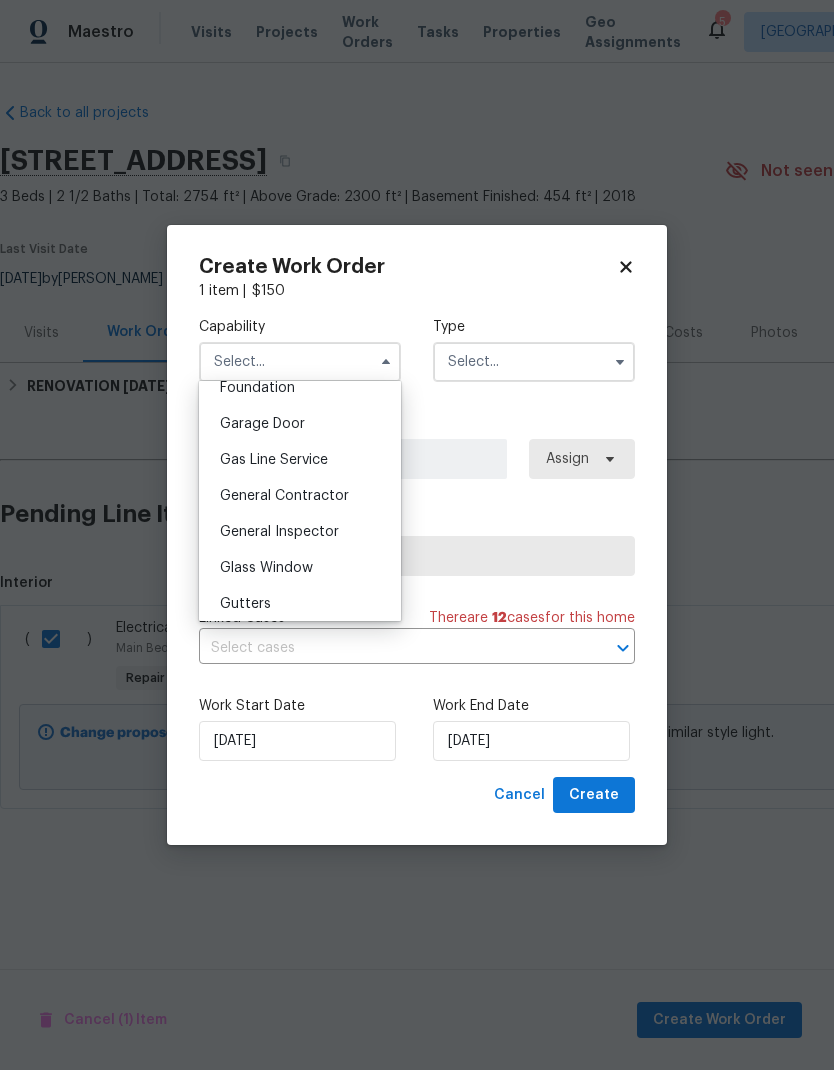click on "General Contractor" at bounding box center (300, 496) 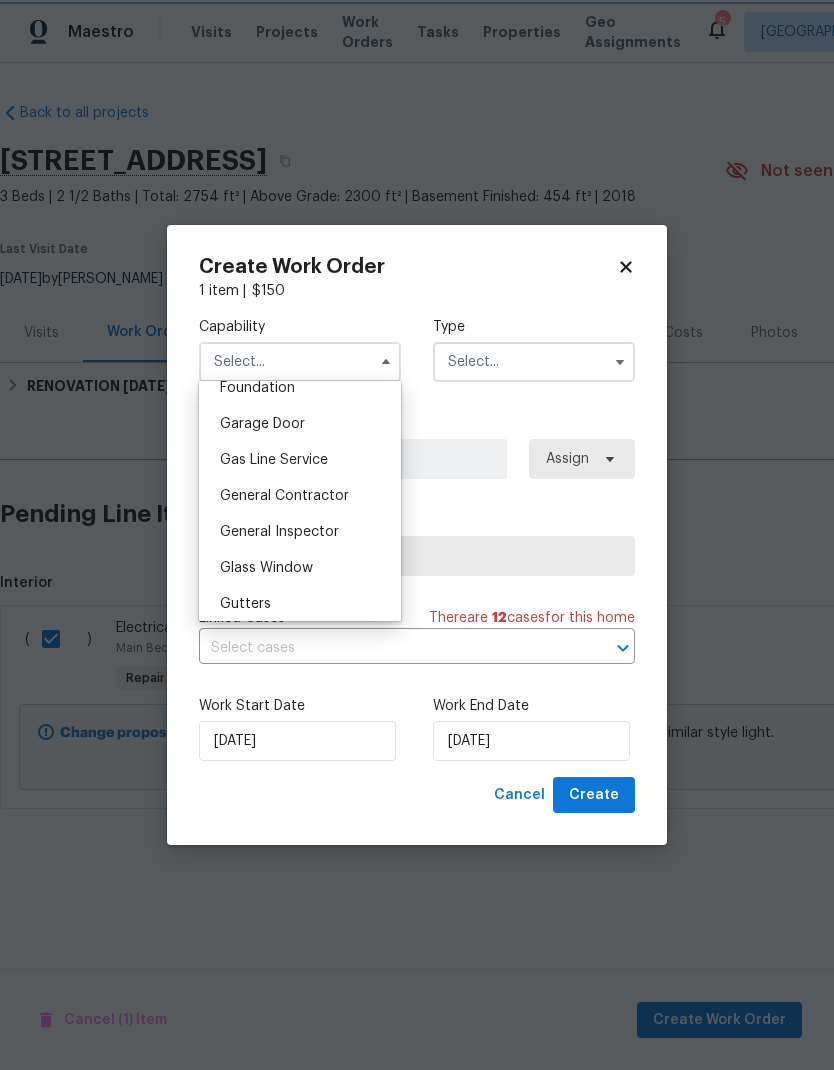 type on "General Contractor" 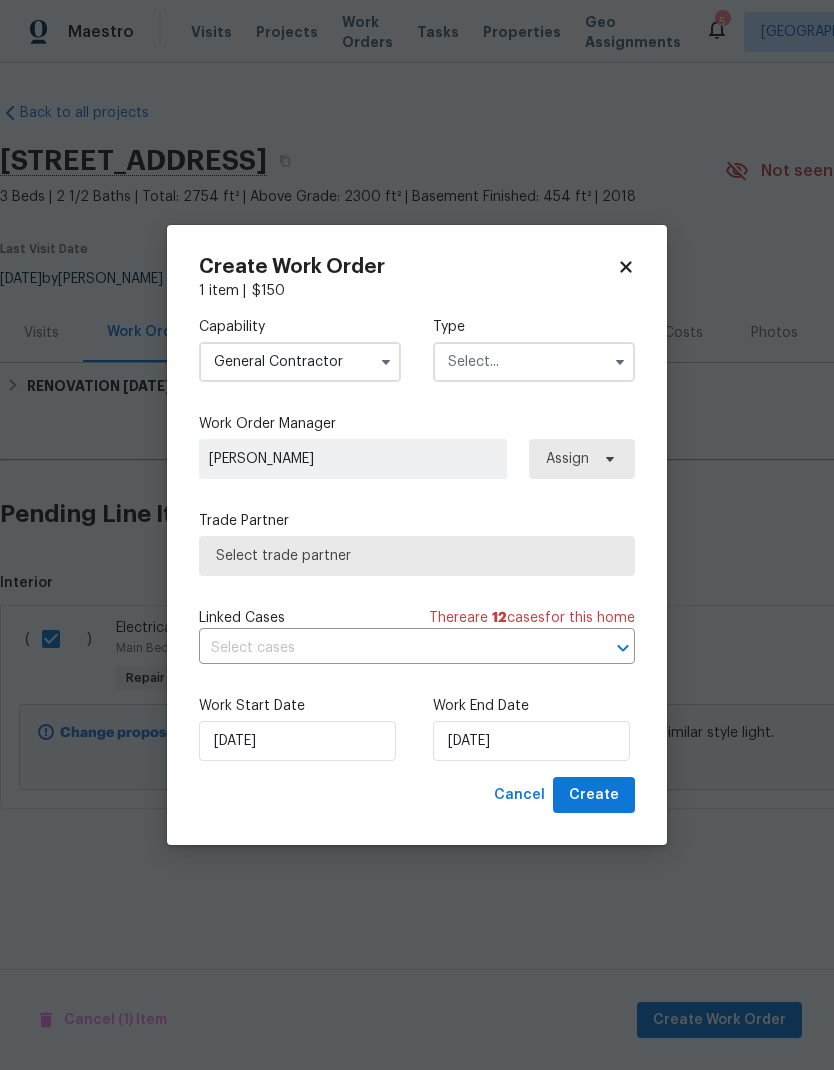 click at bounding box center (534, 362) 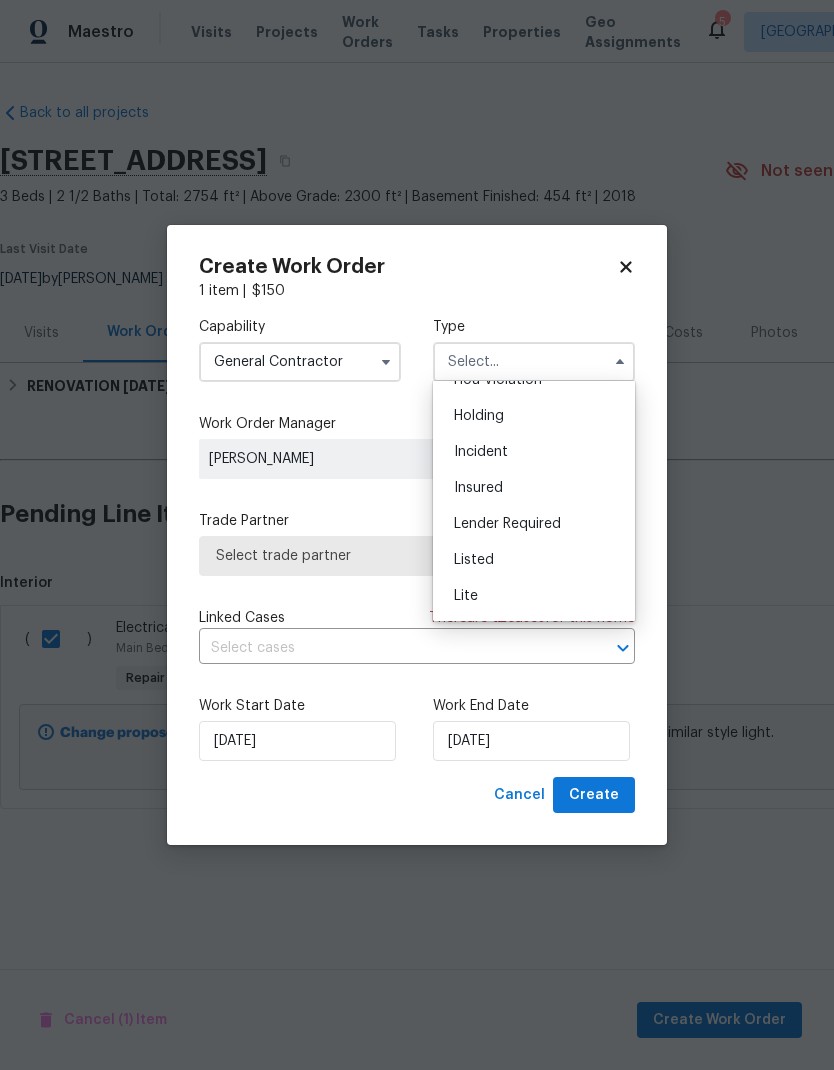 scroll, scrollTop: 70, scrollLeft: 0, axis: vertical 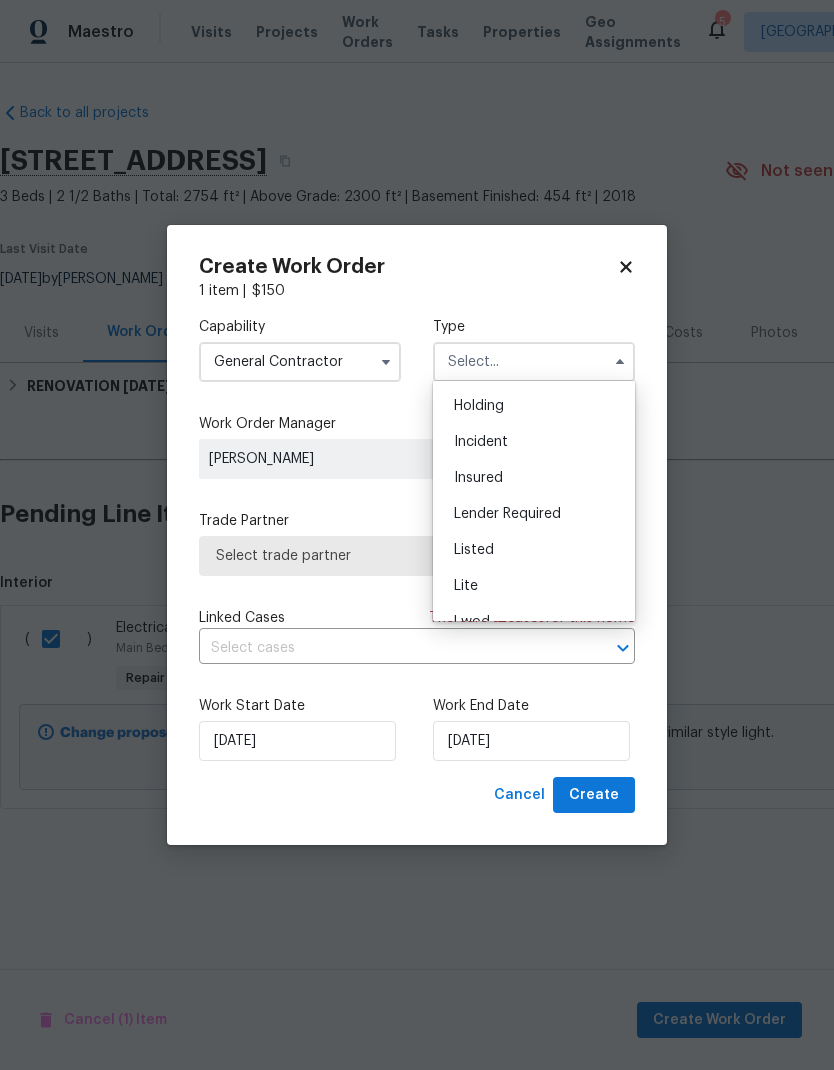 click on "Listed" at bounding box center [534, 550] 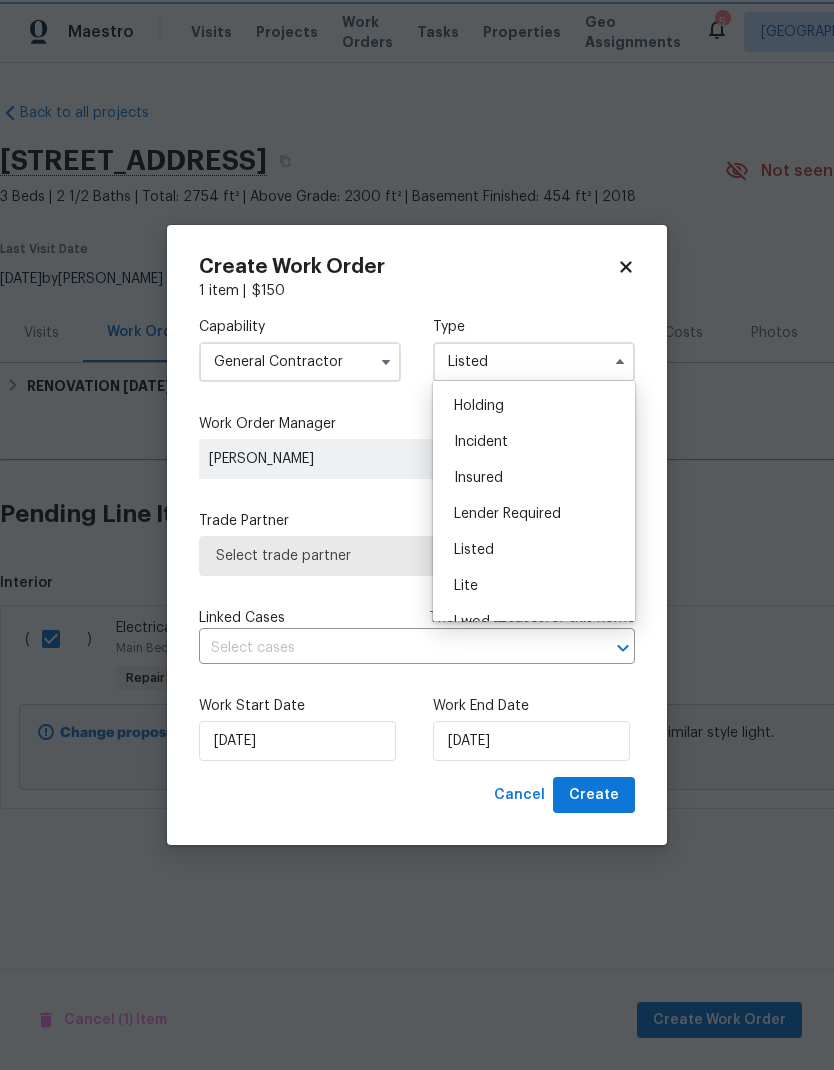 scroll, scrollTop: 0, scrollLeft: 0, axis: both 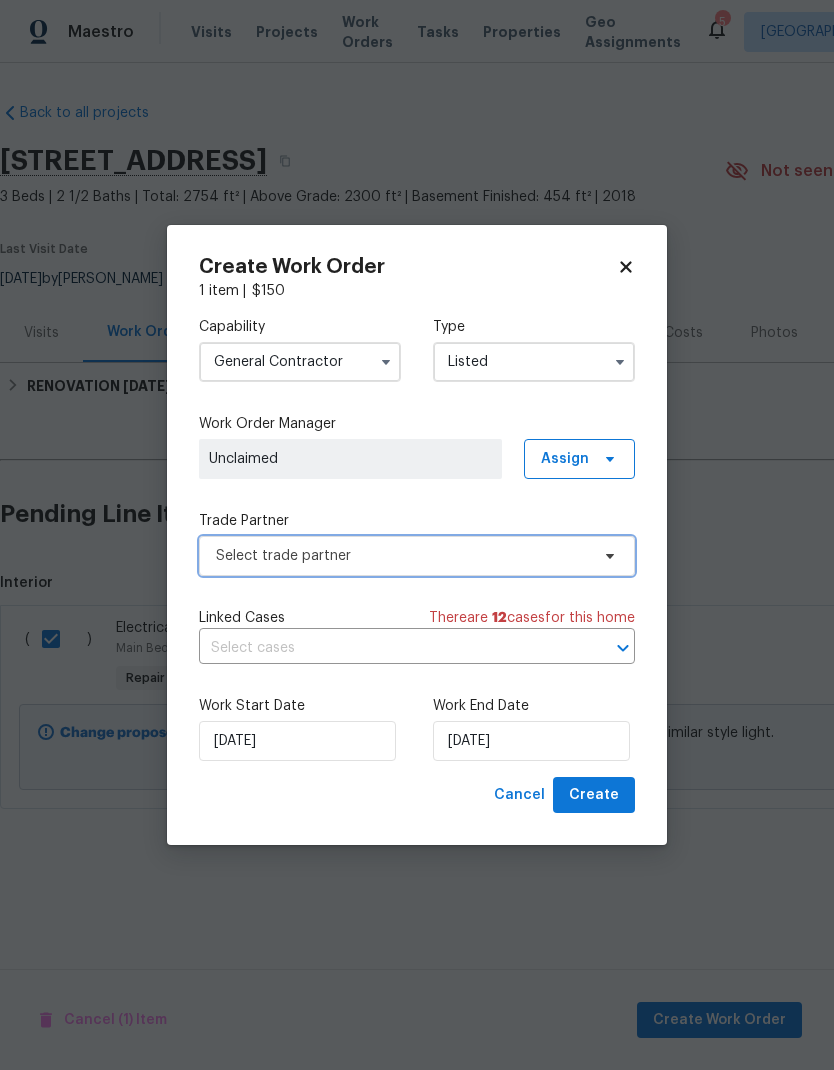 click on "Select trade partner" at bounding box center (402, 556) 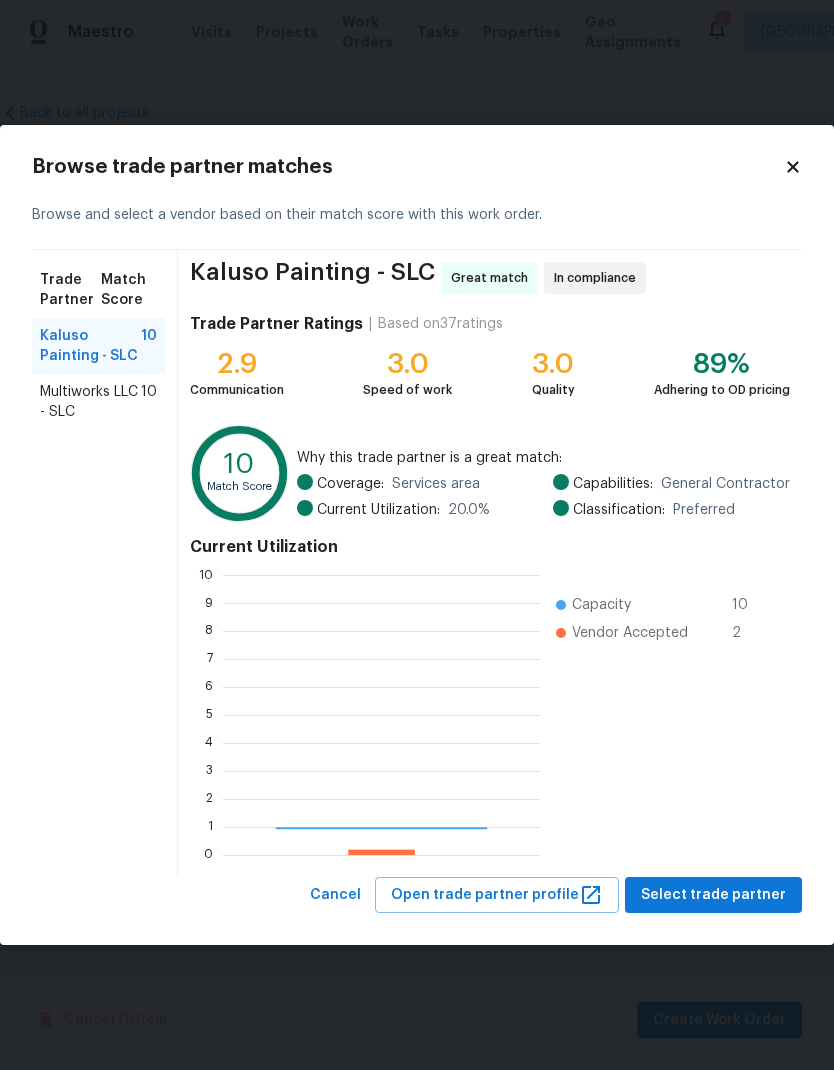 scroll, scrollTop: 2, scrollLeft: 2, axis: both 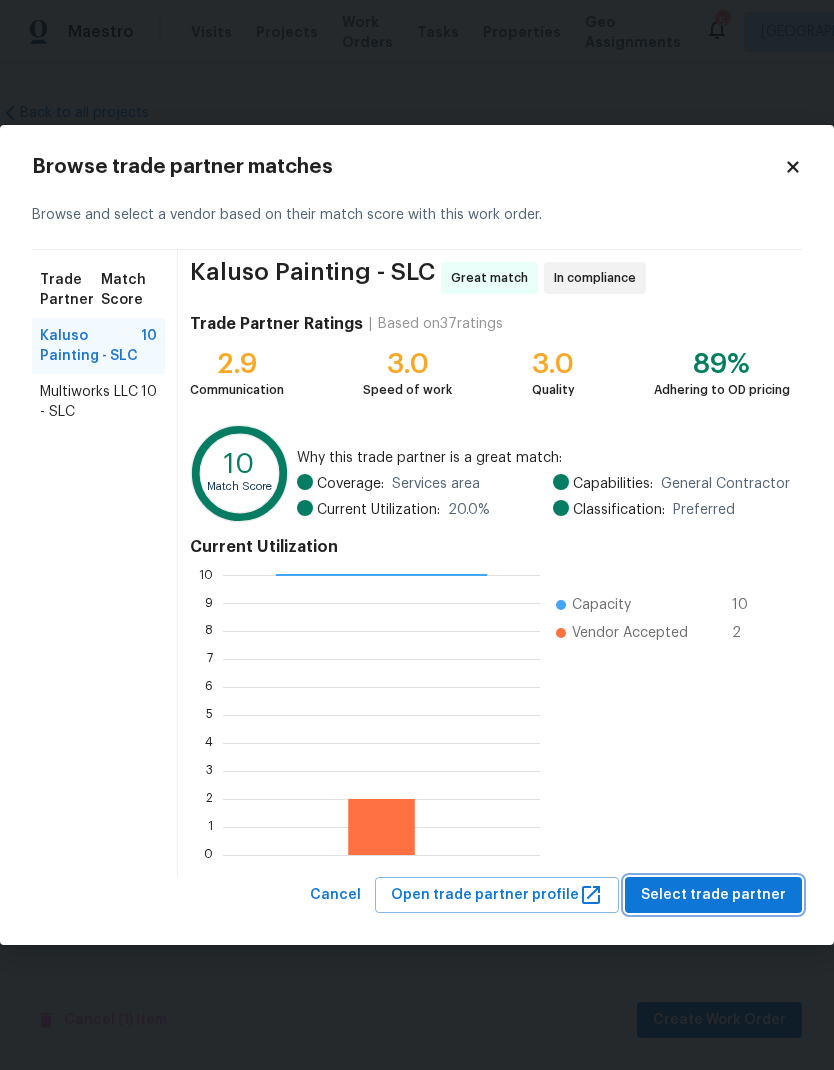 click on "Select trade partner" at bounding box center [713, 895] 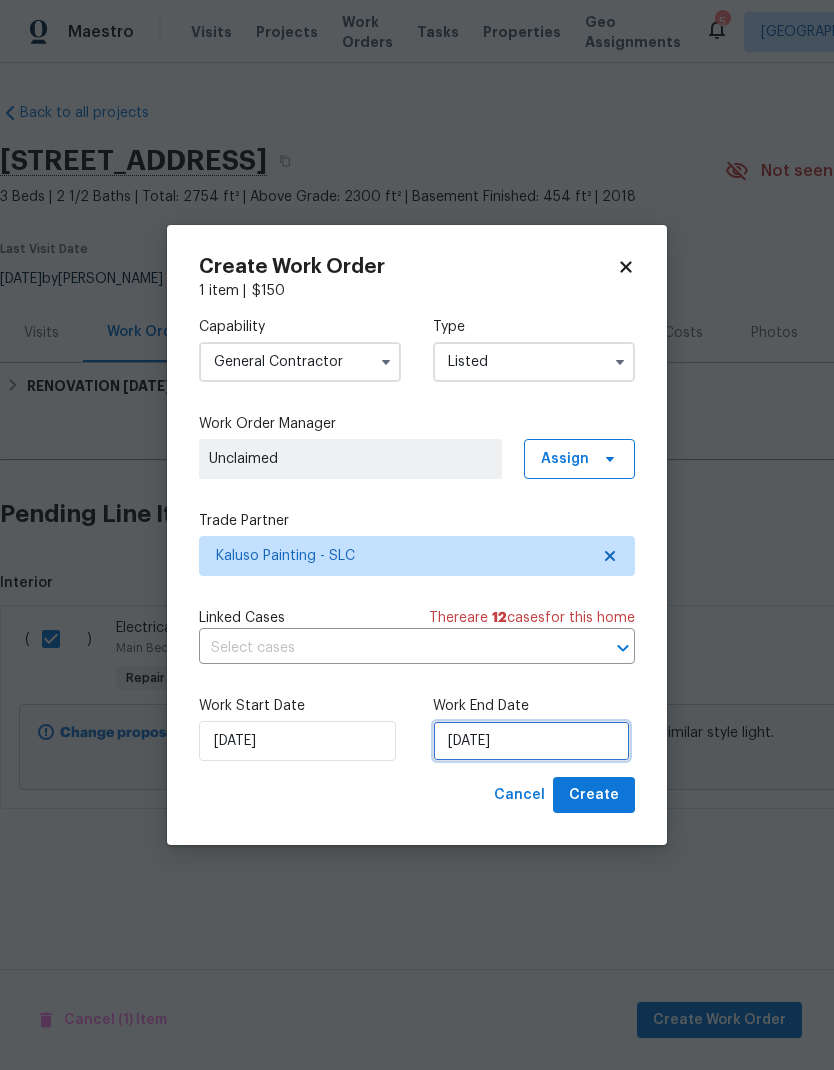 click on "7/10/2025" at bounding box center [531, 741] 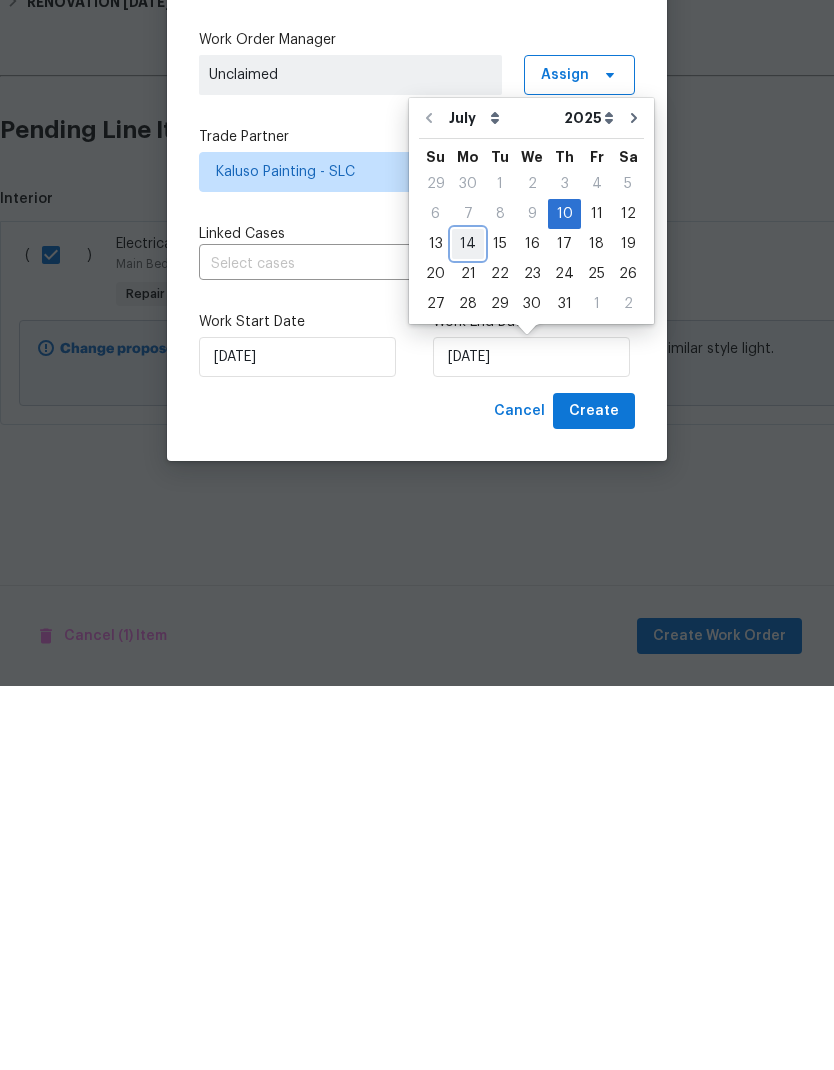 click on "14" at bounding box center (468, 628) 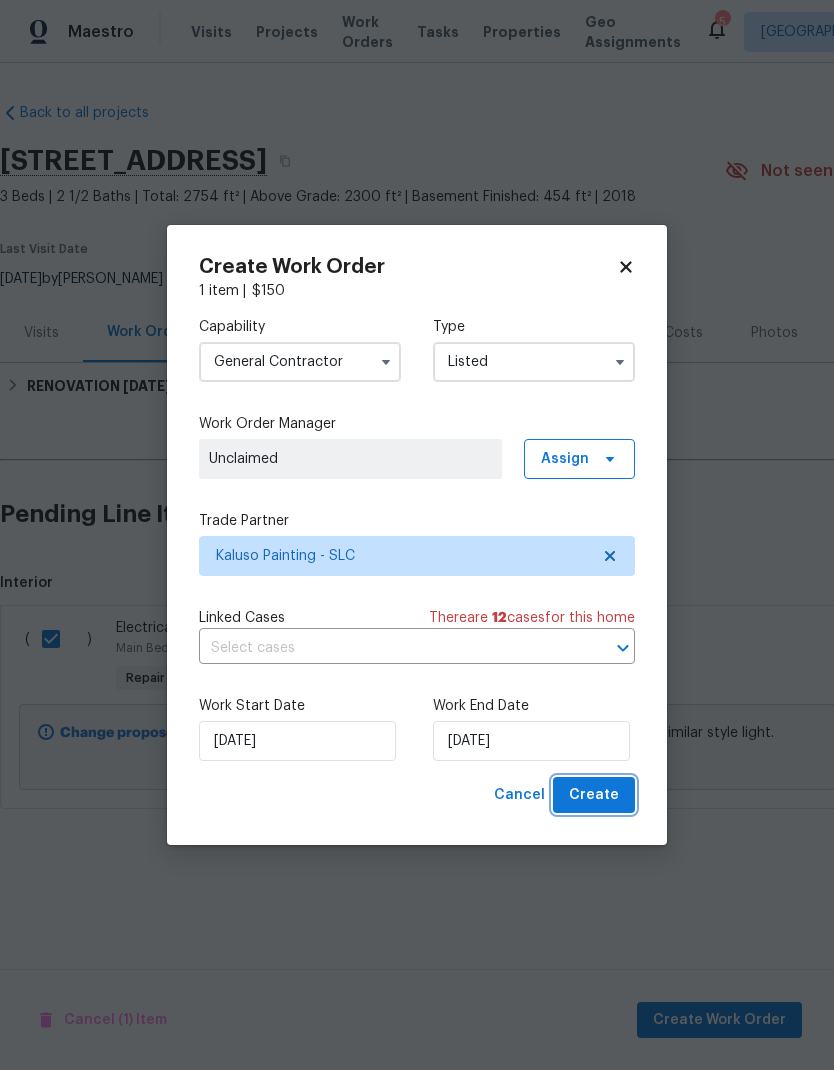 click on "Create" at bounding box center (594, 795) 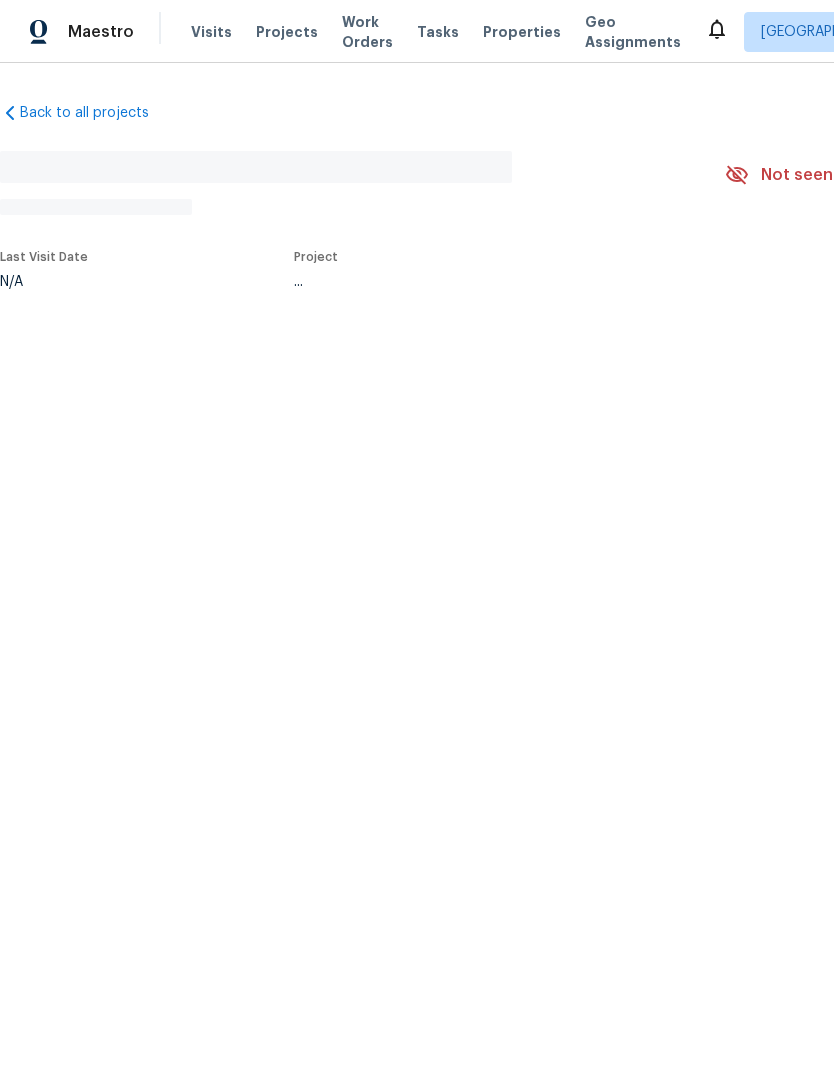 scroll, scrollTop: 0, scrollLeft: 0, axis: both 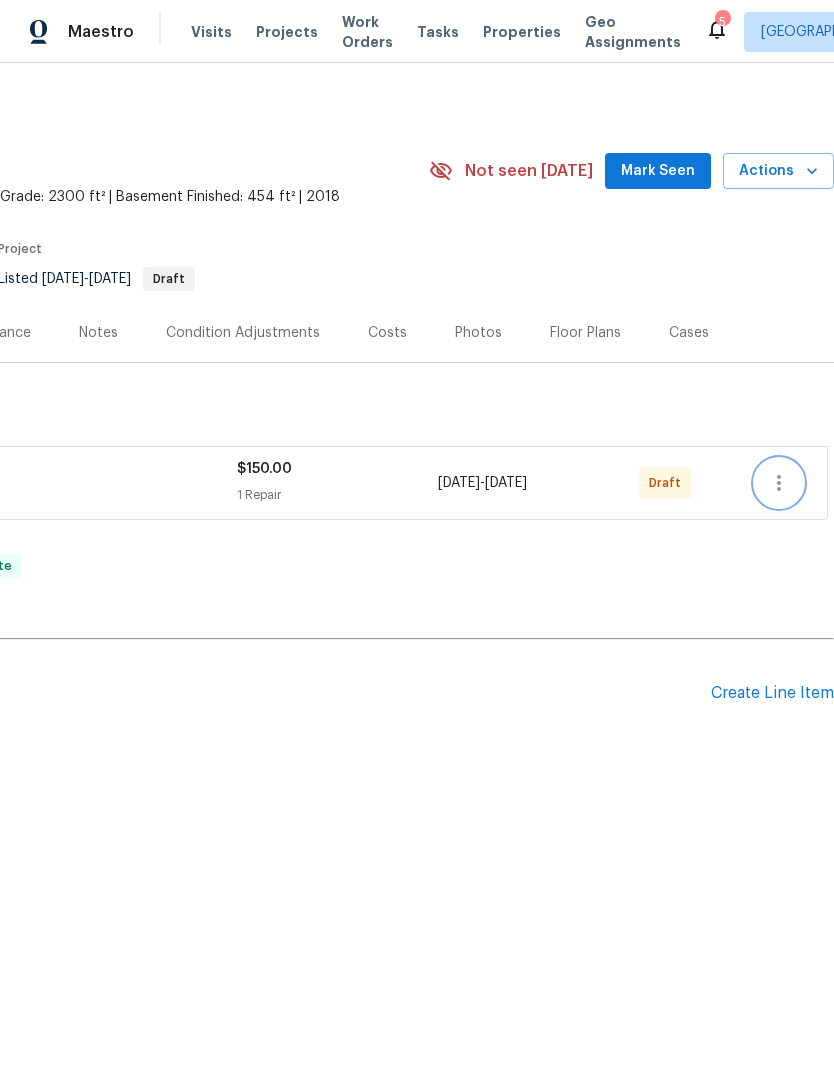 click 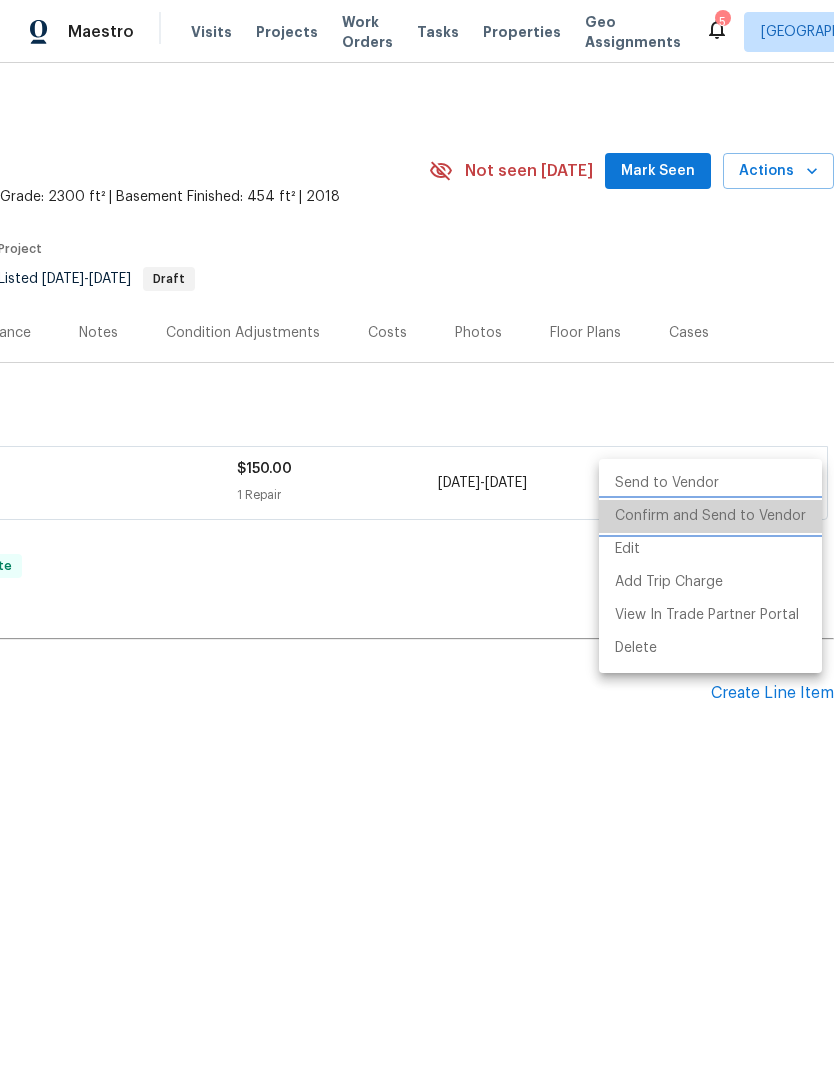 click on "Confirm and Send to Vendor" at bounding box center (710, 516) 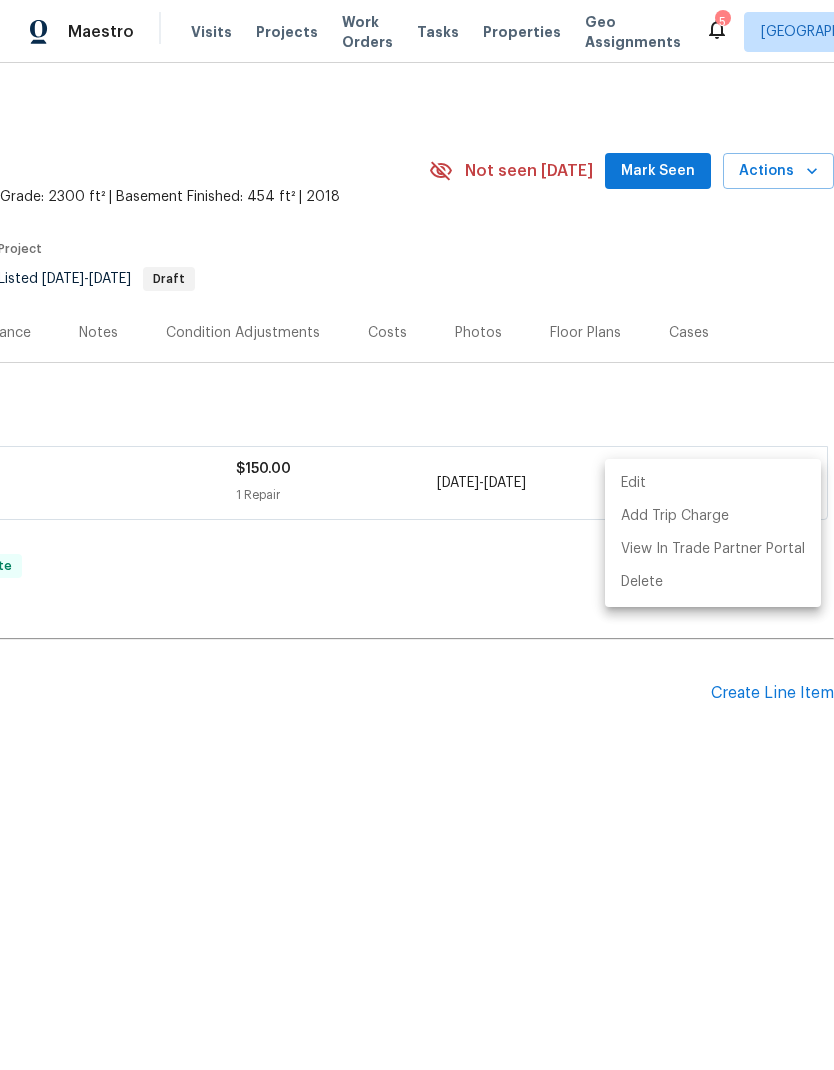 click at bounding box center (417, 535) 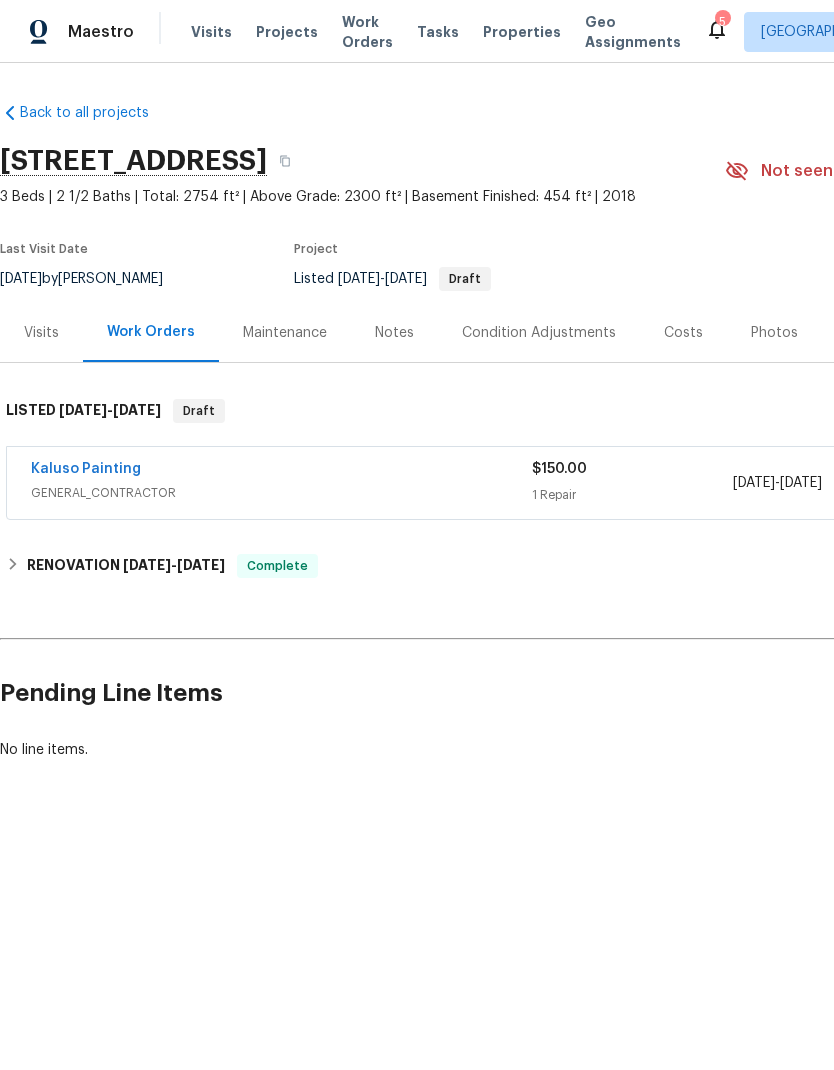 scroll, scrollTop: 0, scrollLeft: 0, axis: both 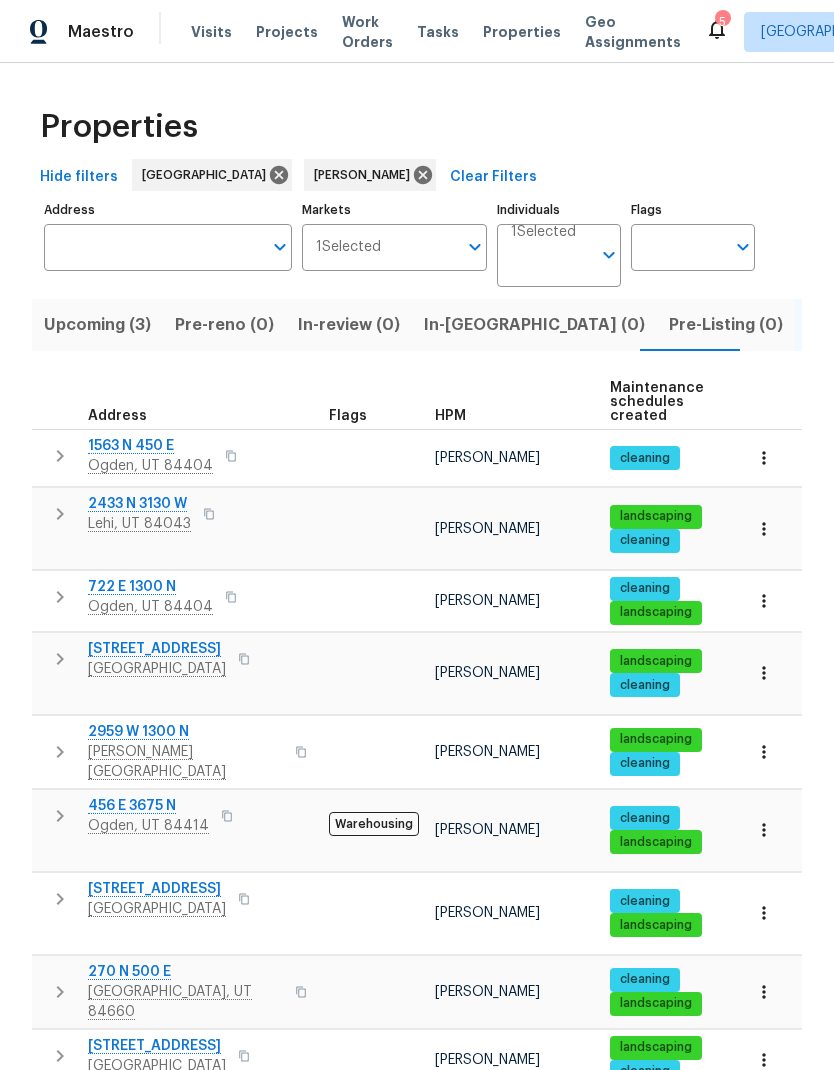 click on "2959 W 1300 N" at bounding box center (185, 732) 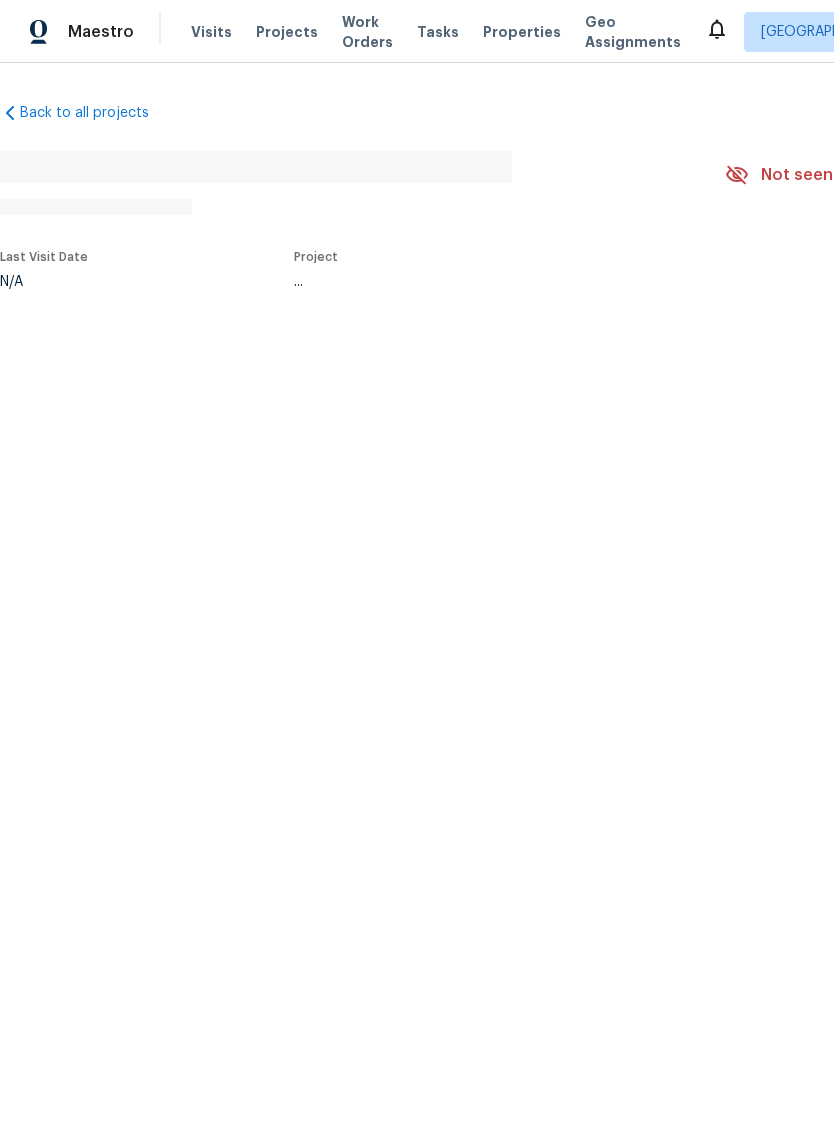 scroll, scrollTop: 0, scrollLeft: 0, axis: both 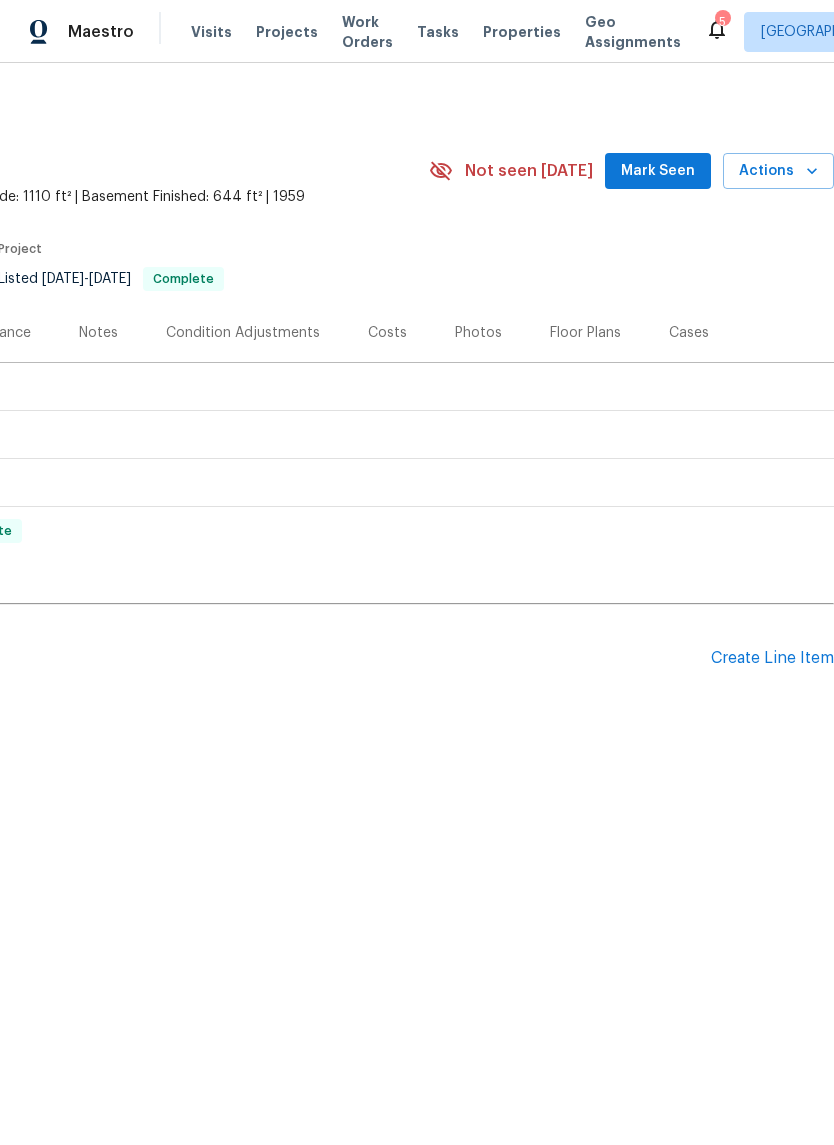 click on "Create Line Item" at bounding box center [772, 658] 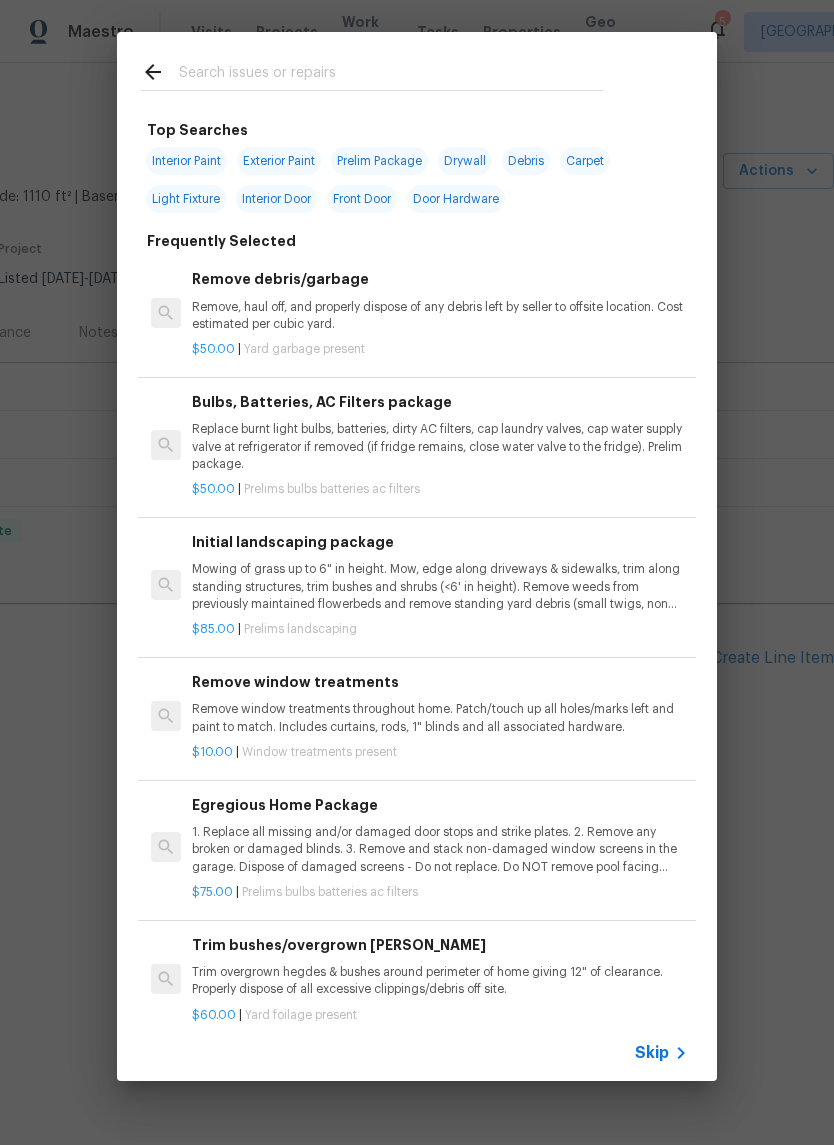 click at bounding box center (391, 75) 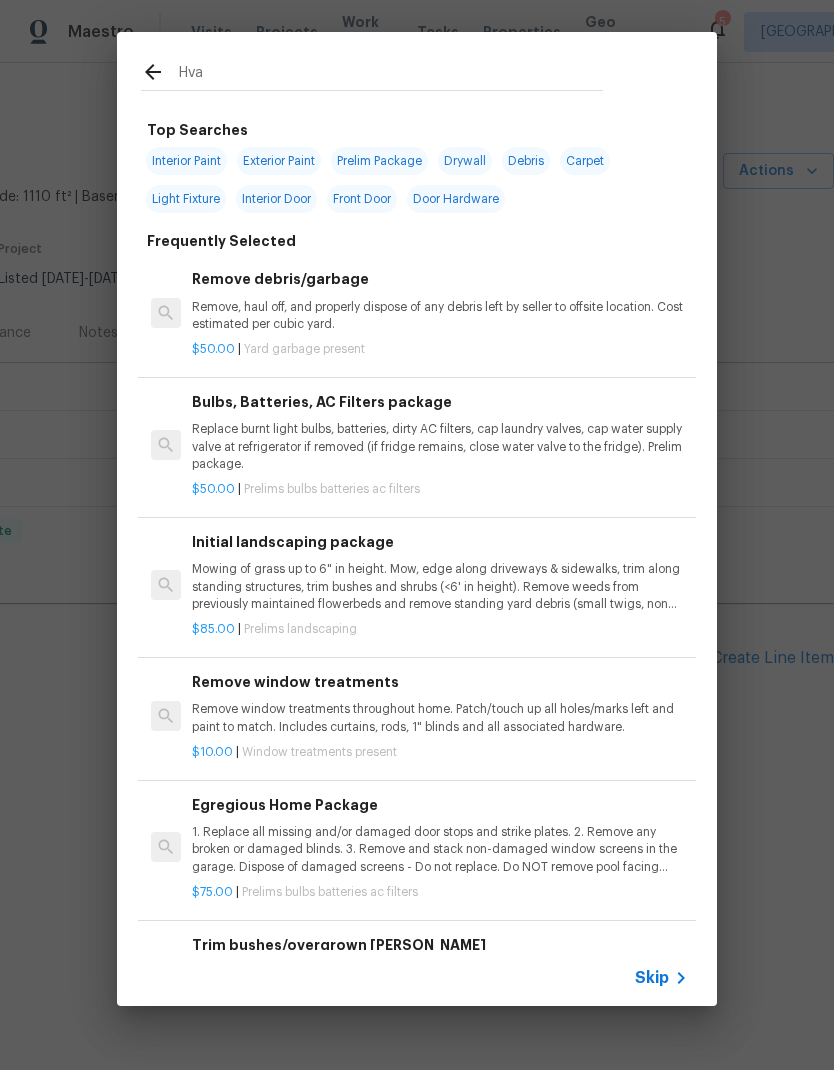 type on "Hvac" 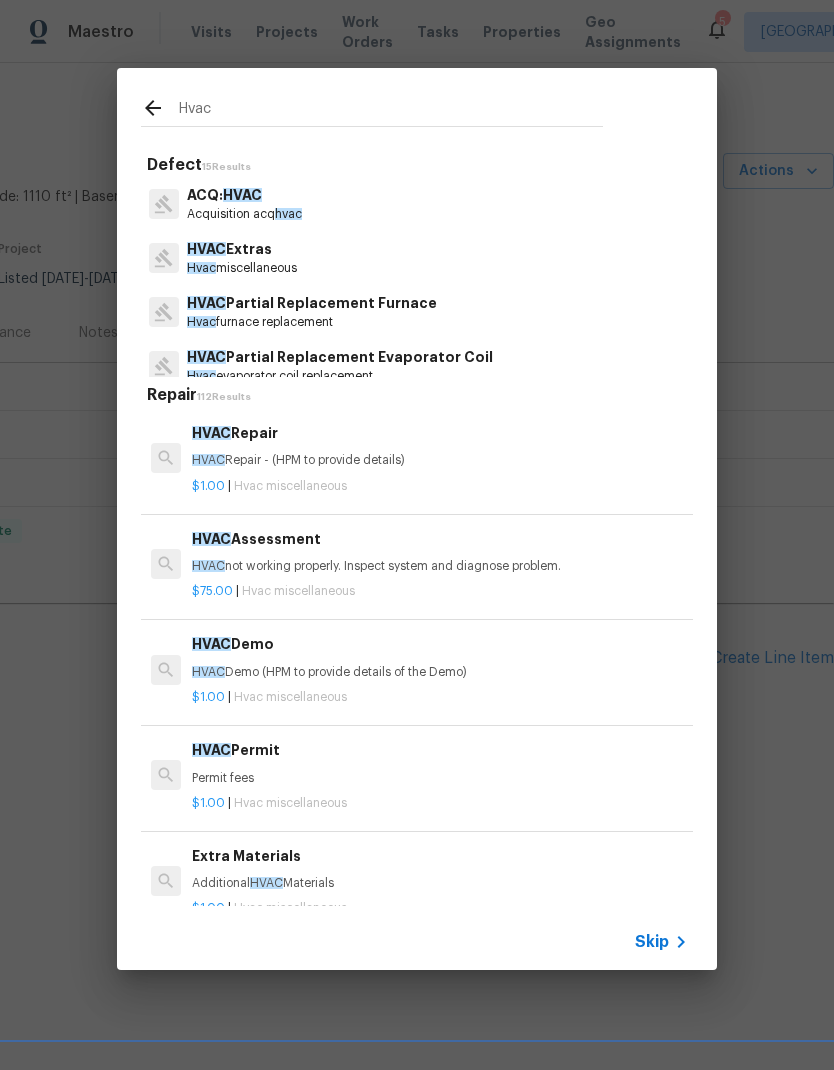 click on "HVAC  Extras" at bounding box center (242, 249) 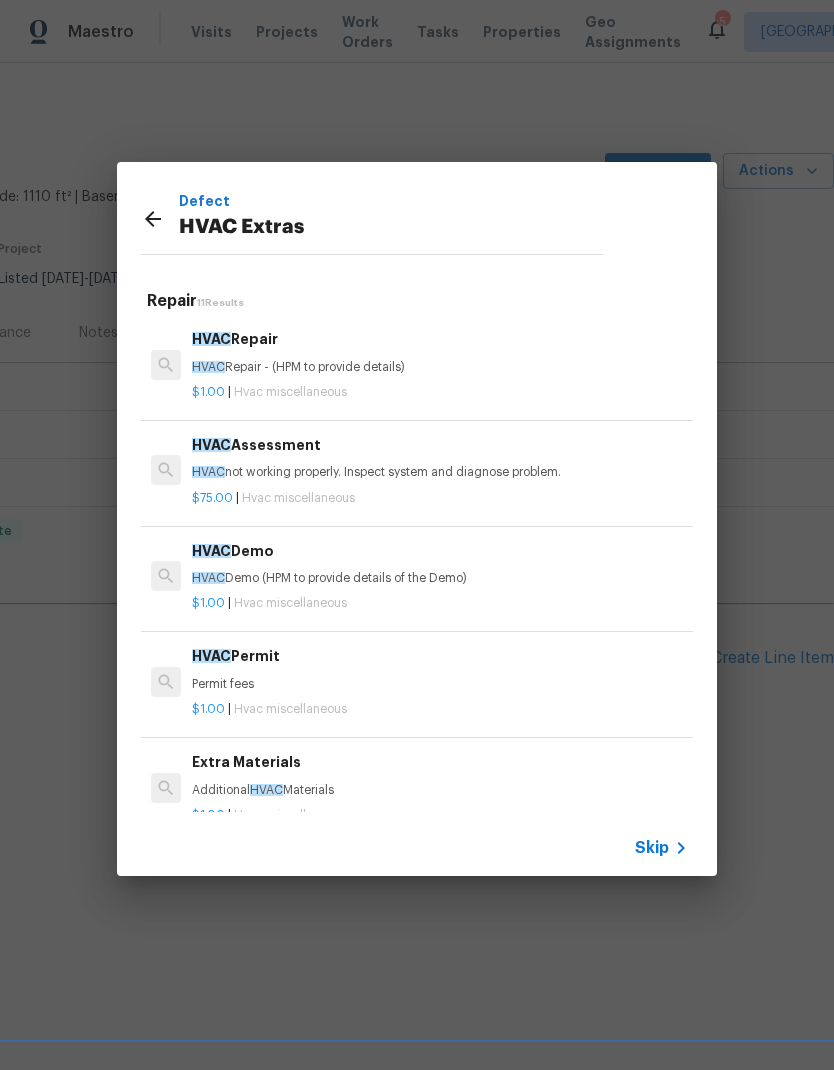 click on "HVAC  not working properly. Inspect system and diagnose problem." at bounding box center (440, 472) 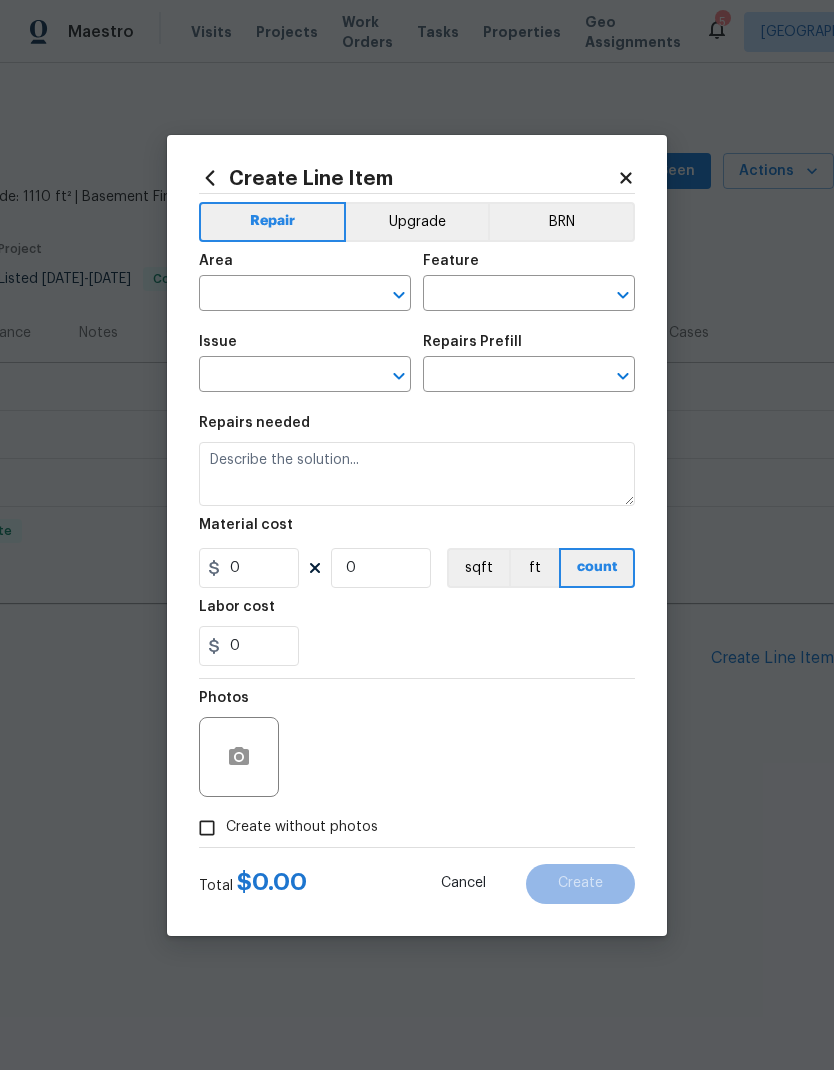 type on "HVAC" 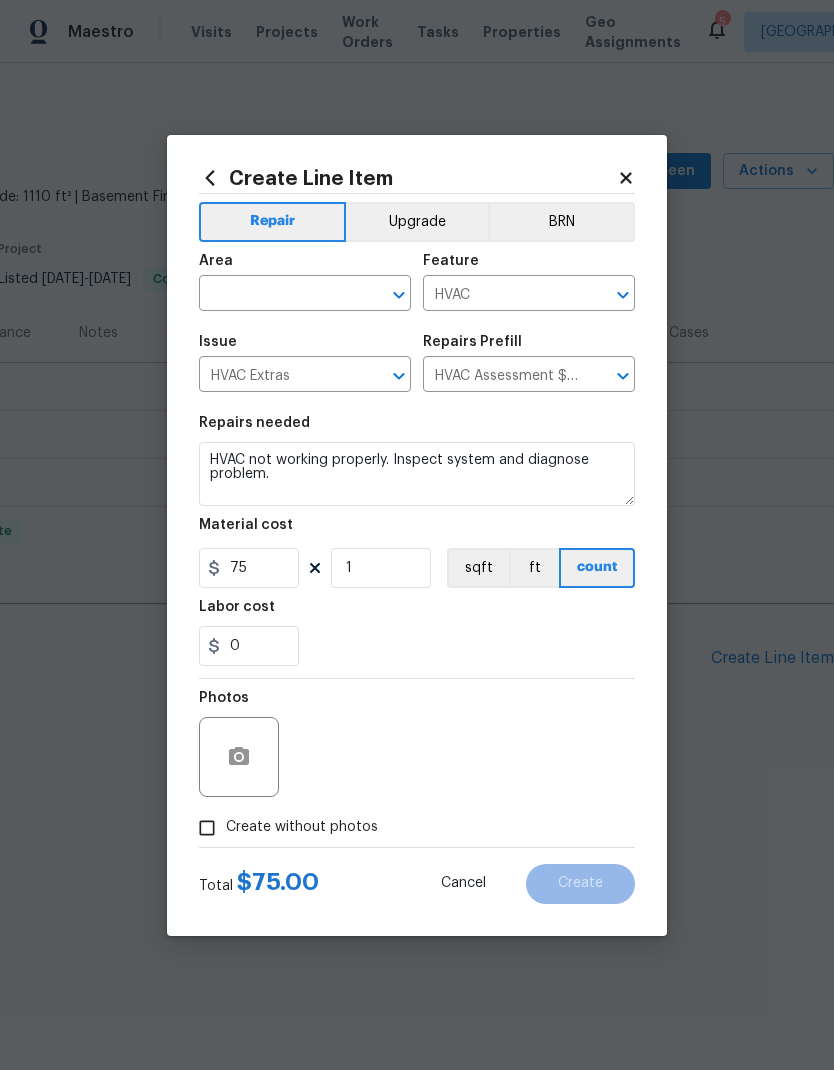 click at bounding box center [277, 295] 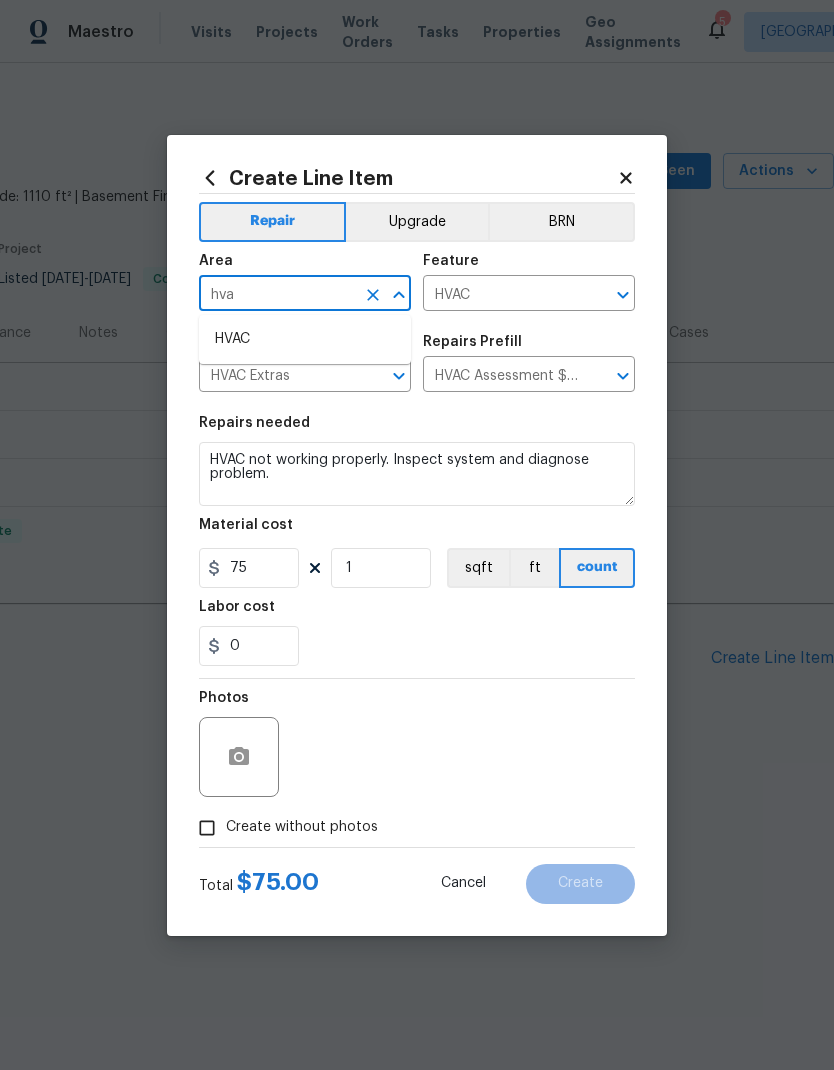 click on "HVAC" at bounding box center [305, 339] 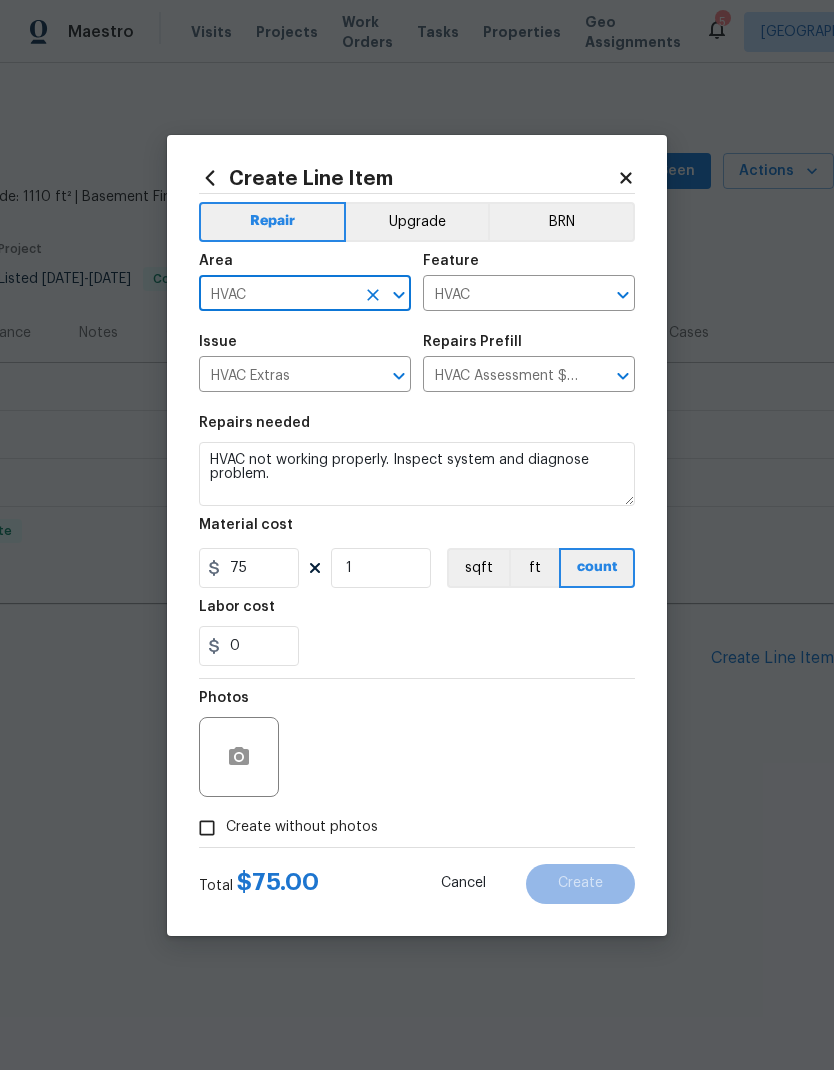 click on "0" at bounding box center (417, 646) 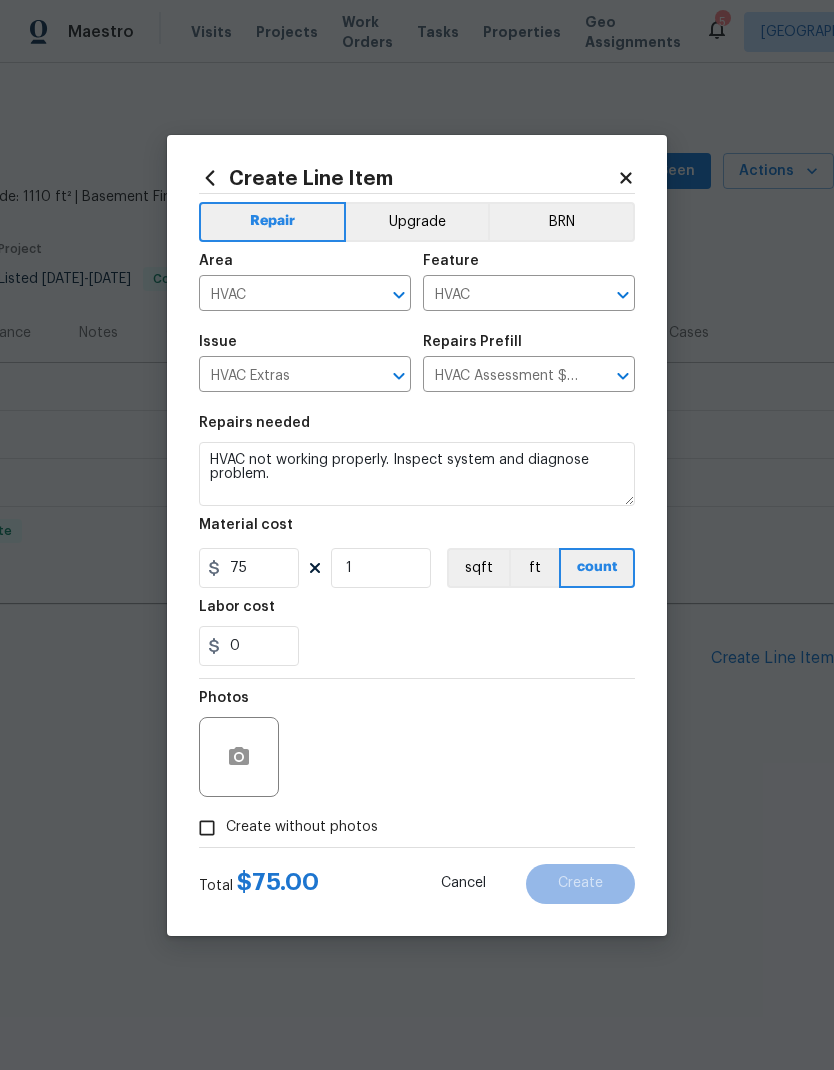 click on "Create without photos" at bounding box center (207, 828) 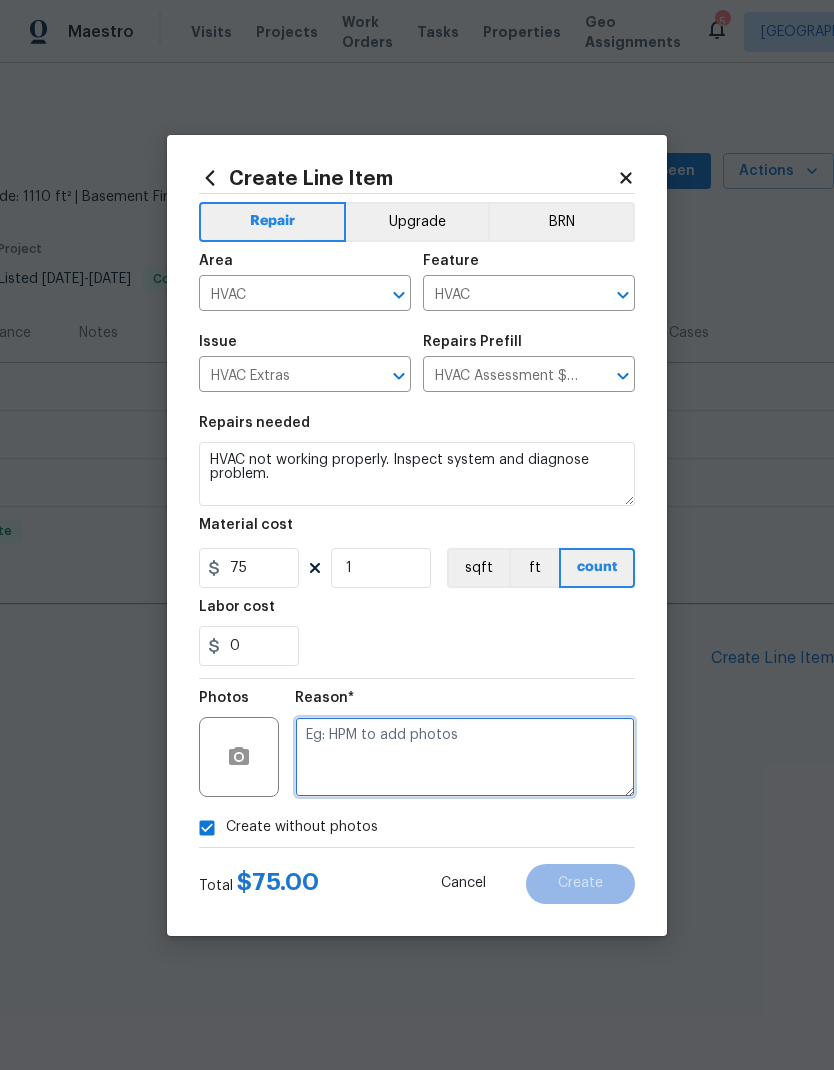 click at bounding box center (465, 757) 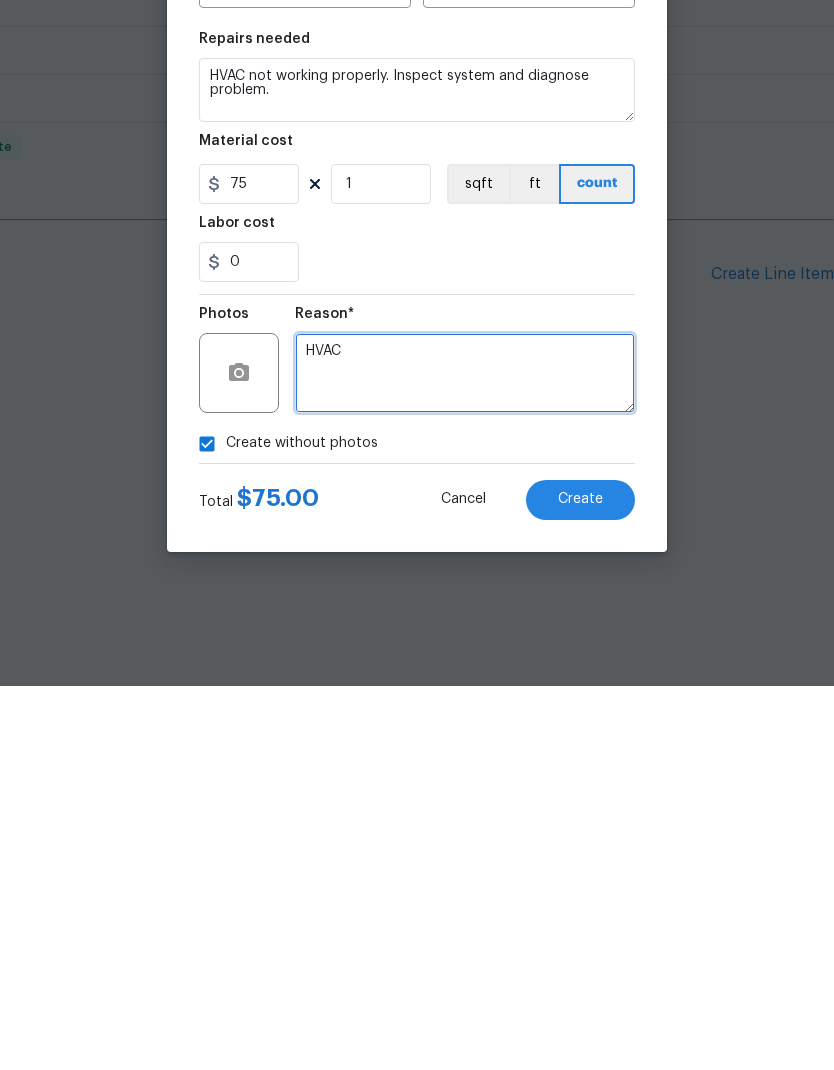 type on "HVAC" 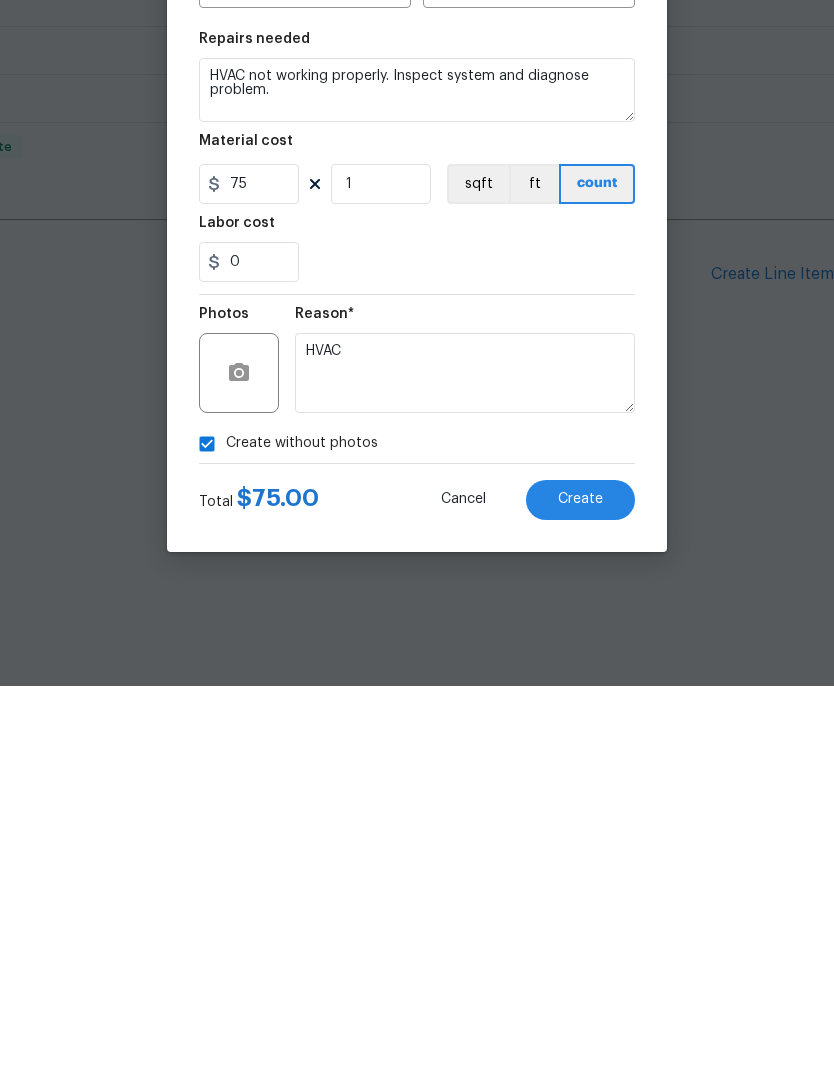 click on "Create" at bounding box center [580, 884] 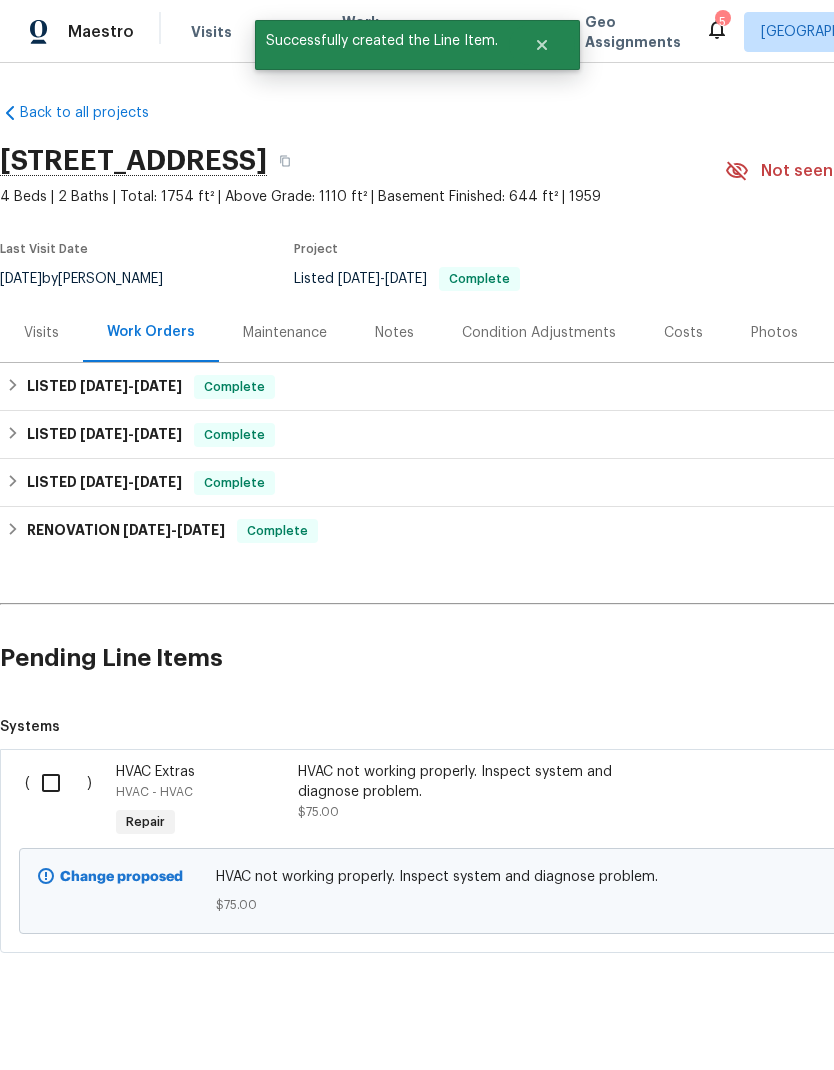 scroll, scrollTop: 0, scrollLeft: 0, axis: both 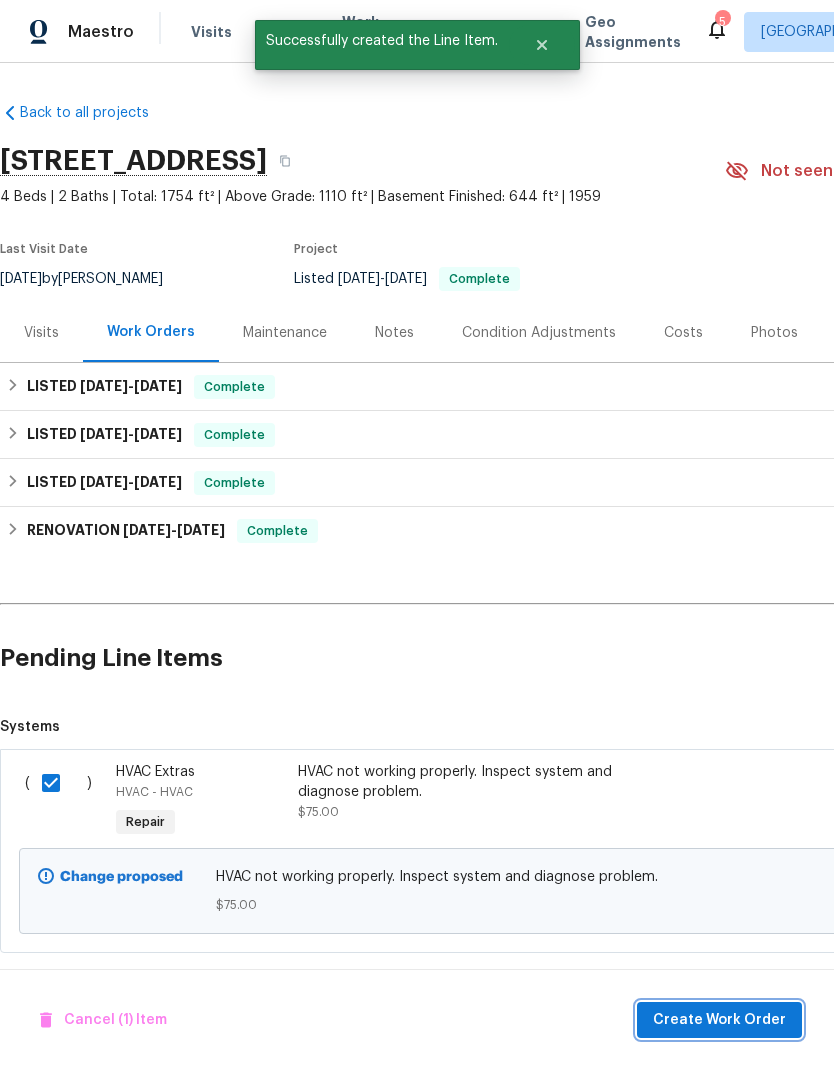 click on "Create Work Order" at bounding box center [719, 1020] 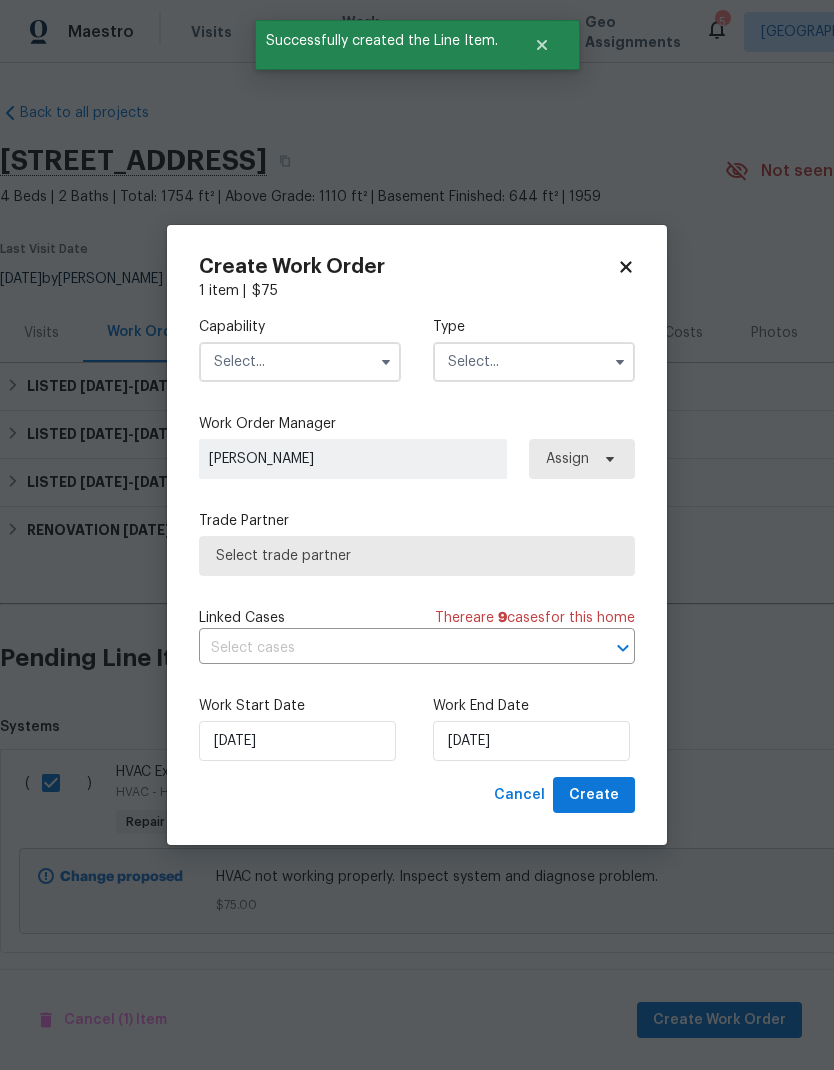 click at bounding box center [300, 362] 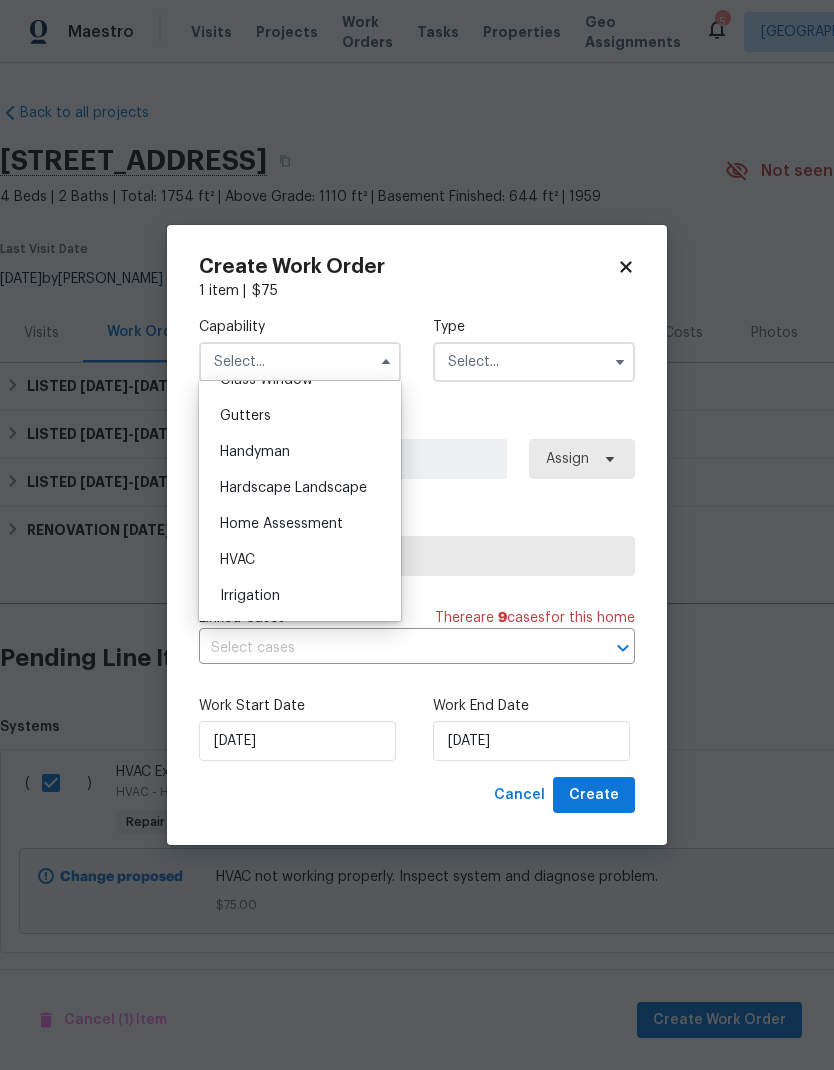 scroll, scrollTop: 1091, scrollLeft: 0, axis: vertical 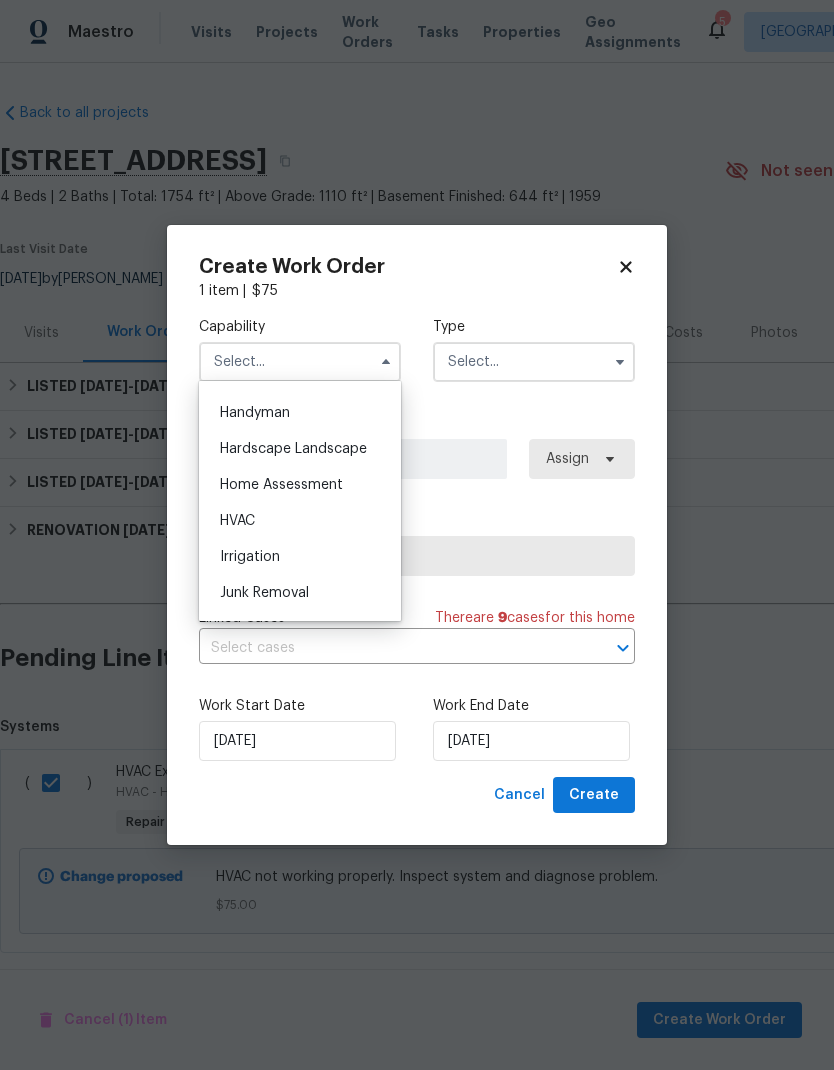 click on "HVAC" at bounding box center [300, 521] 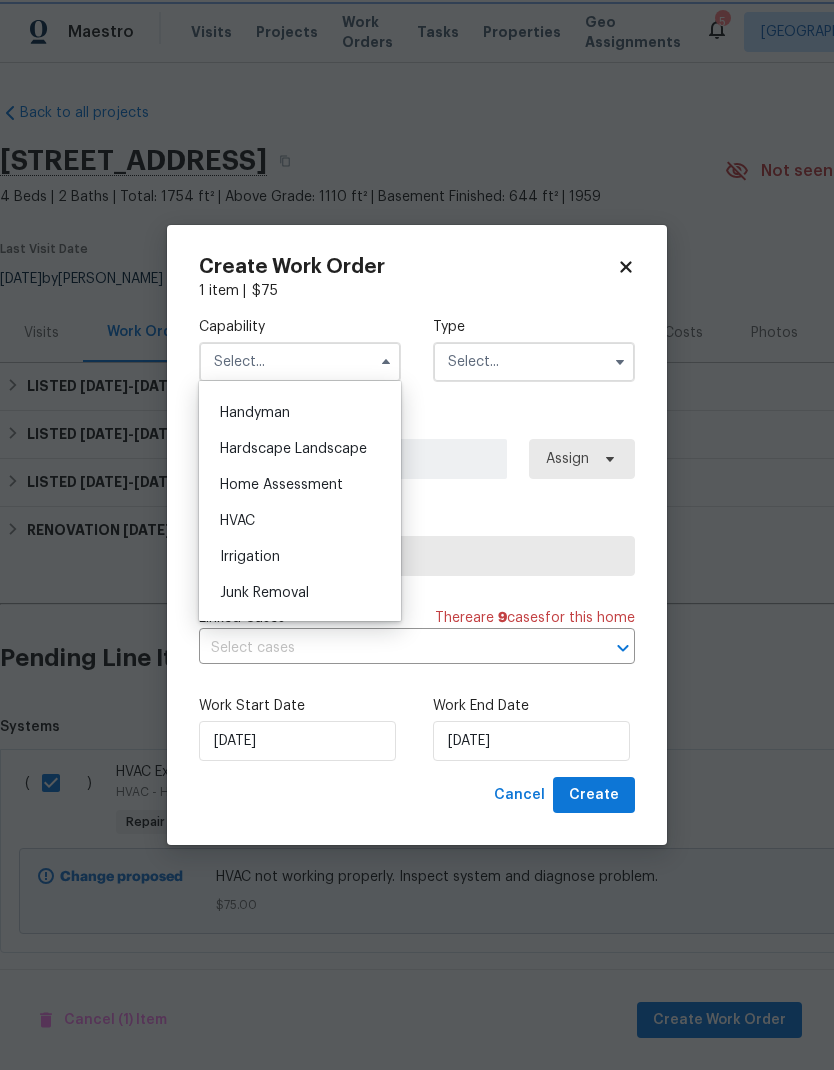 type on "HVAC" 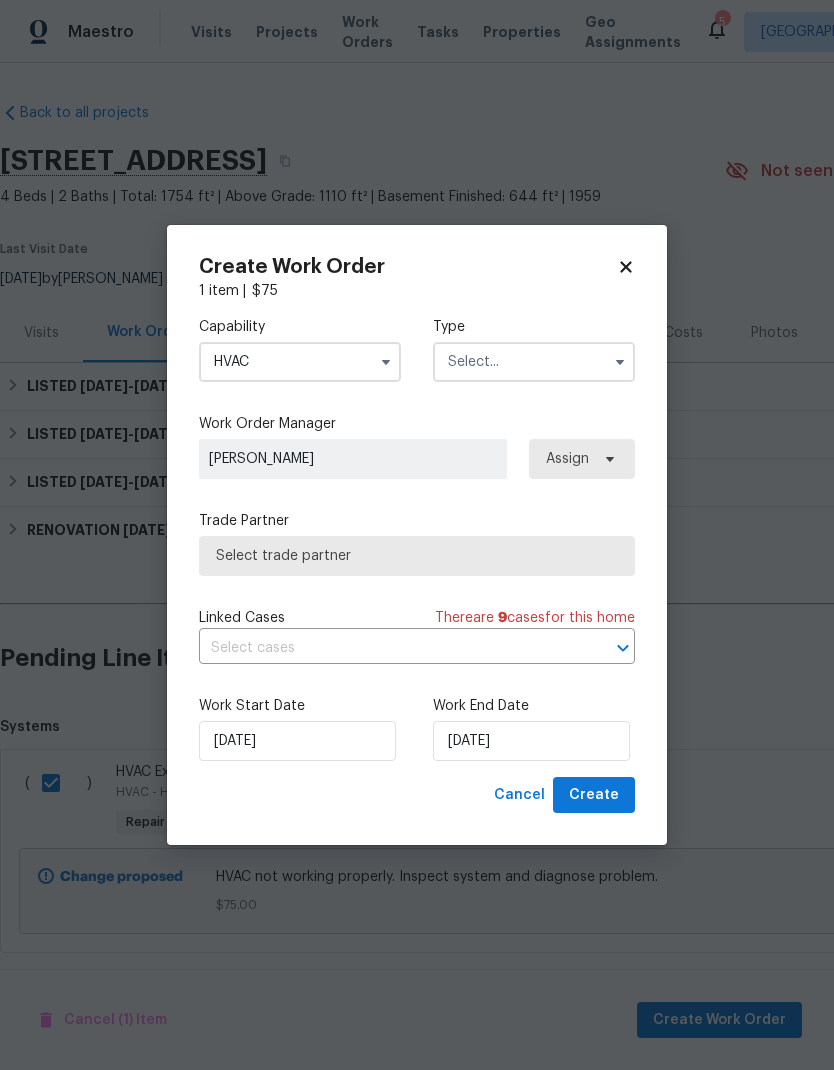 click at bounding box center [534, 362] 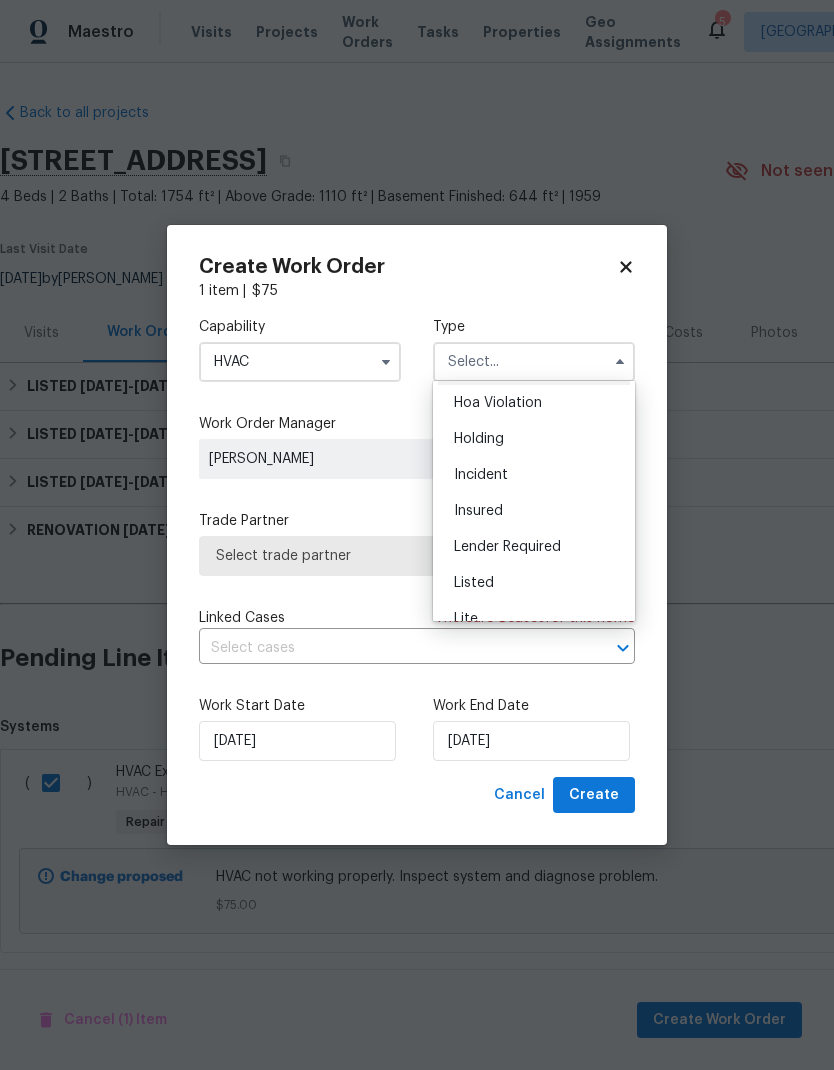 scroll, scrollTop: 53, scrollLeft: 0, axis: vertical 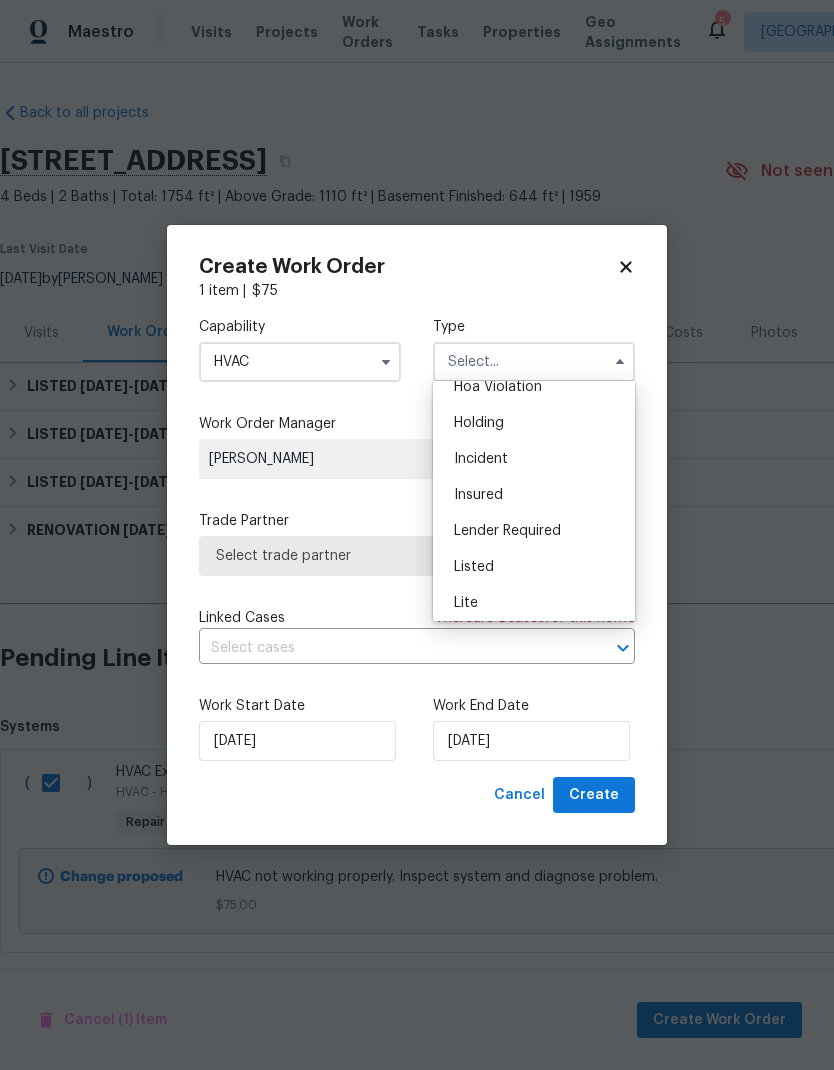 click on "Listed" at bounding box center (534, 567) 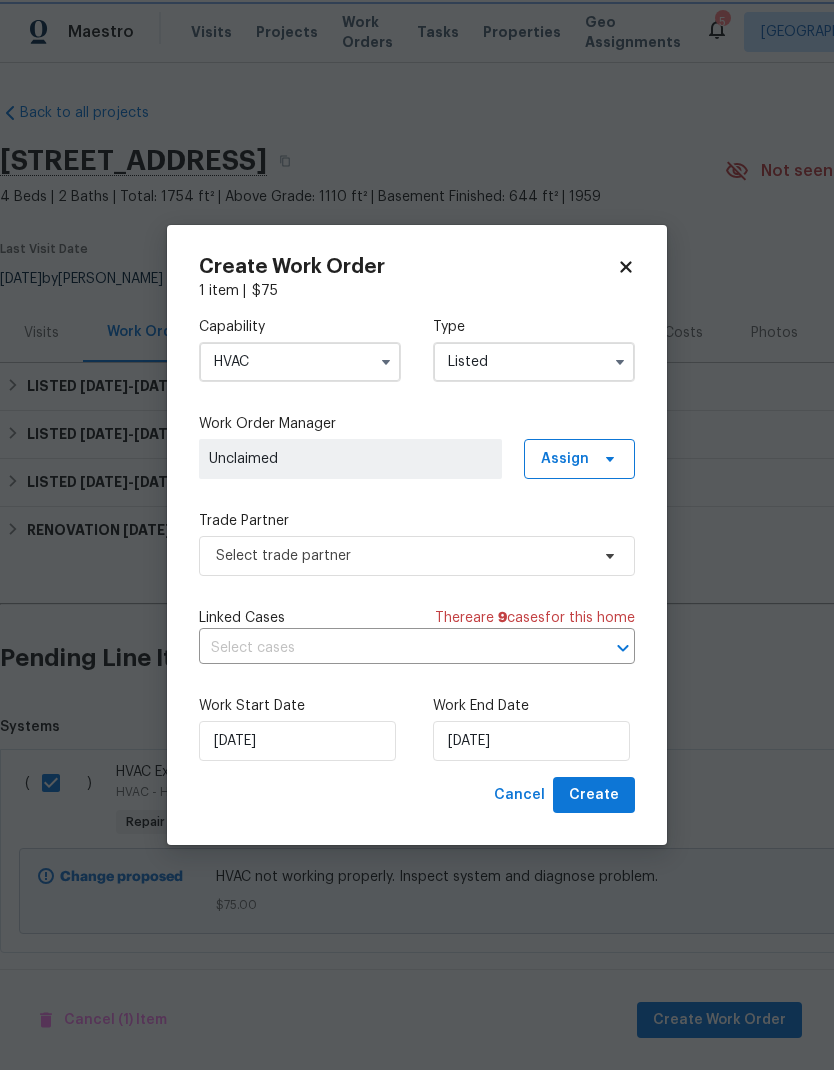 scroll, scrollTop: 0, scrollLeft: 0, axis: both 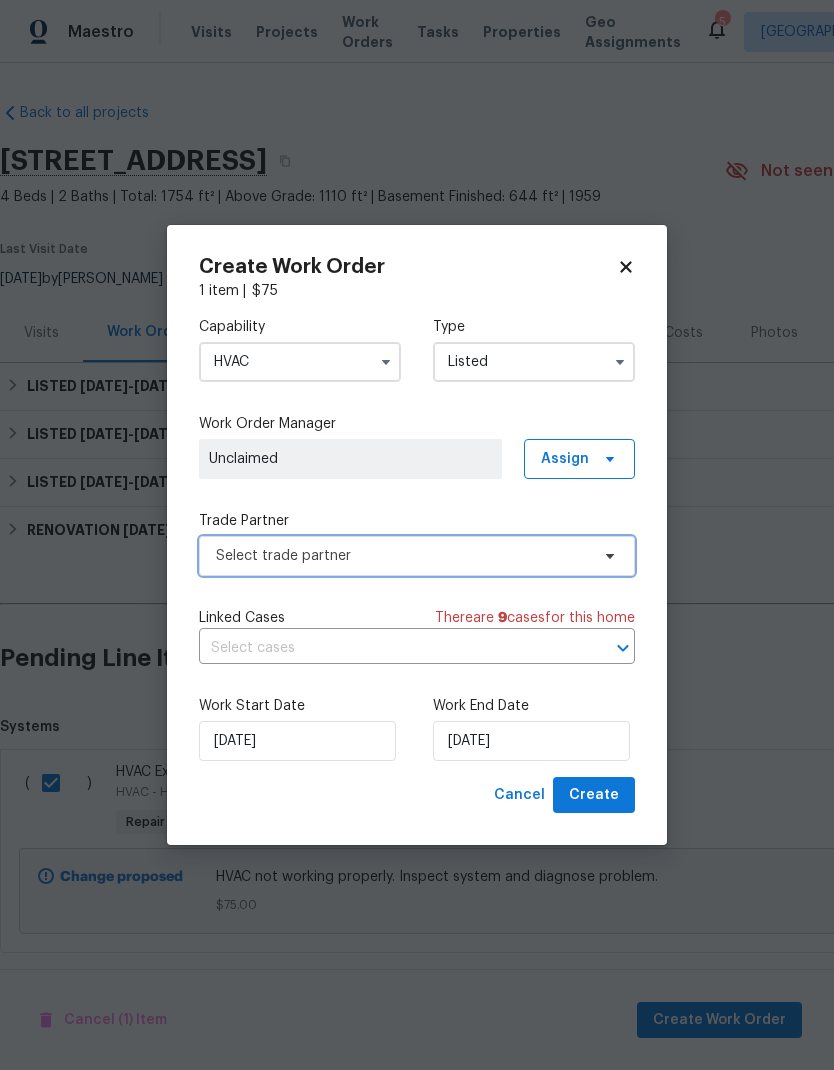 click on "Select trade partner" at bounding box center [402, 556] 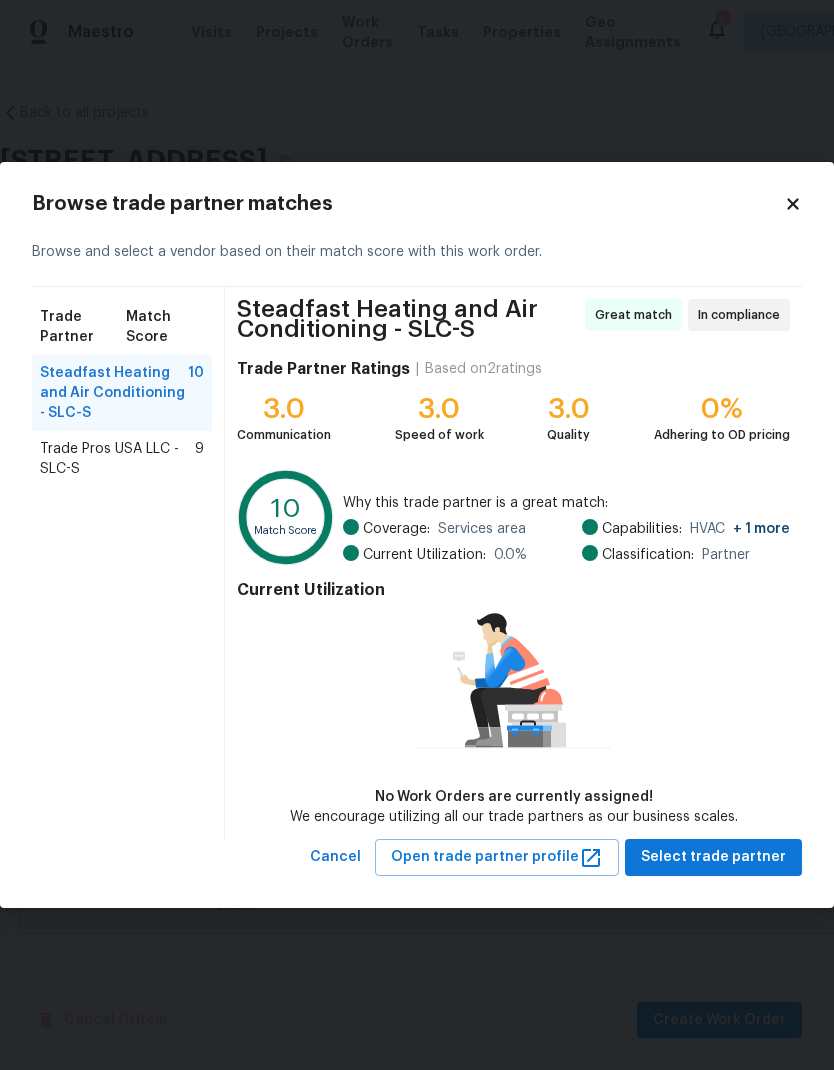 click on "Trade Pros USA LLC - SLC-S" at bounding box center (117, 459) 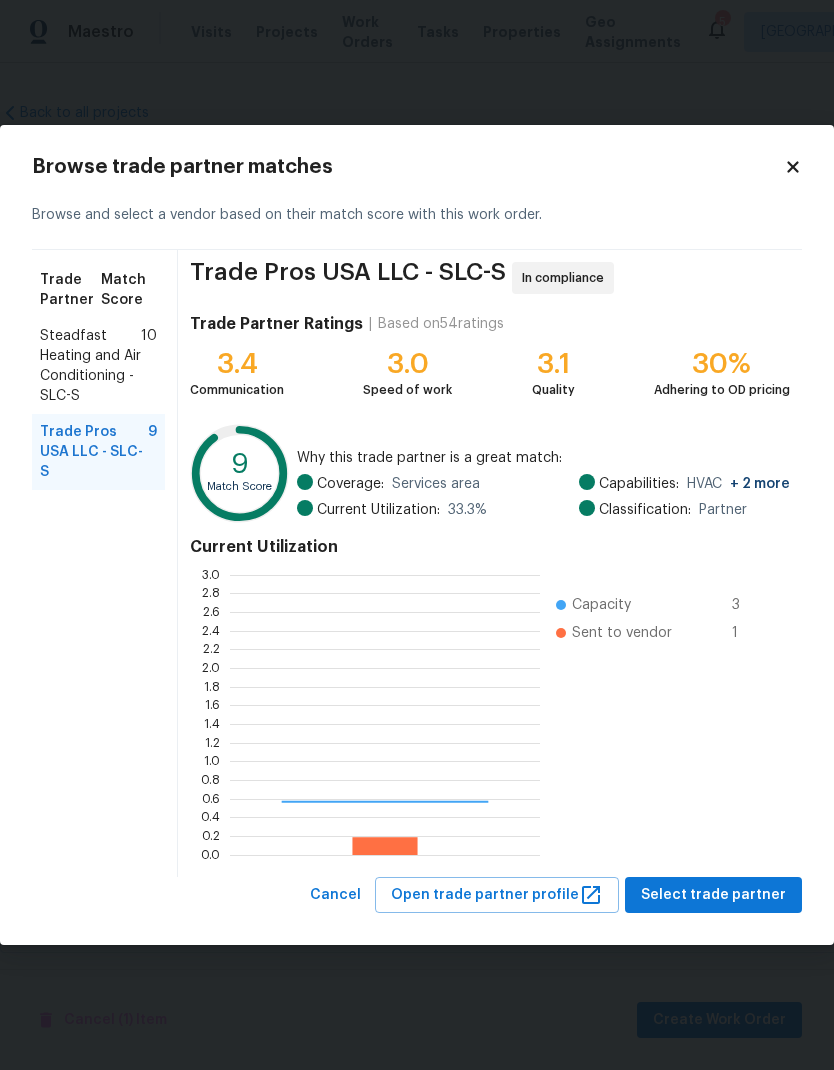 scroll, scrollTop: 2, scrollLeft: 2, axis: both 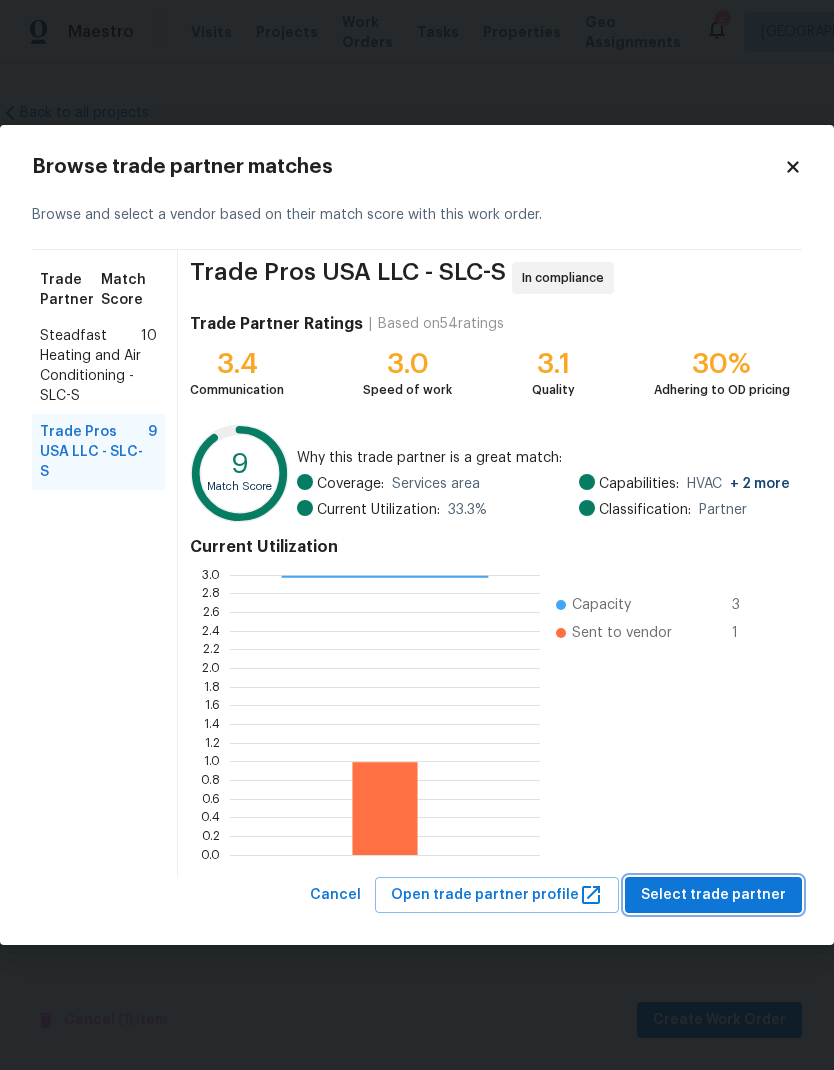 click on "Select trade partner" at bounding box center (713, 895) 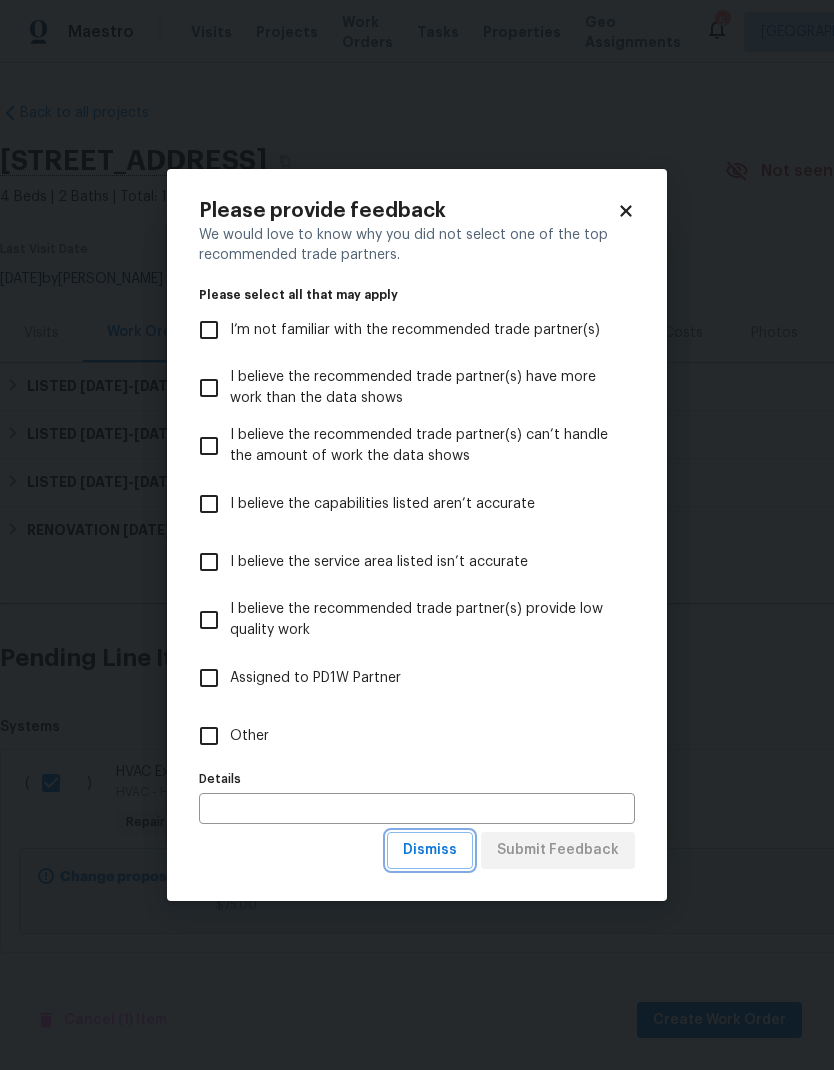 click on "Dismiss" at bounding box center [430, 850] 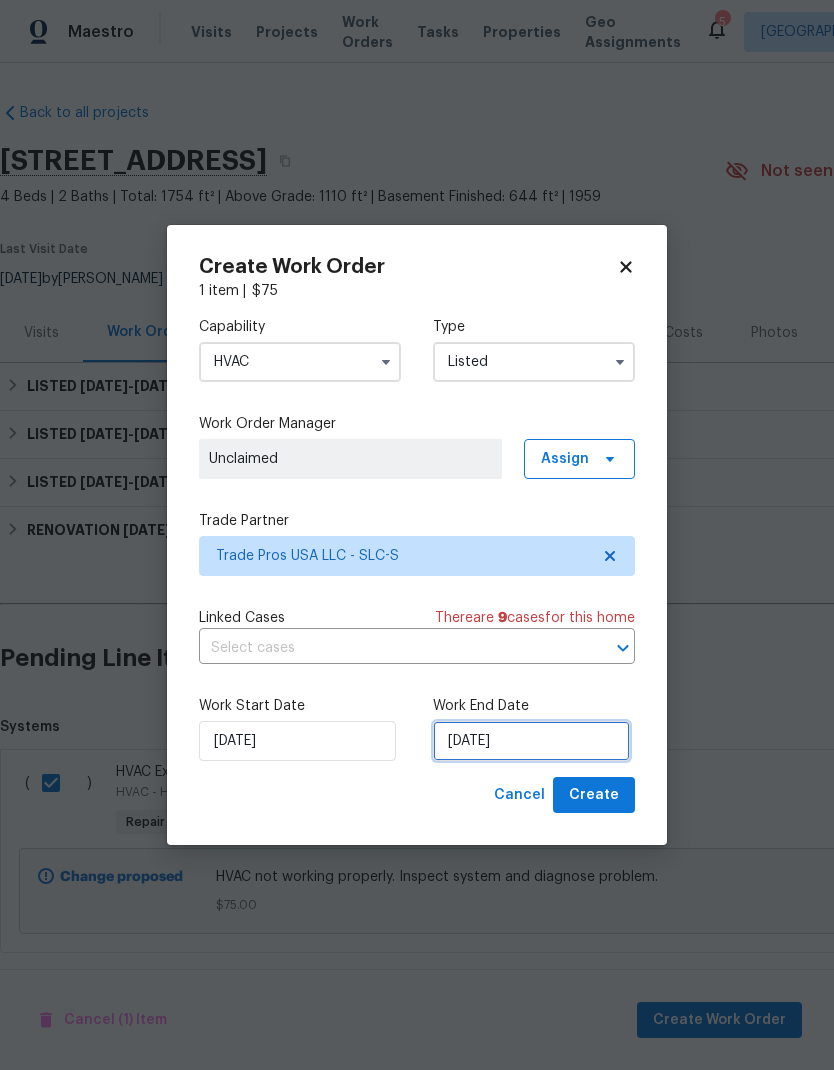 click on "[DATE]" at bounding box center (531, 741) 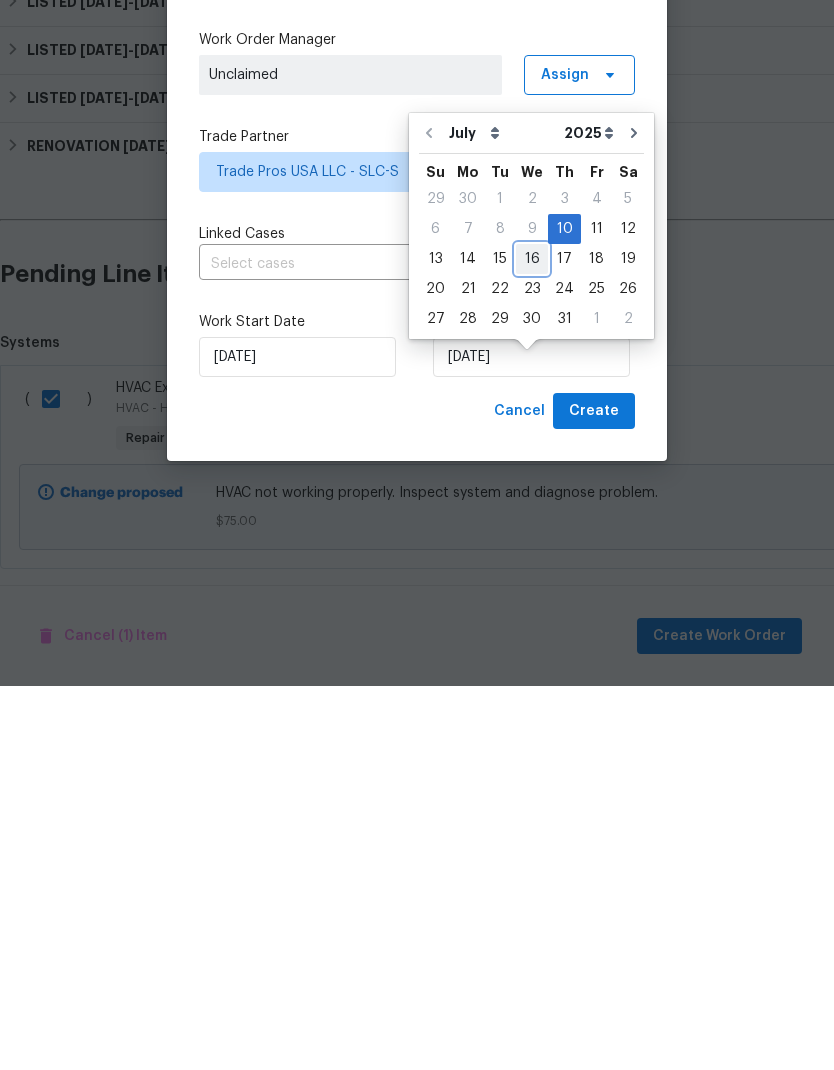 click on "16" at bounding box center (532, 643) 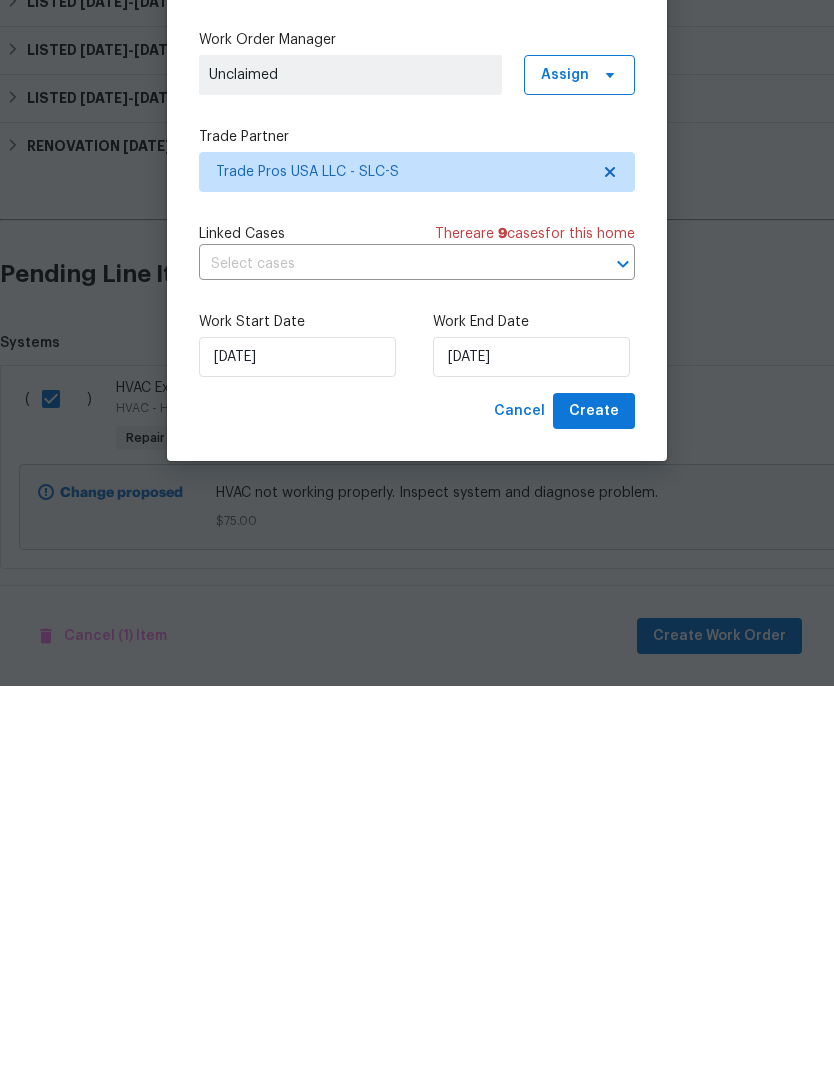 type on "[DATE]" 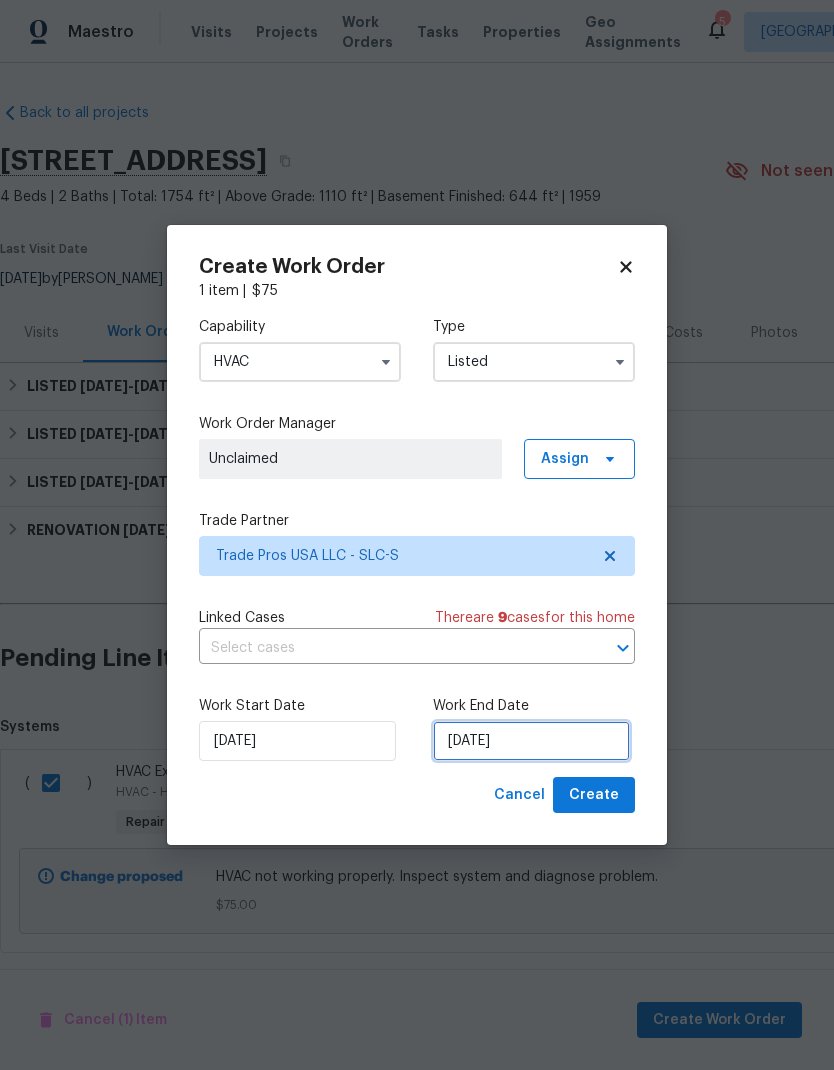 click on "[DATE]" at bounding box center [531, 741] 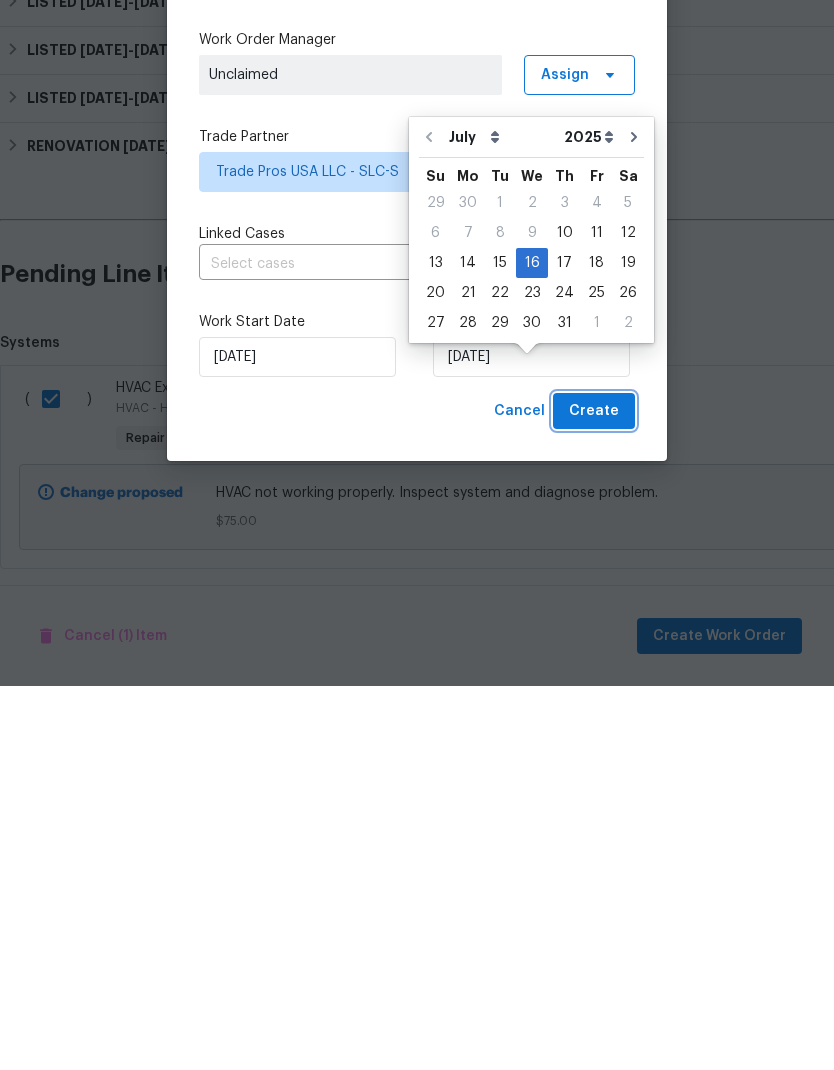 click on "Create" at bounding box center [594, 795] 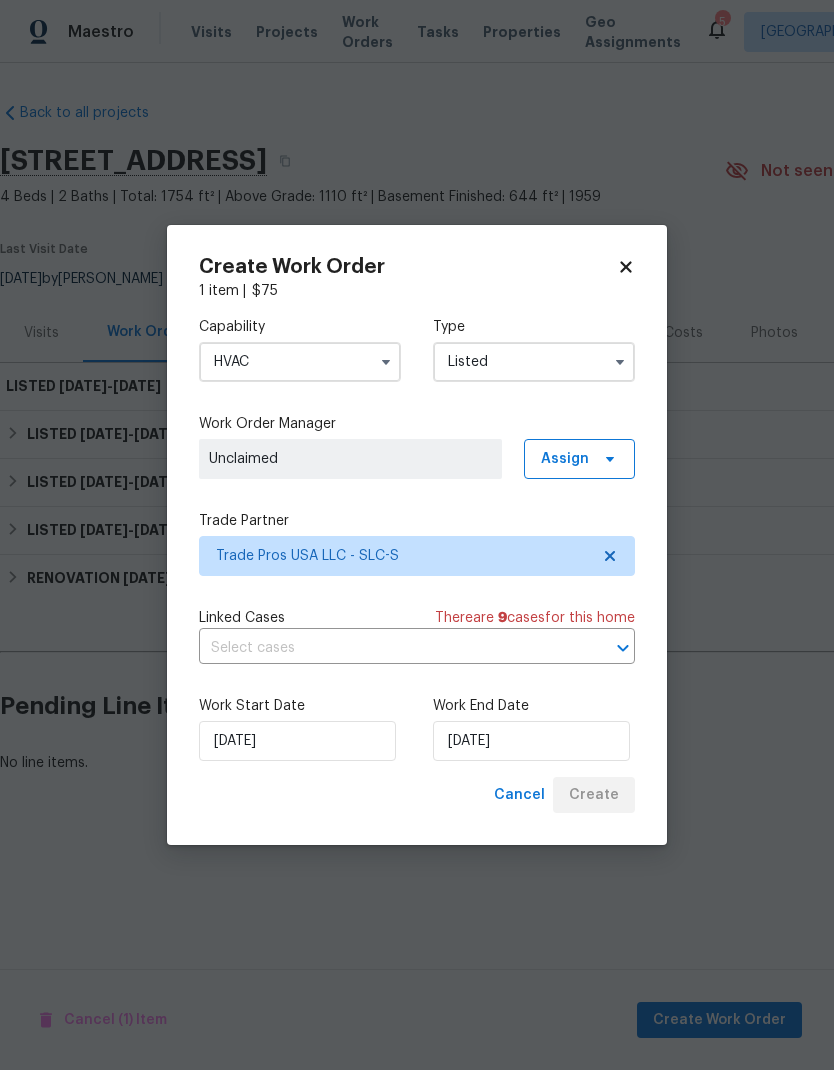 scroll, scrollTop: 0, scrollLeft: 0, axis: both 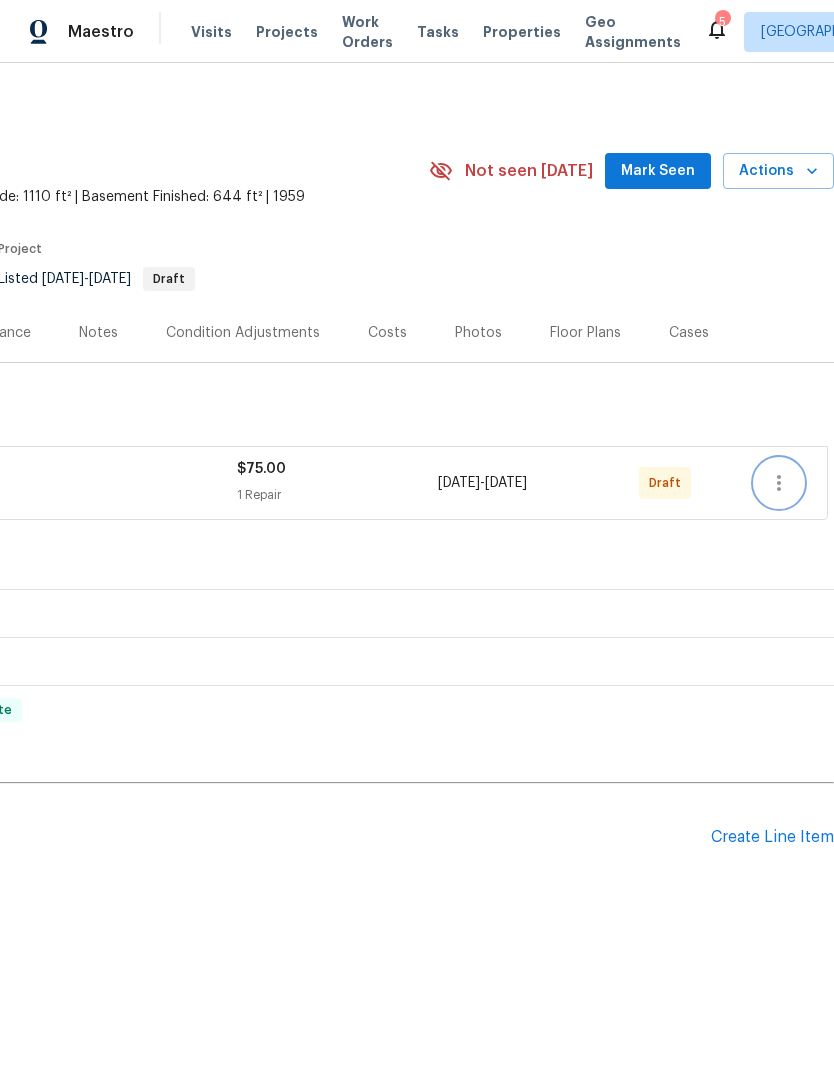 click 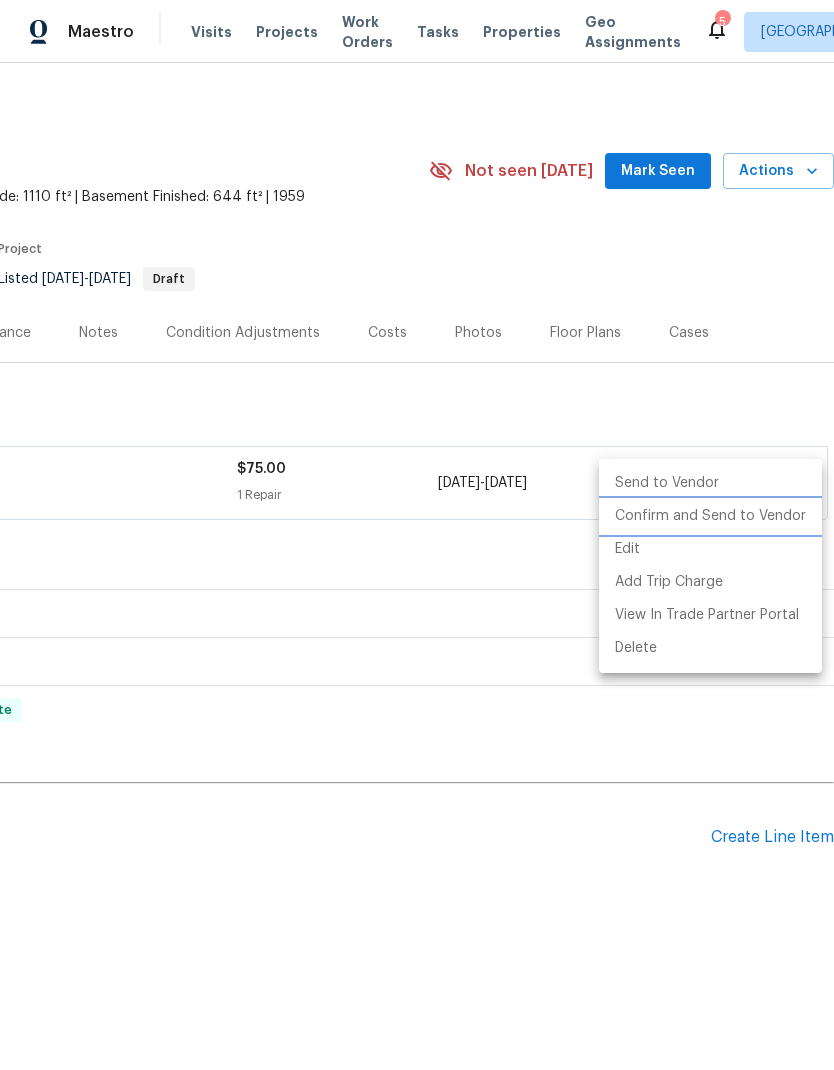 click on "Confirm and Send to Vendor" at bounding box center (710, 516) 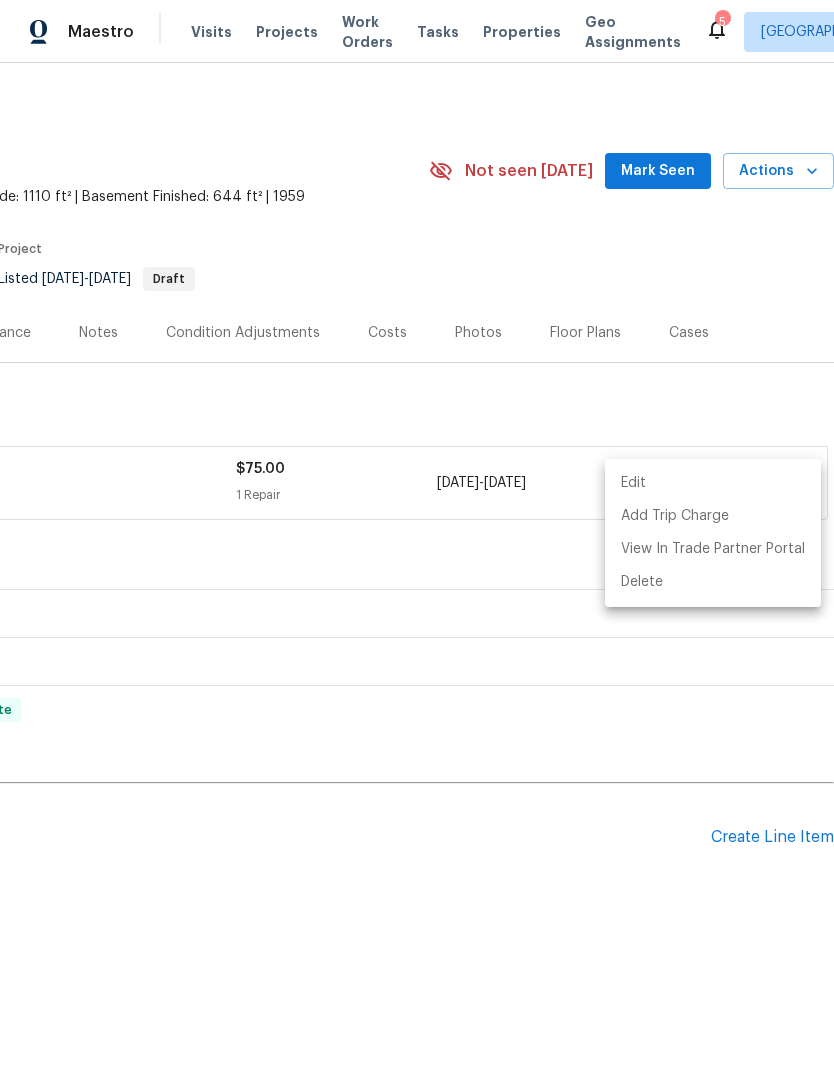 click at bounding box center (417, 535) 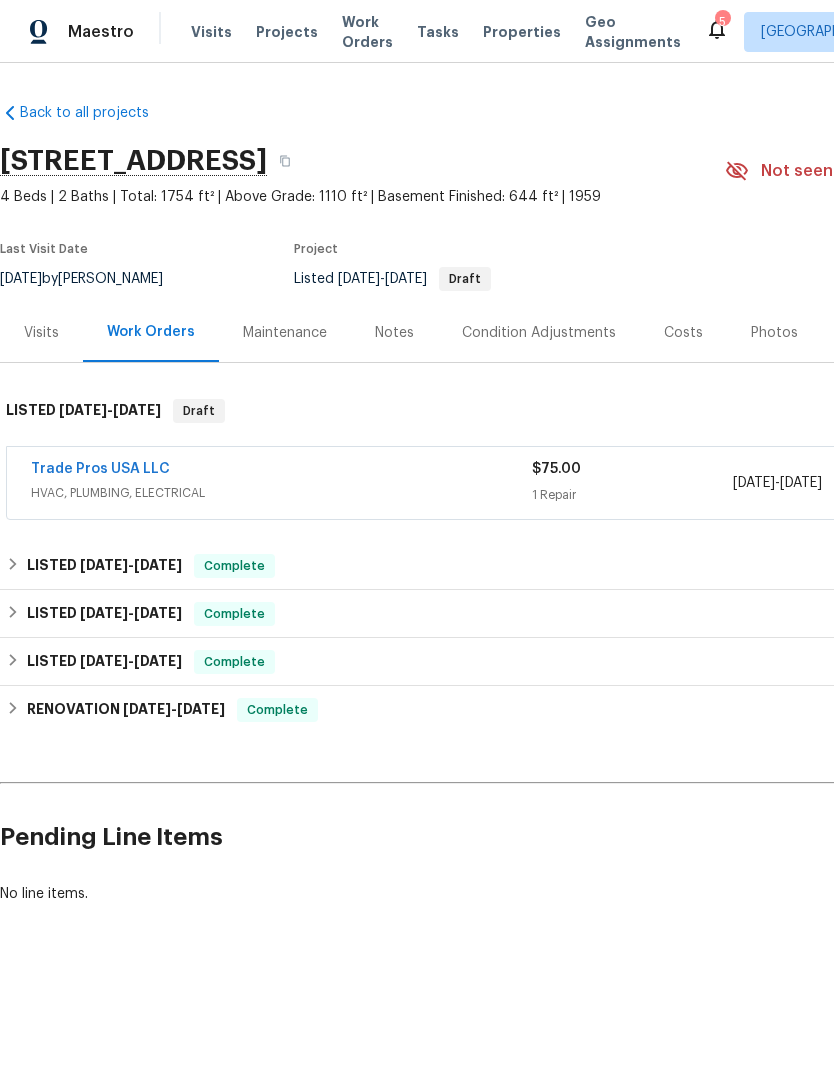 scroll, scrollTop: 0, scrollLeft: 0, axis: both 